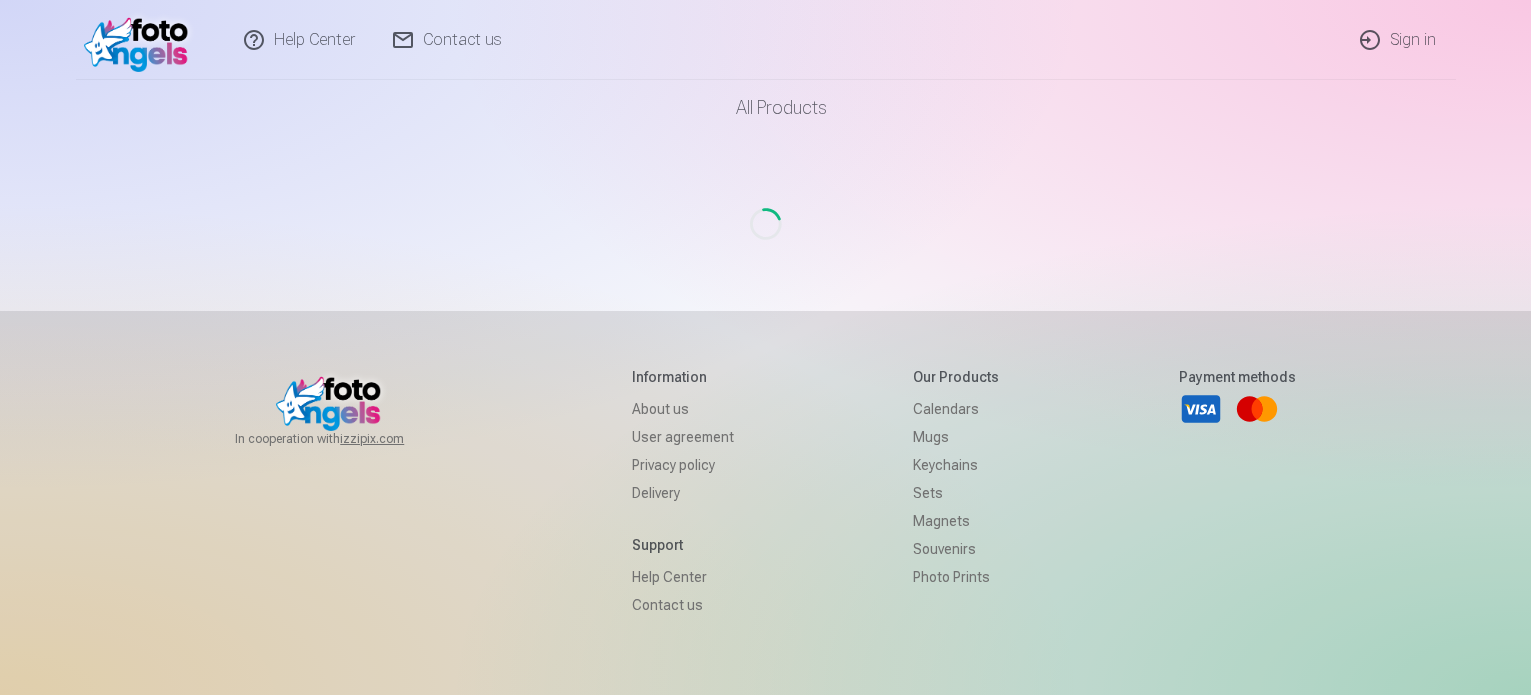 scroll, scrollTop: 0, scrollLeft: 0, axis: both 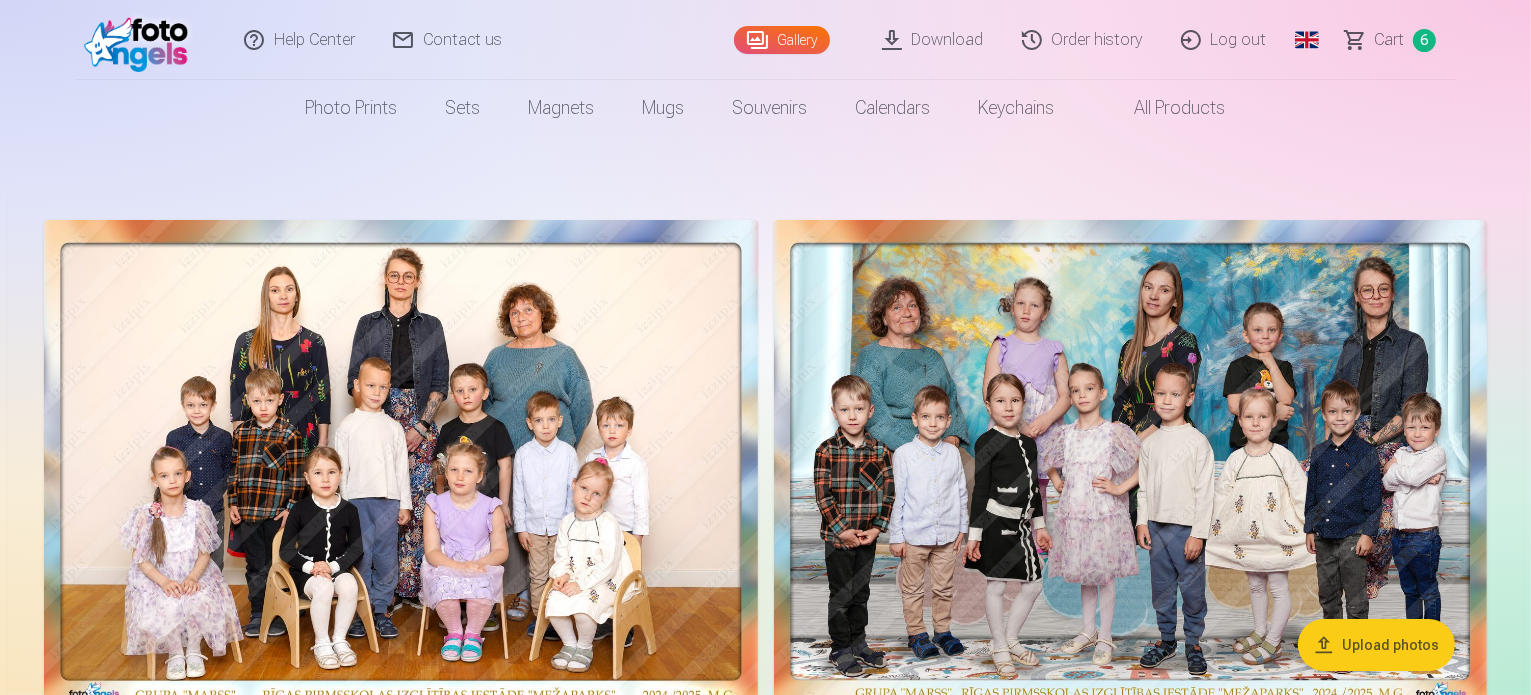 click on "Сart" at bounding box center [1390, 40] 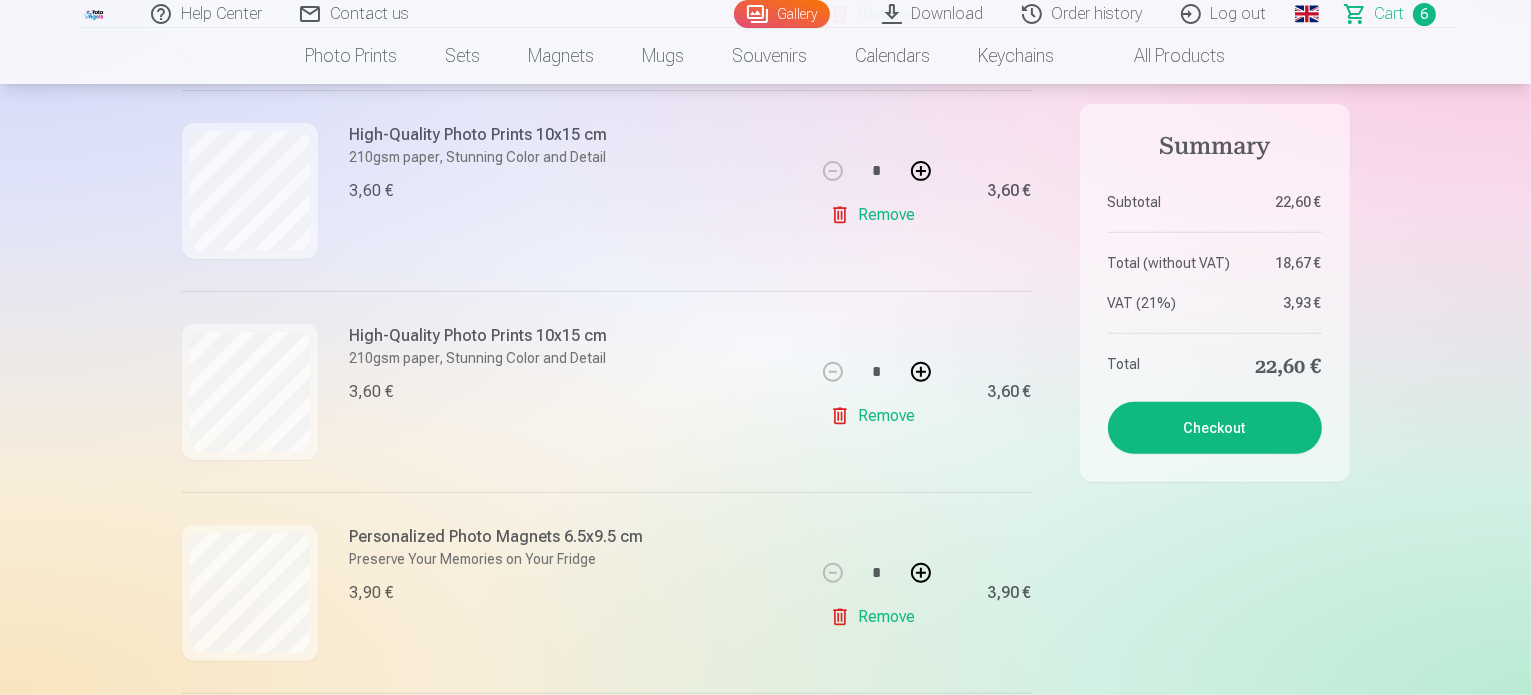 scroll, scrollTop: 600, scrollLeft: 0, axis: vertical 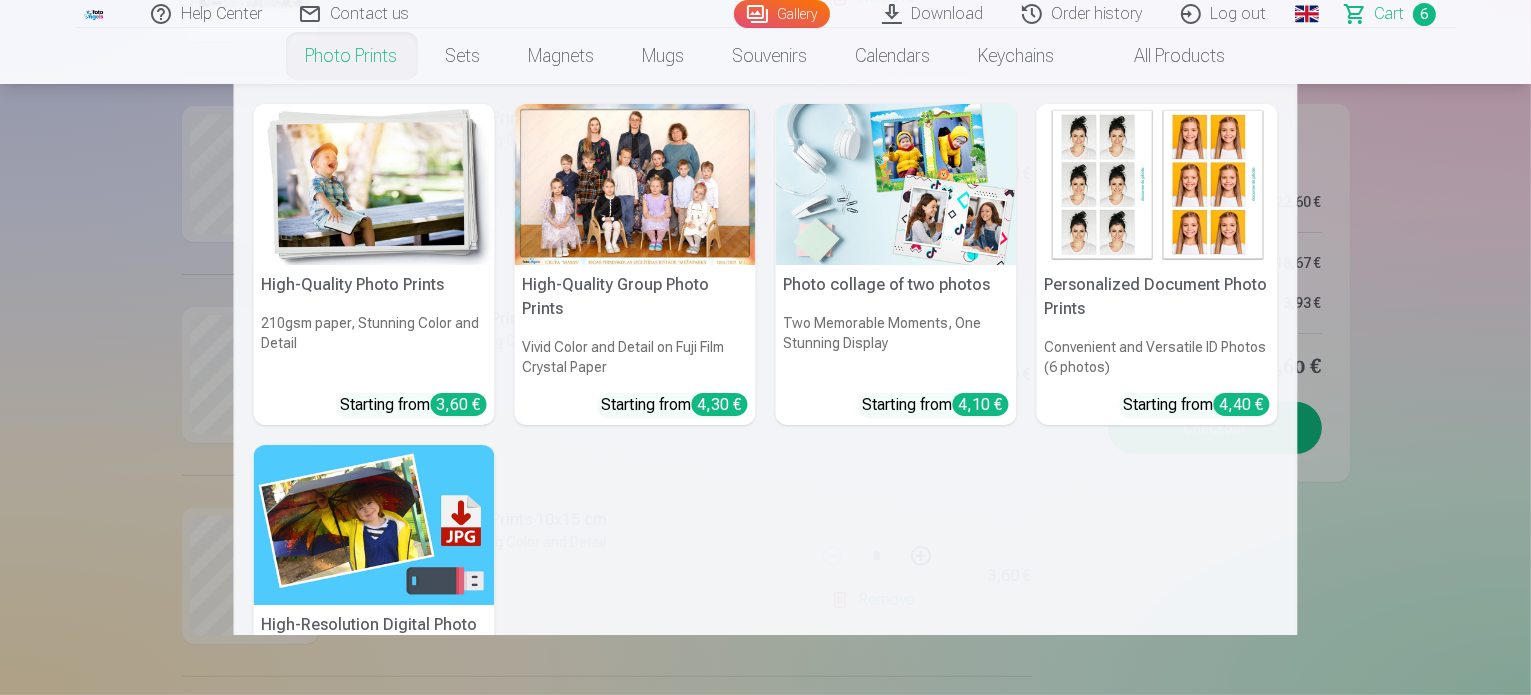 click at bounding box center (374, 184) 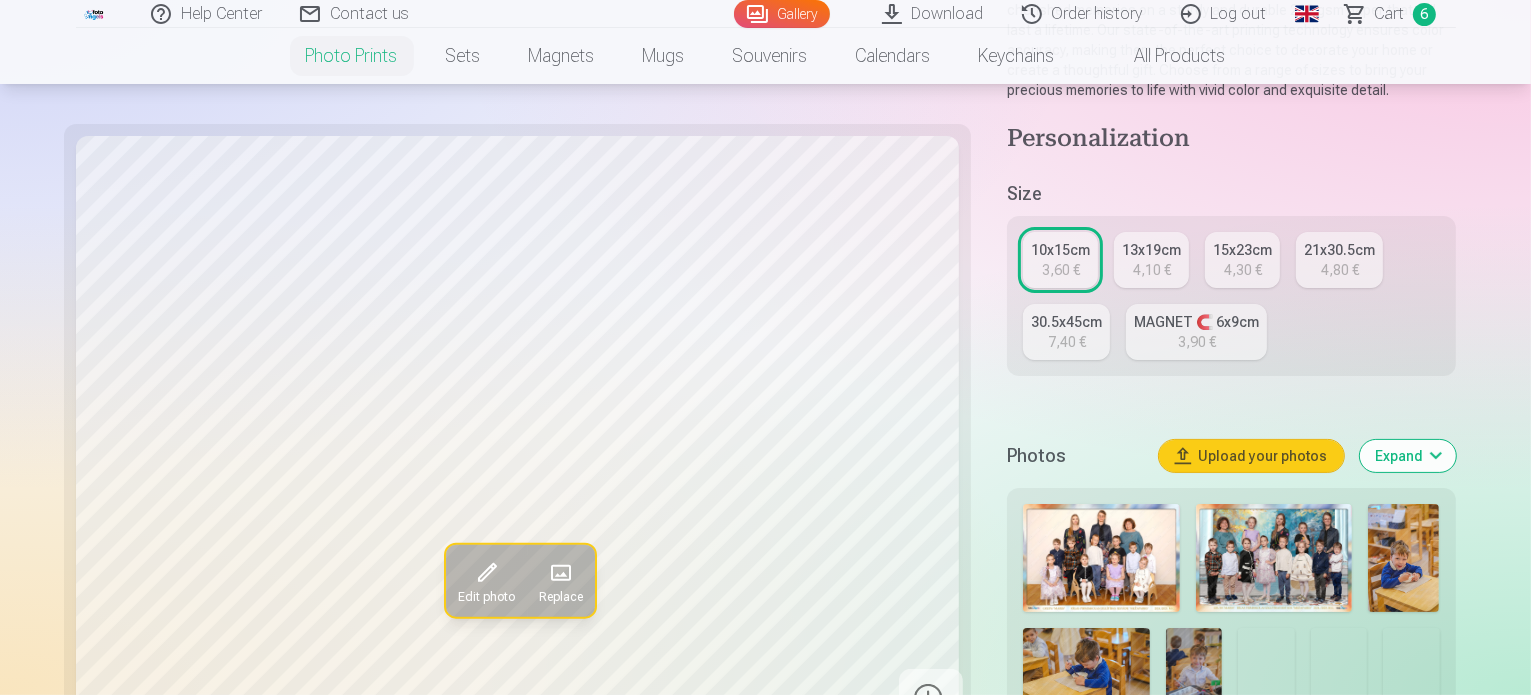 scroll, scrollTop: 500, scrollLeft: 0, axis: vertical 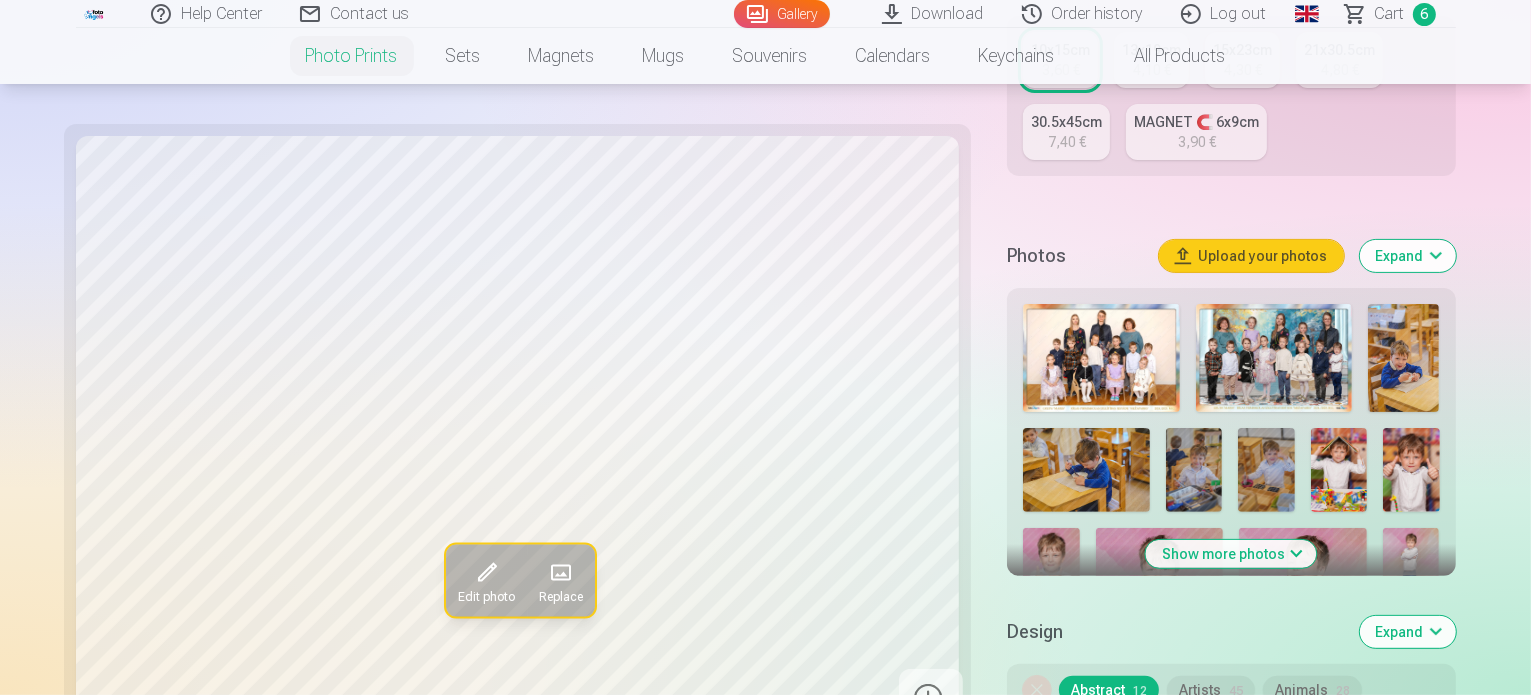click at bounding box center [1051, 570] 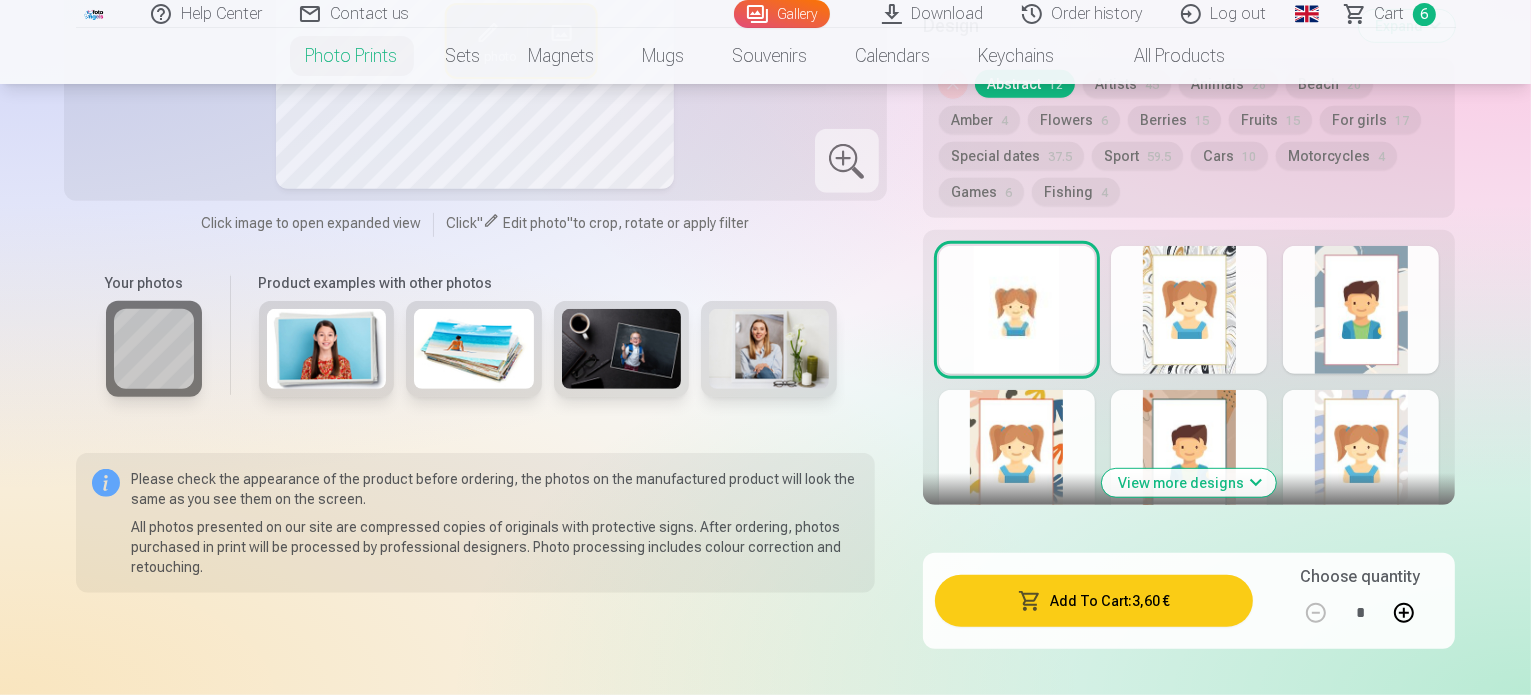scroll, scrollTop: 1000, scrollLeft: 0, axis: vertical 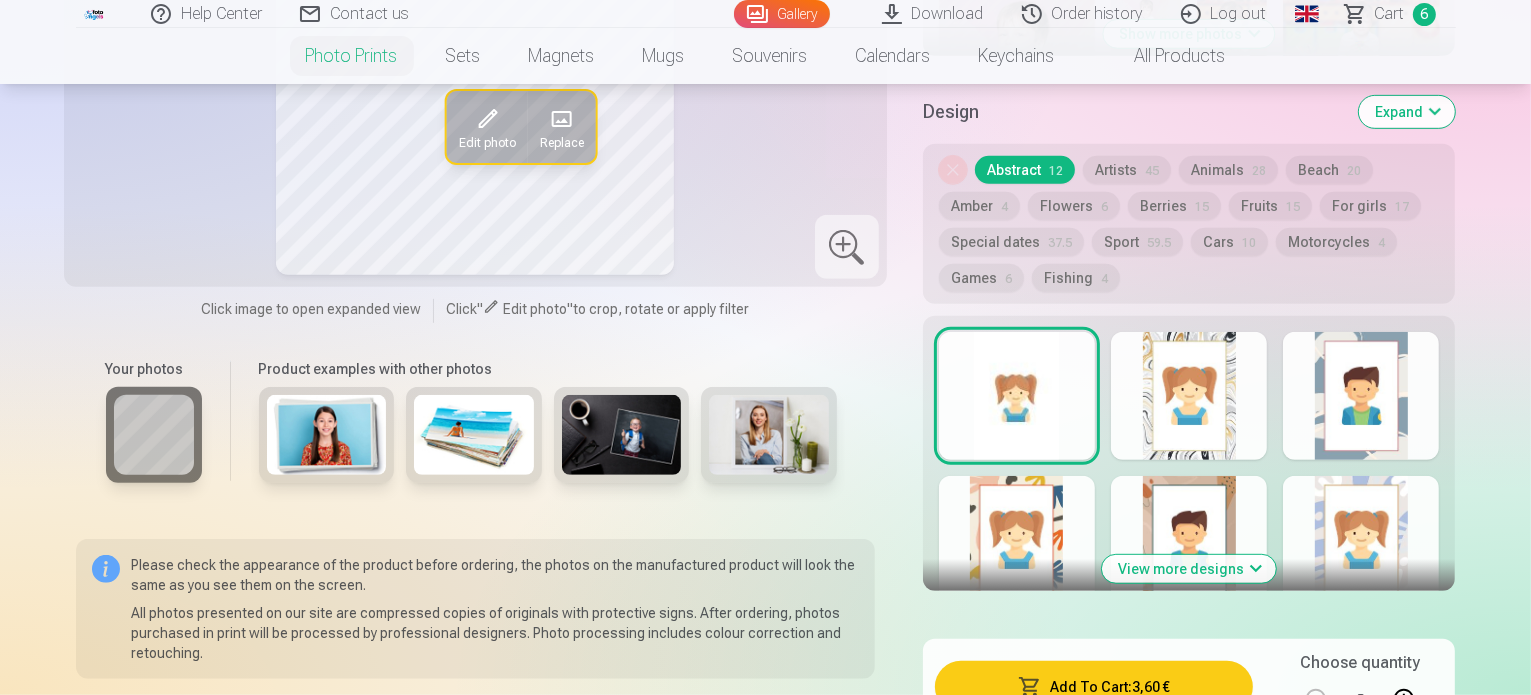 click at bounding box center [1361, 540] 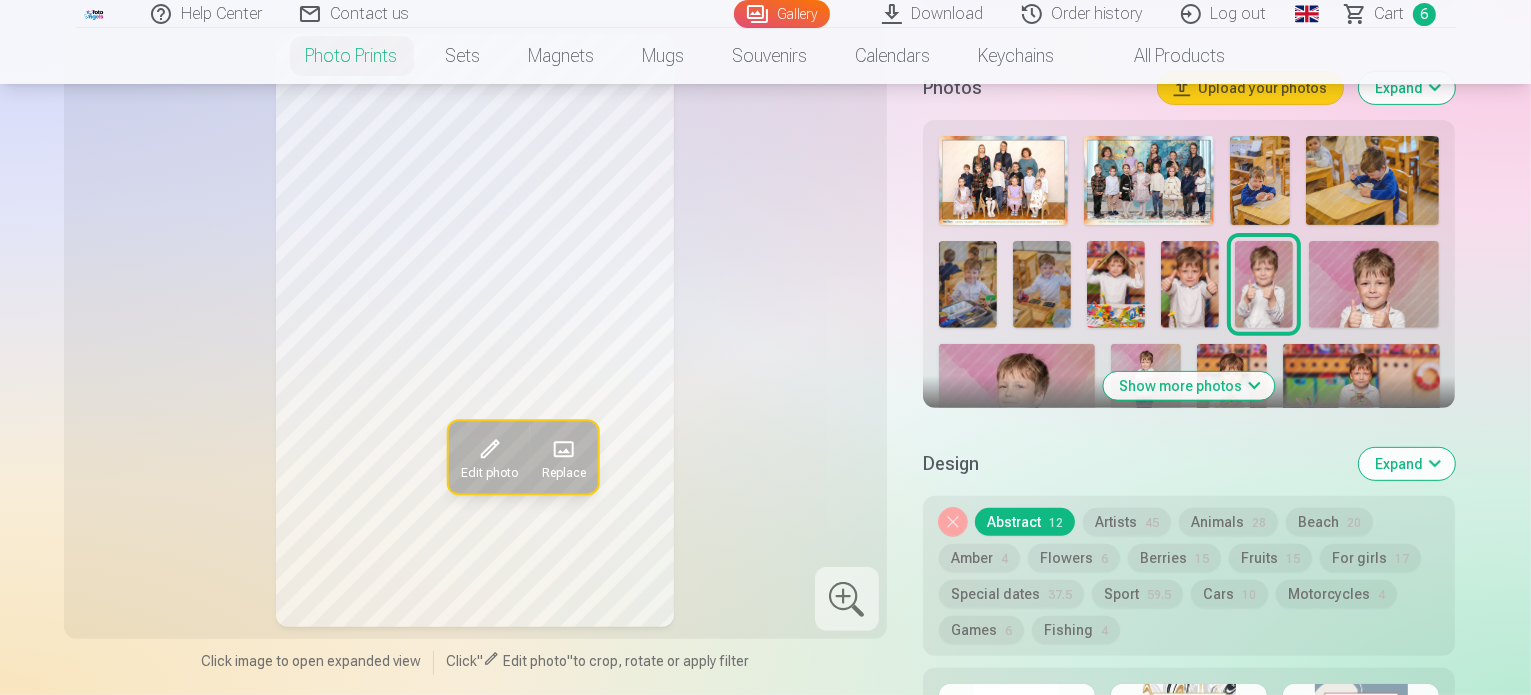 scroll, scrollTop: 700, scrollLeft: 0, axis: vertical 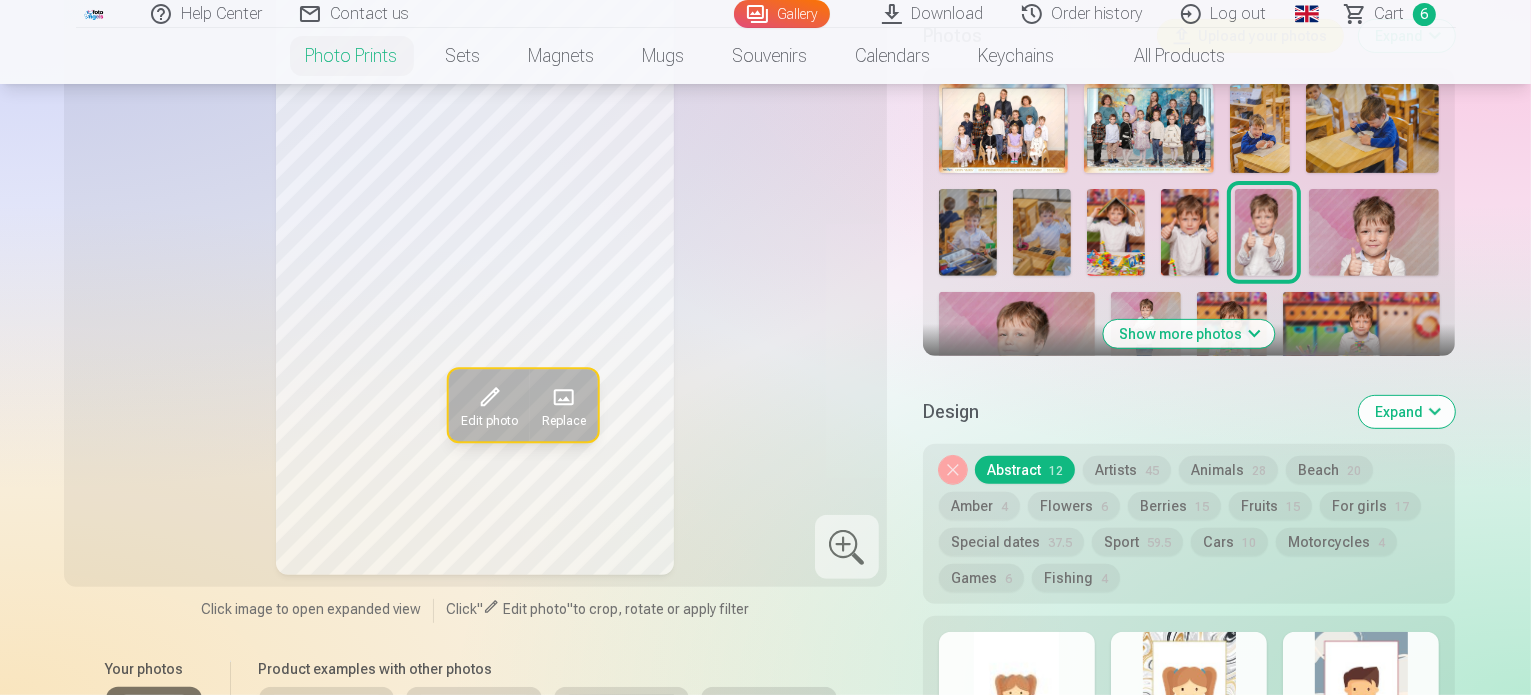 click at bounding box center (1017, 696) 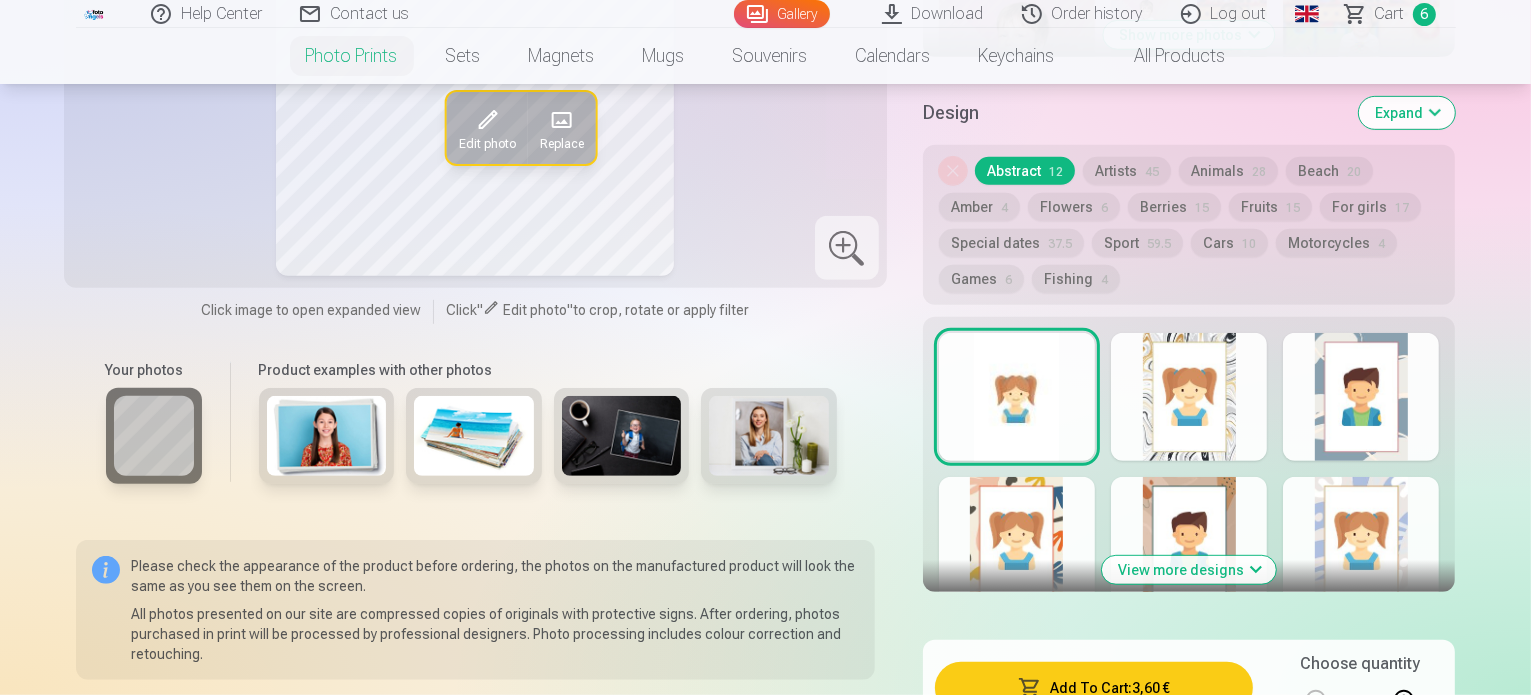 scroll, scrollTop: 1000, scrollLeft: 0, axis: vertical 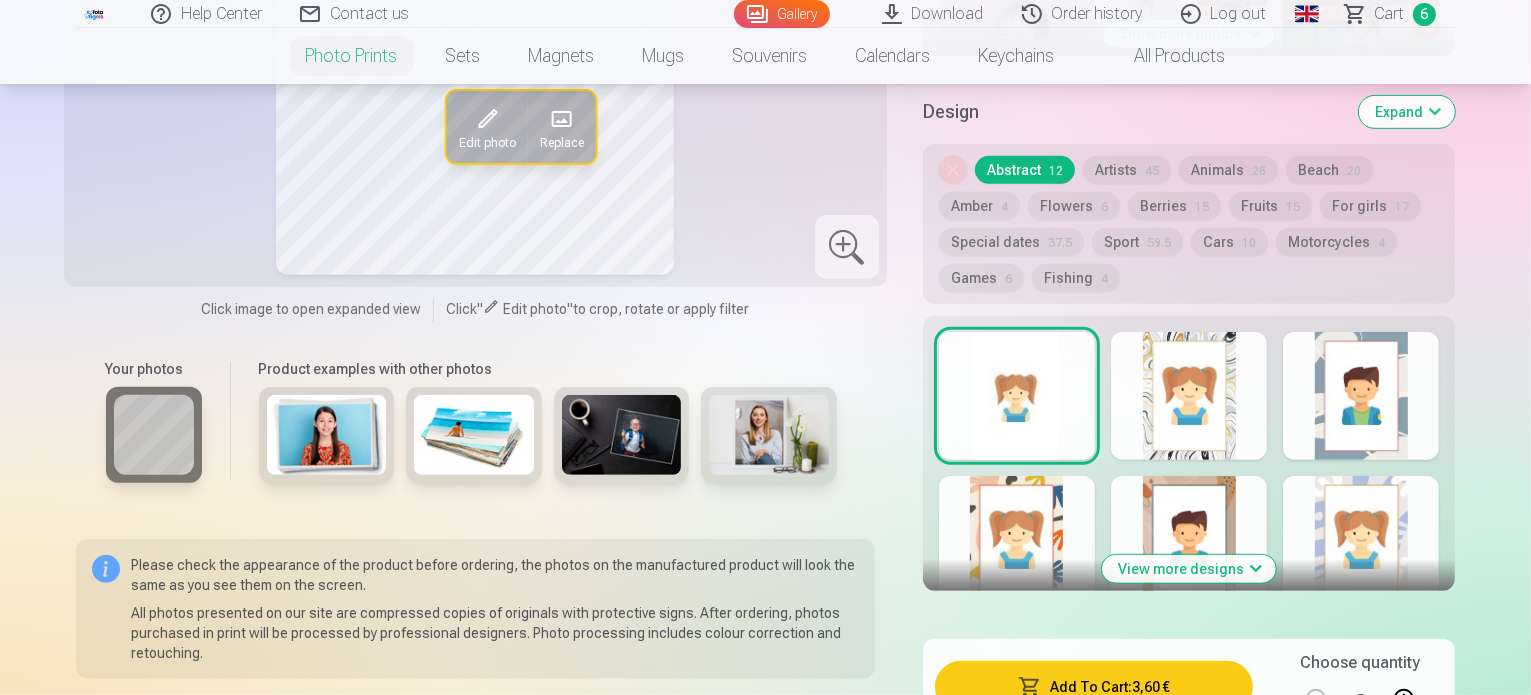 click on "View more designs" at bounding box center (1189, 569) 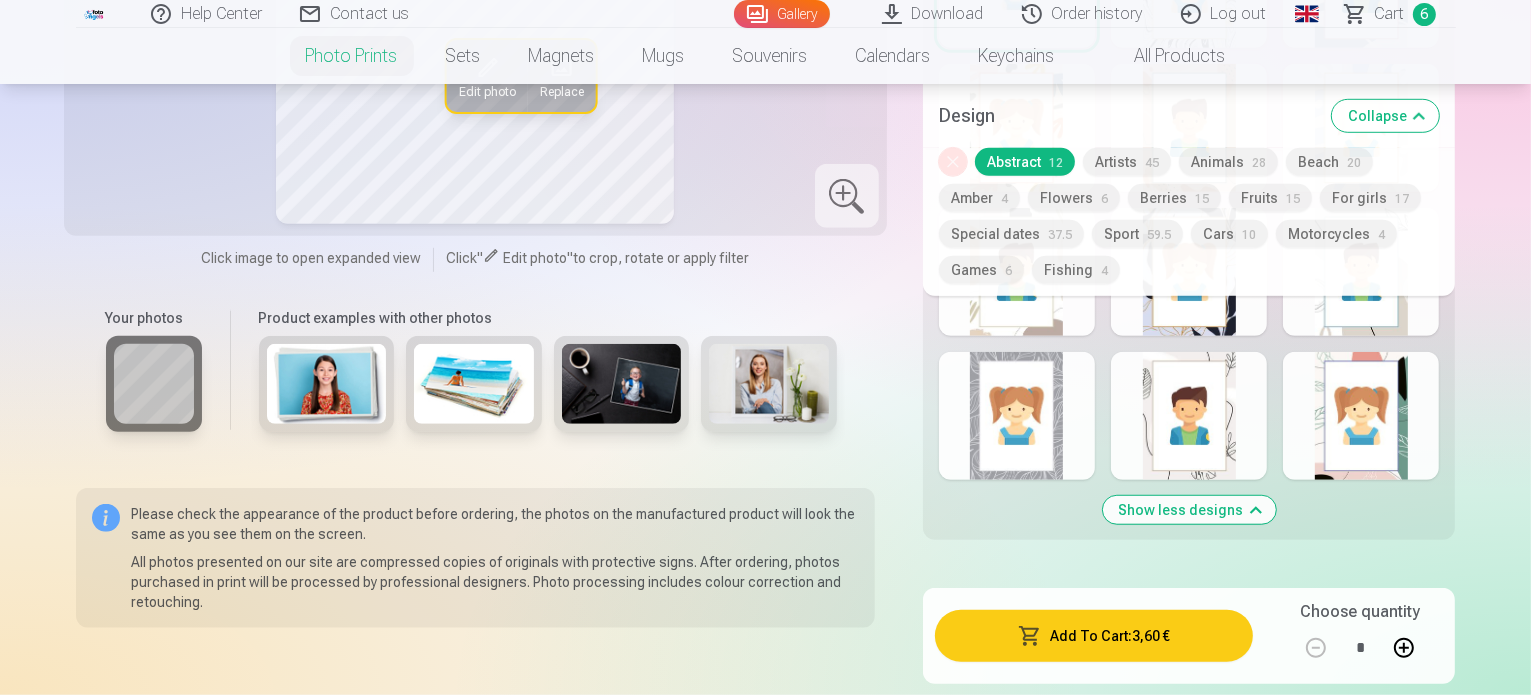 scroll, scrollTop: 1300, scrollLeft: 0, axis: vertical 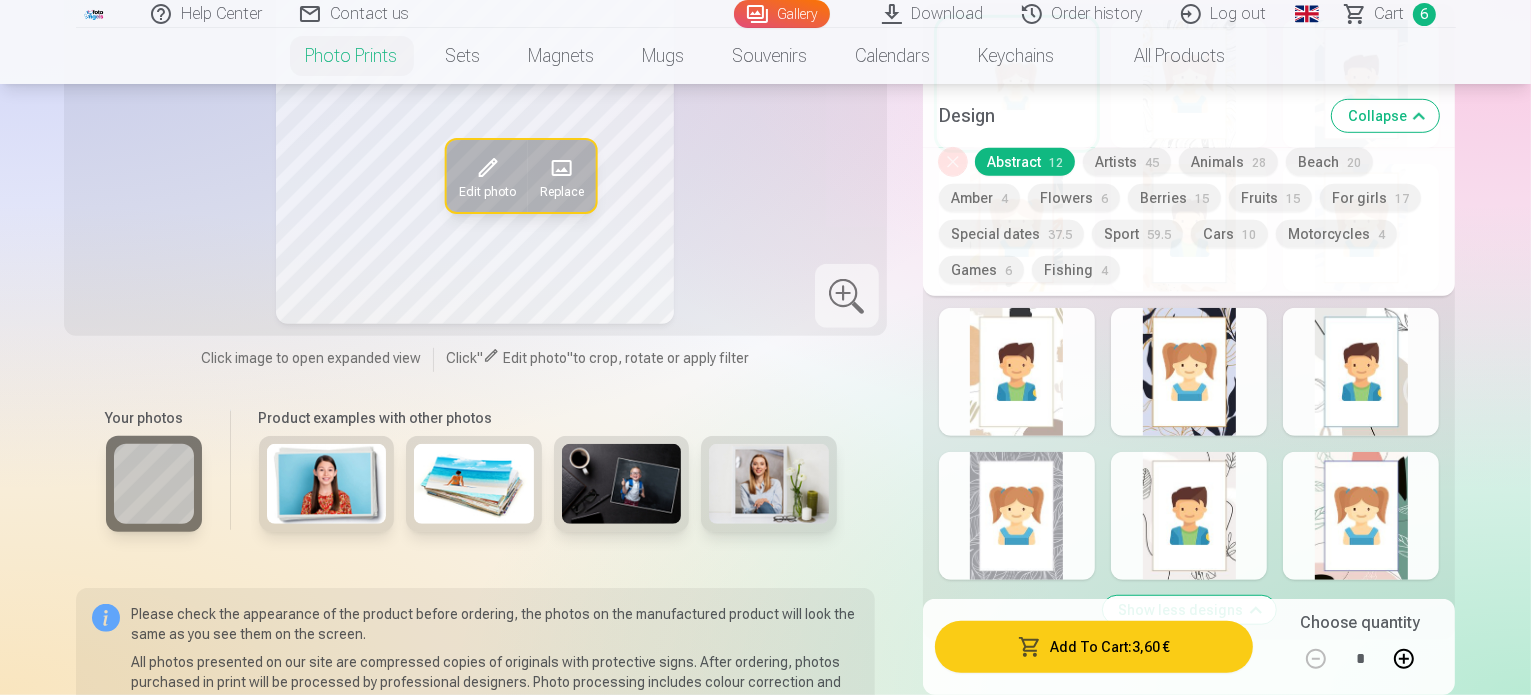 click on "Show less designs" at bounding box center (1189, 610) 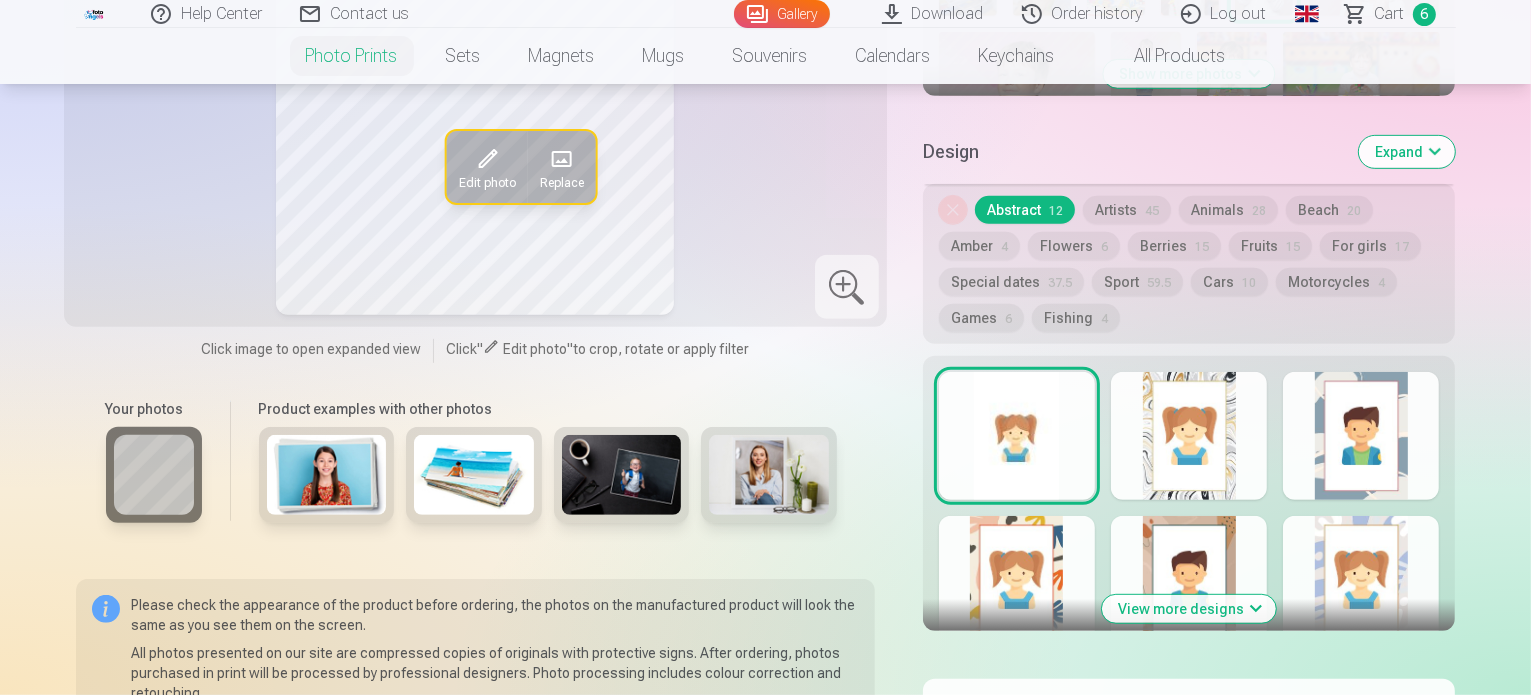 scroll, scrollTop: 956, scrollLeft: 0, axis: vertical 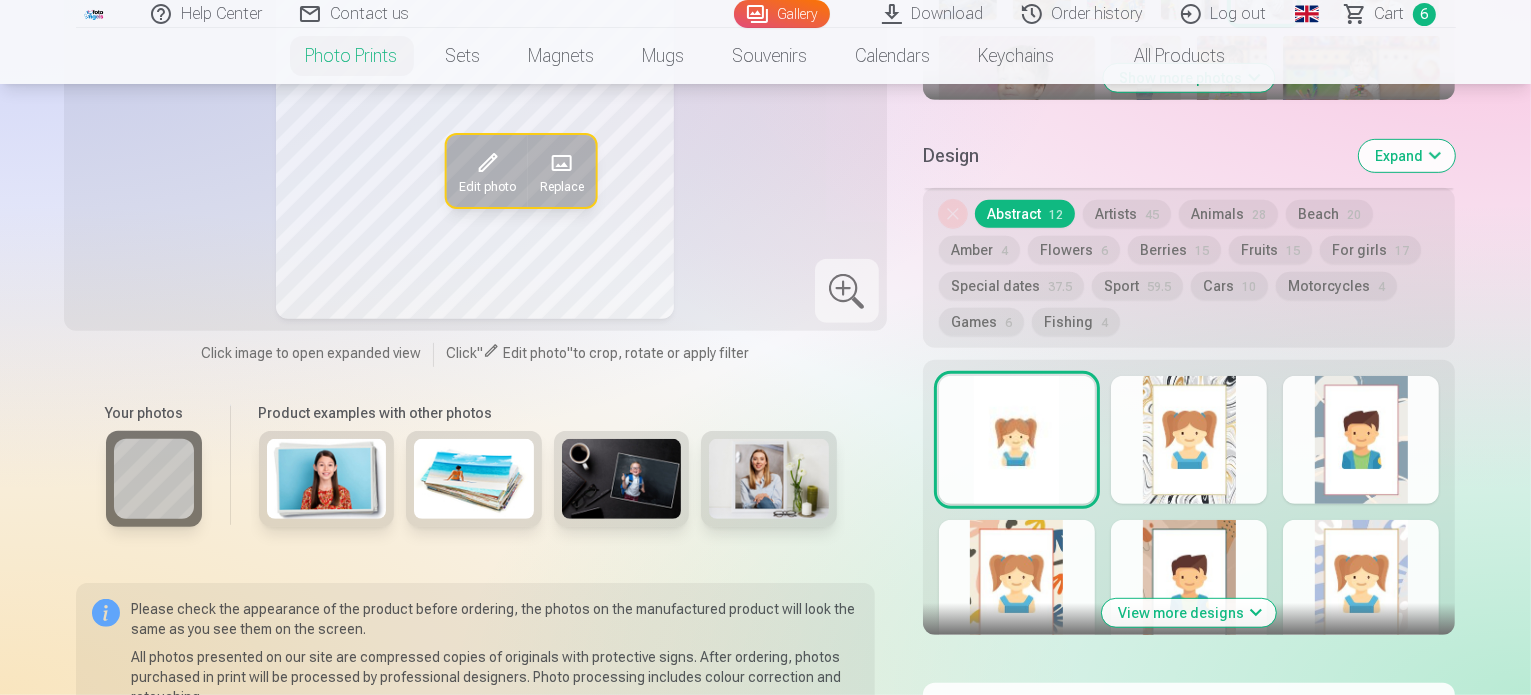 click on "Flowers 6" at bounding box center (1074, 250) 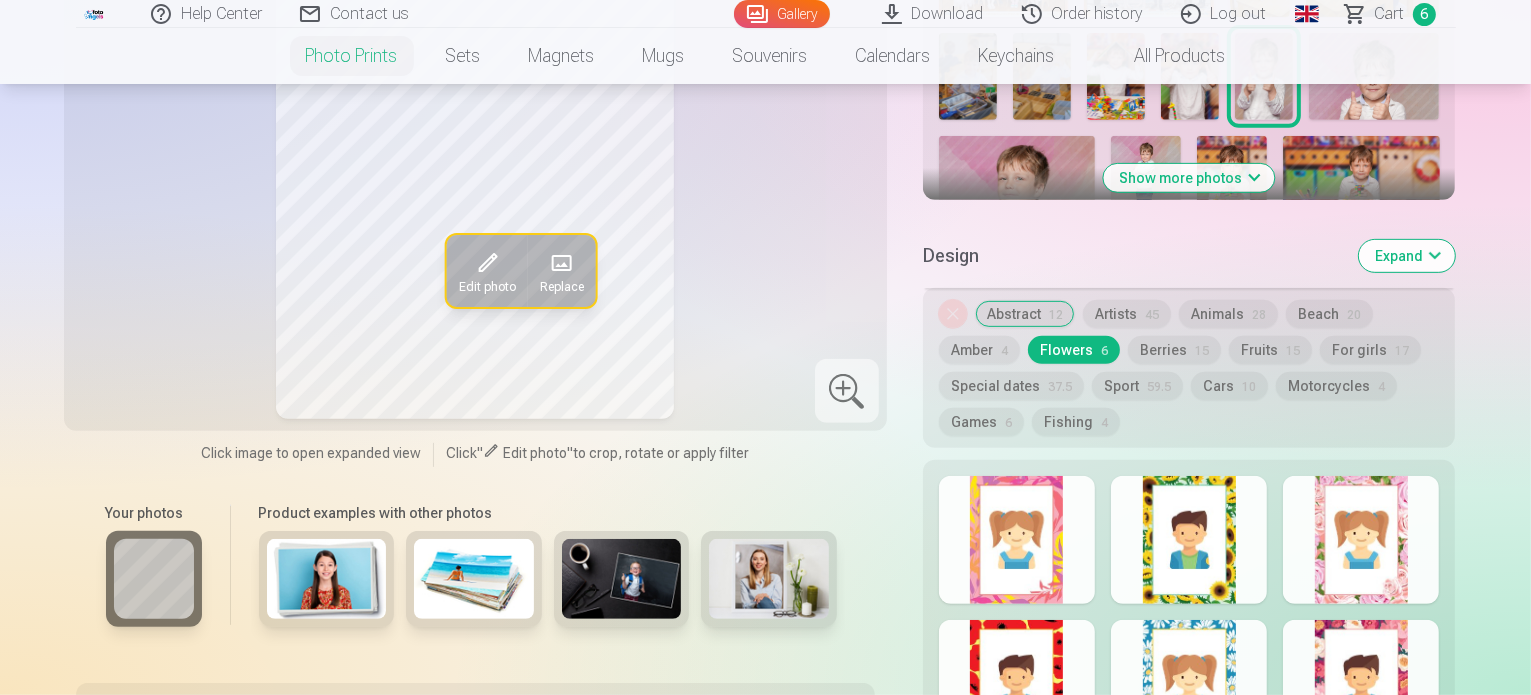 scroll, scrollTop: 556, scrollLeft: 0, axis: vertical 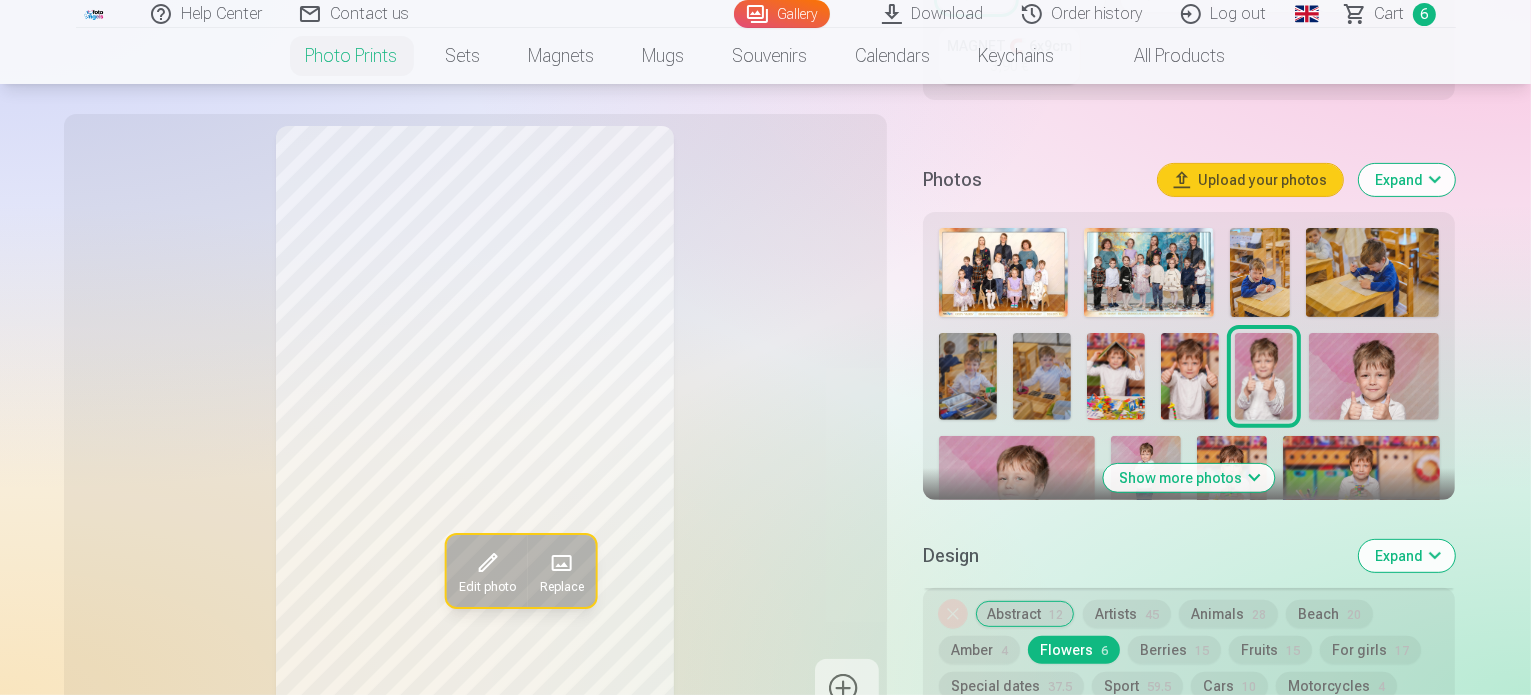 click at bounding box center [1146, 488] 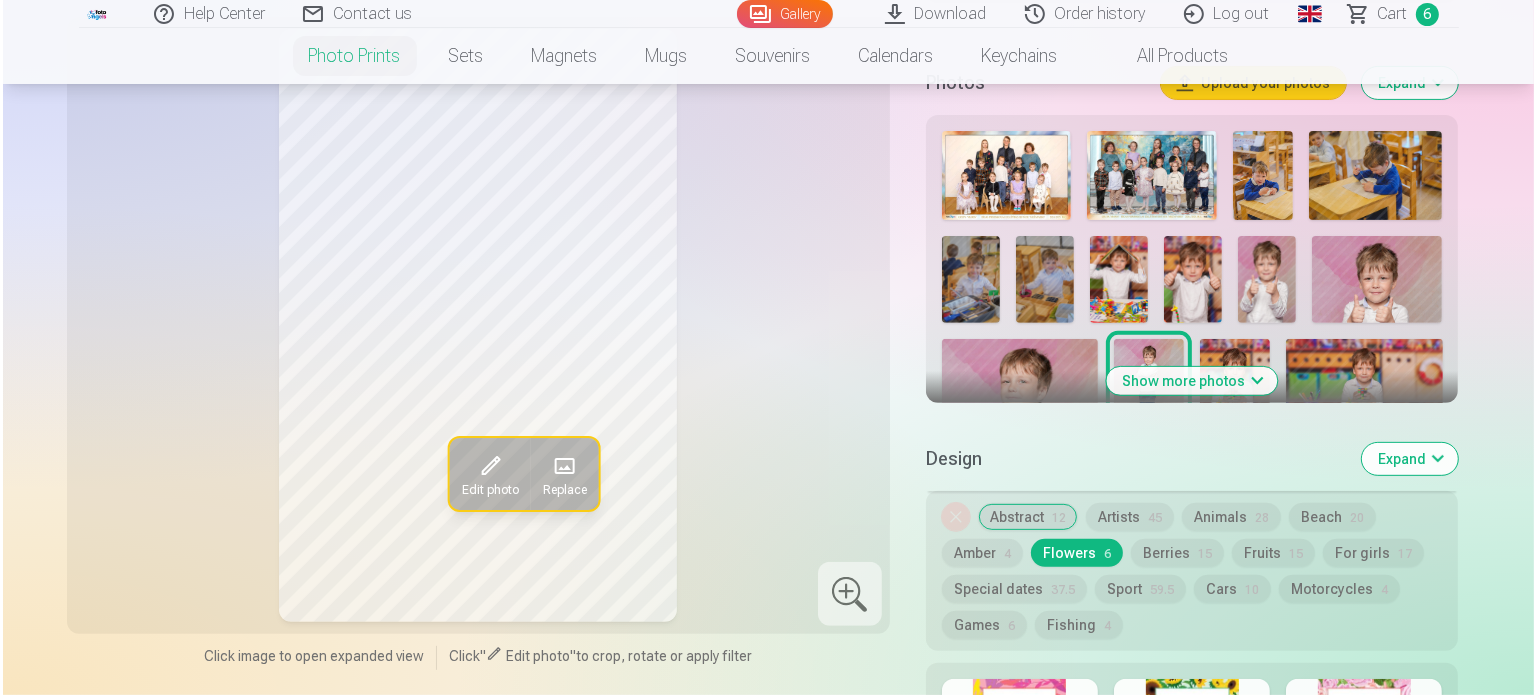 scroll, scrollTop: 1056, scrollLeft: 0, axis: vertical 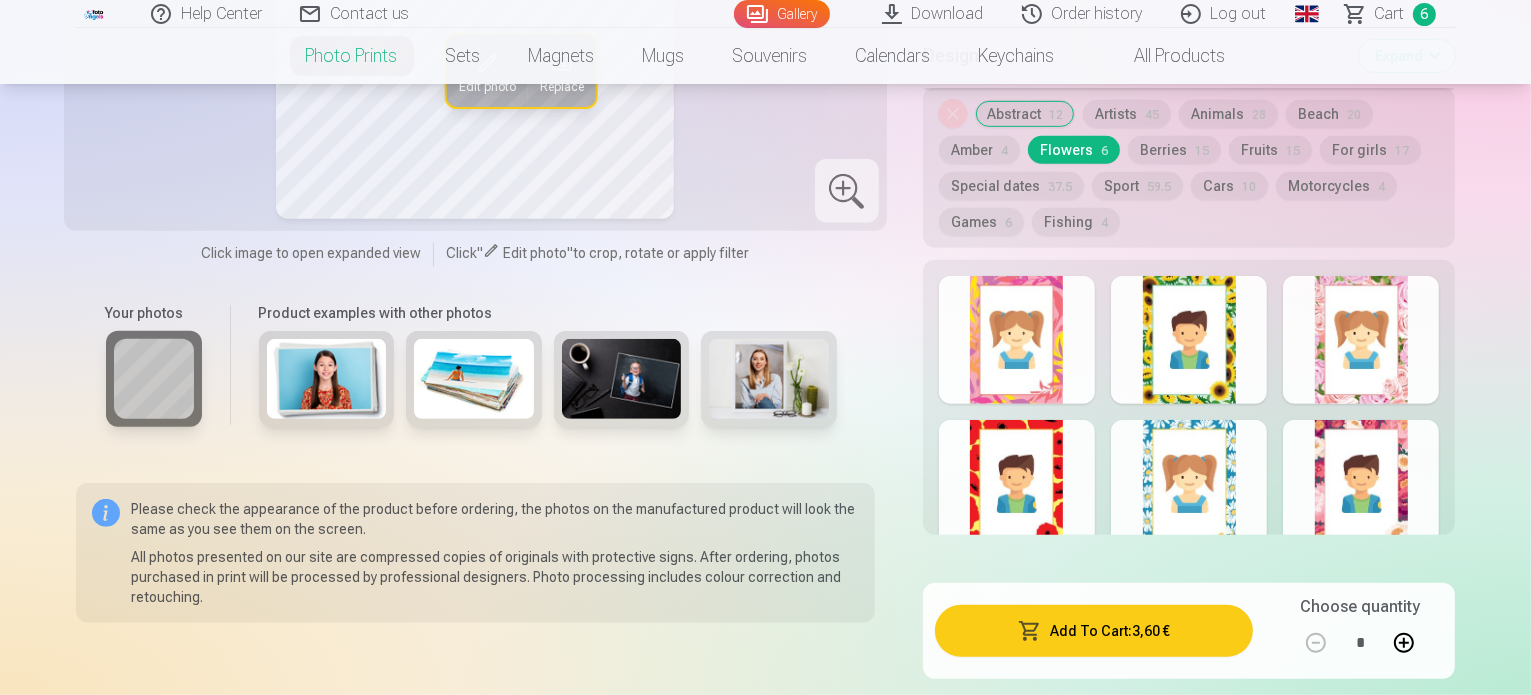 click on "Add To Cart :  3,60 €" at bounding box center [1094, 631] 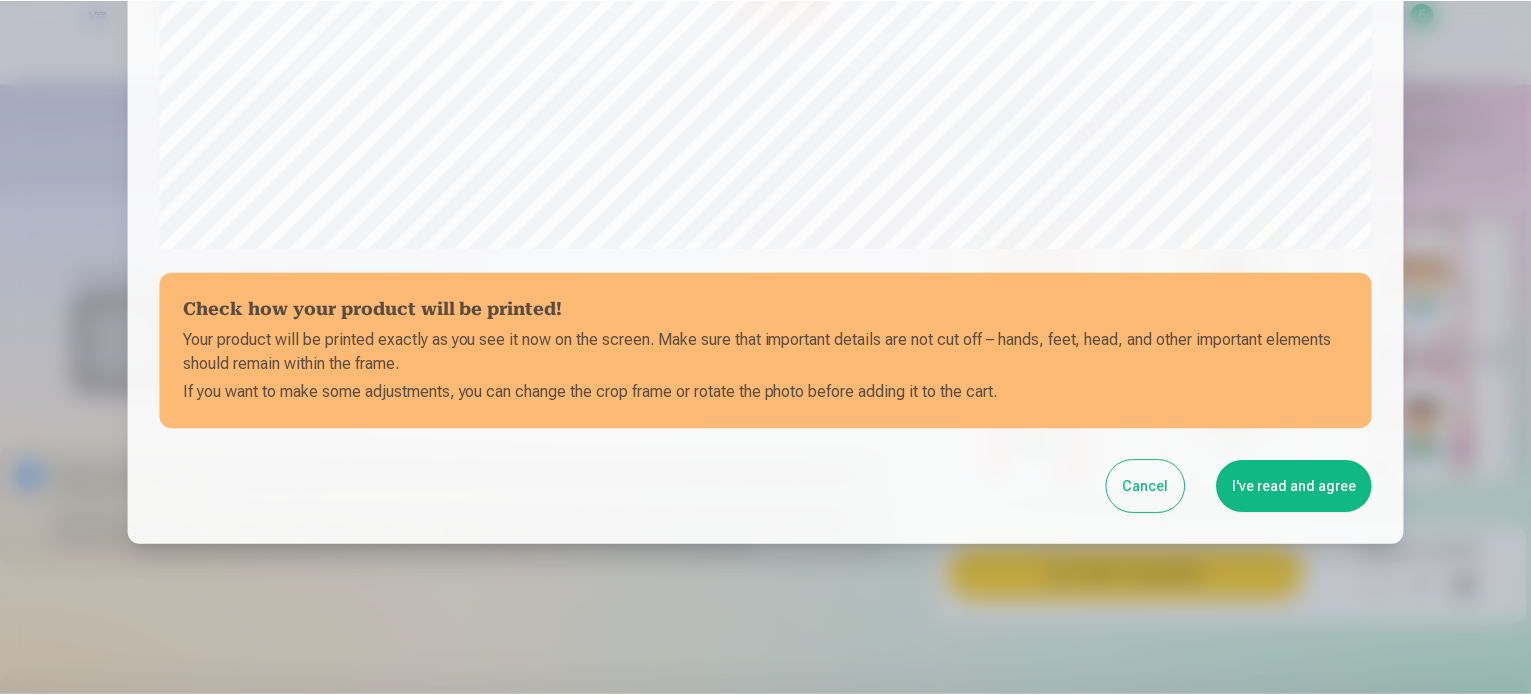 scroll, scrollTop: 744, scrollLeft: 0, axis: vertical 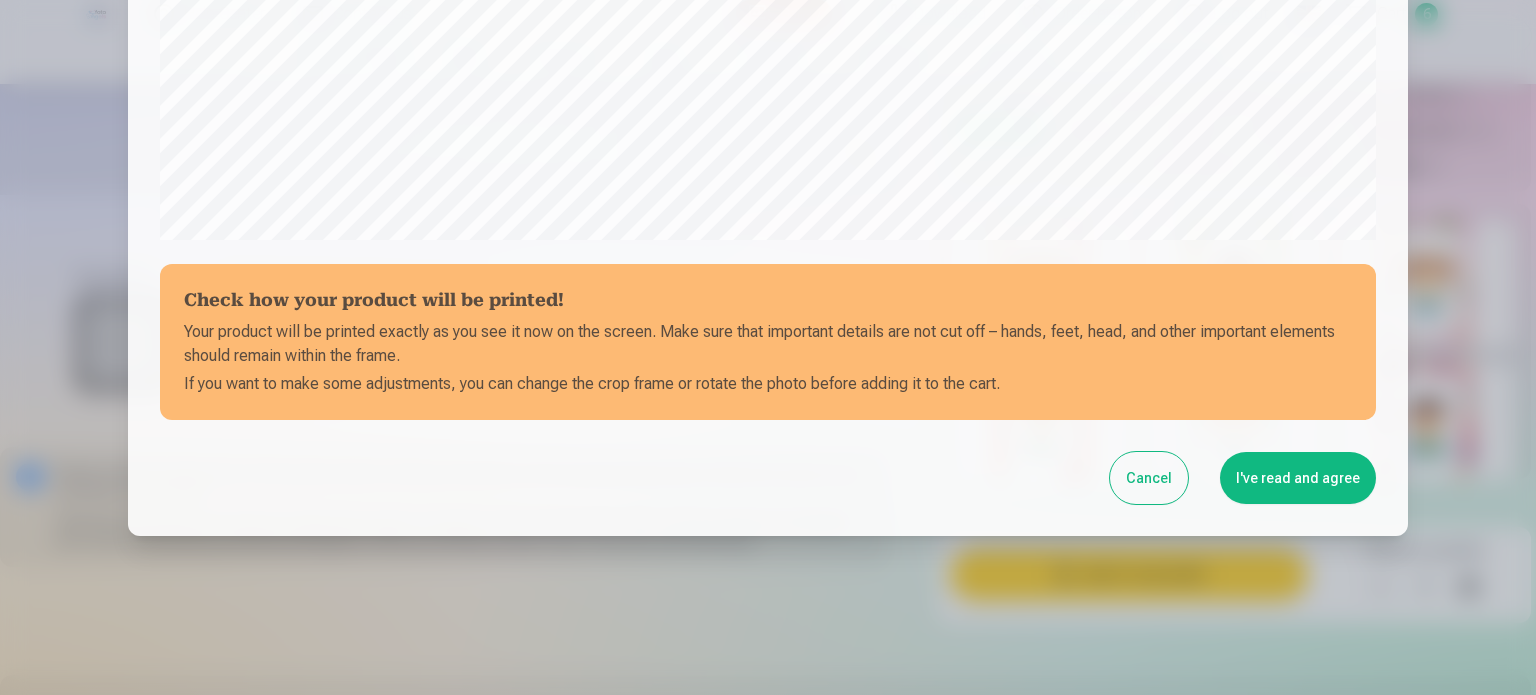 click on "I've read and agree" at bounding box center [1298, 478] 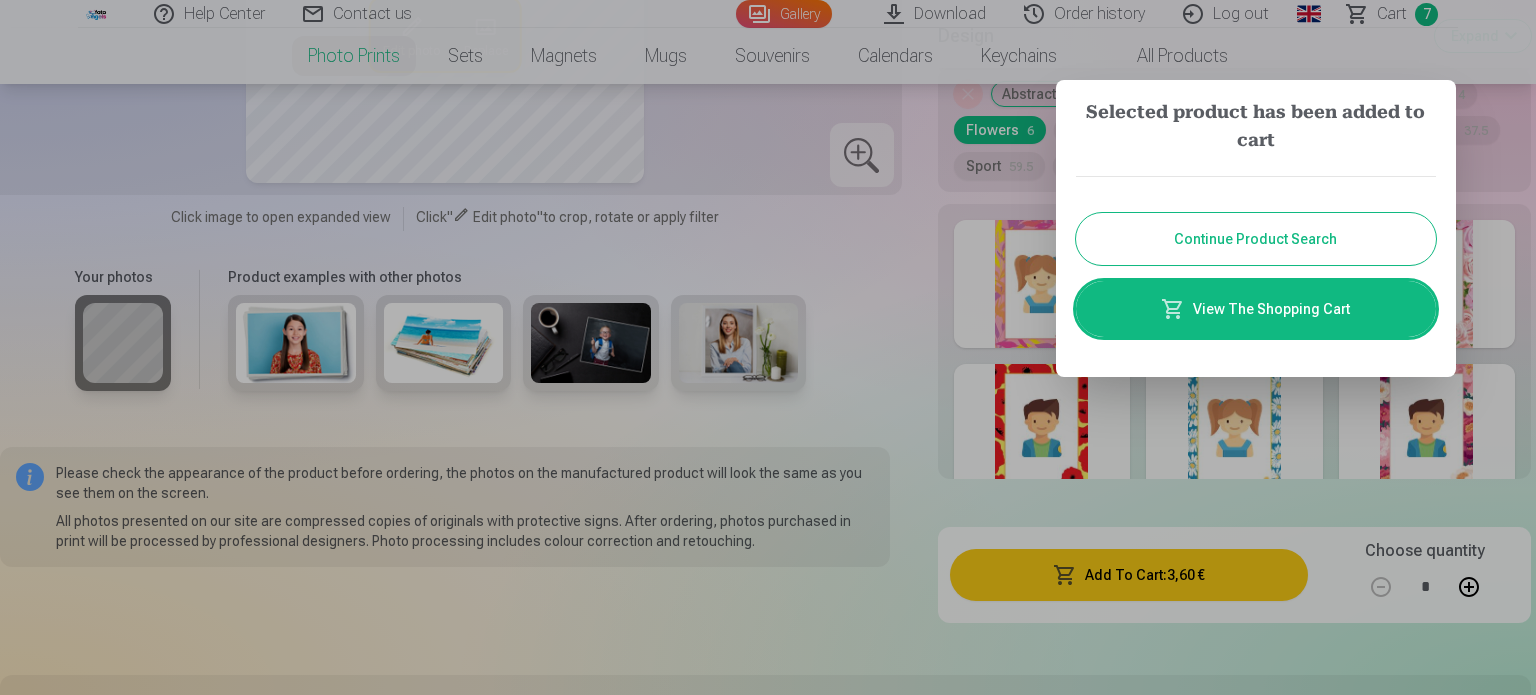 click on "Continue Product Search" at bounding box center (1256, 239) 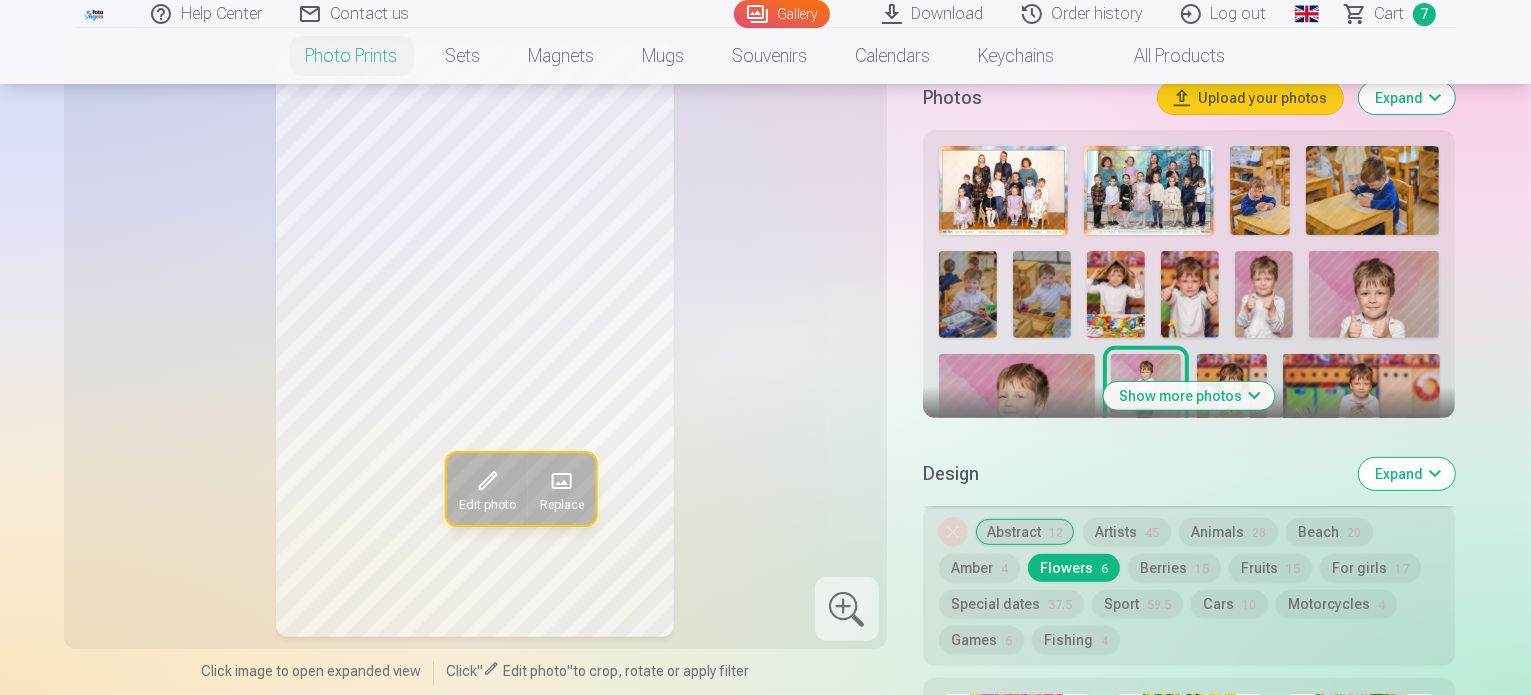 scroll, scrollTop: 756, scrollLeft: 0, axis: vertical 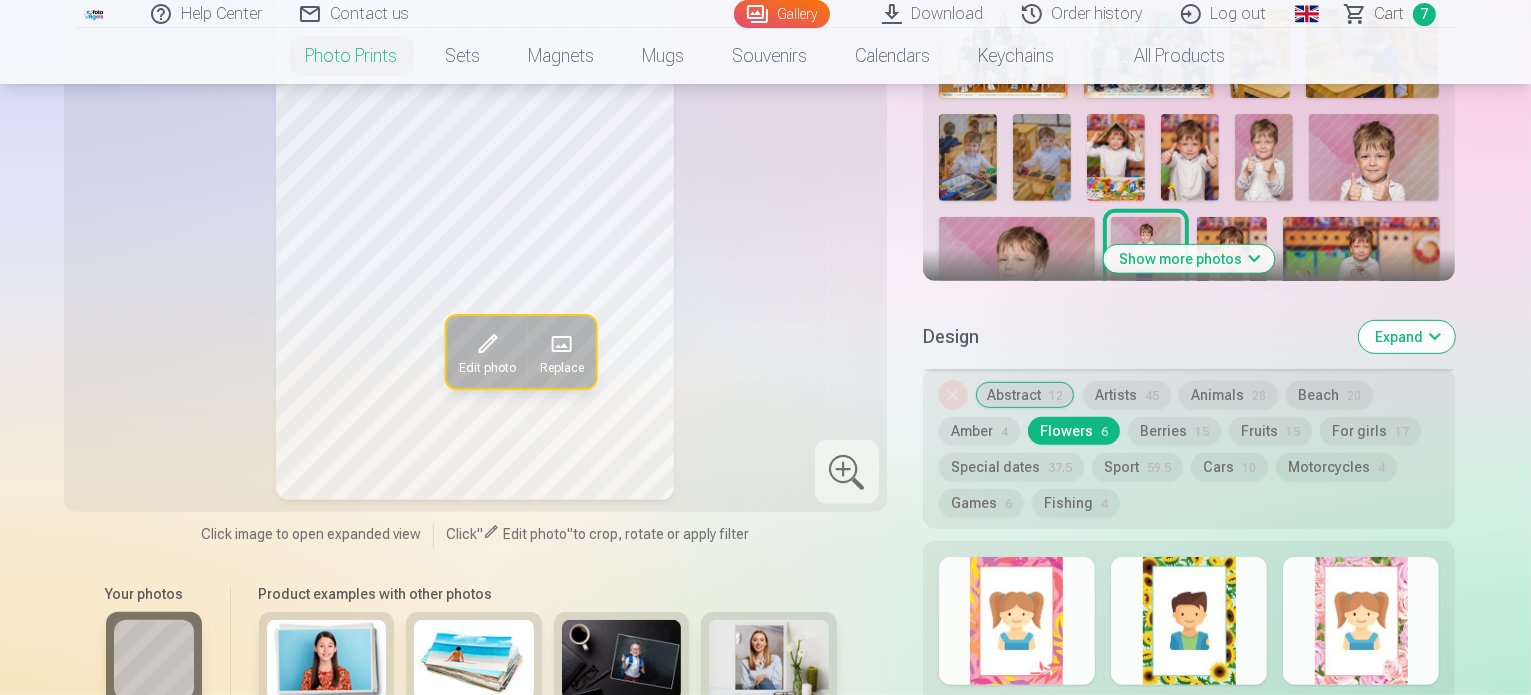 click on "Show more photos" at bounding box center (1189, 259) 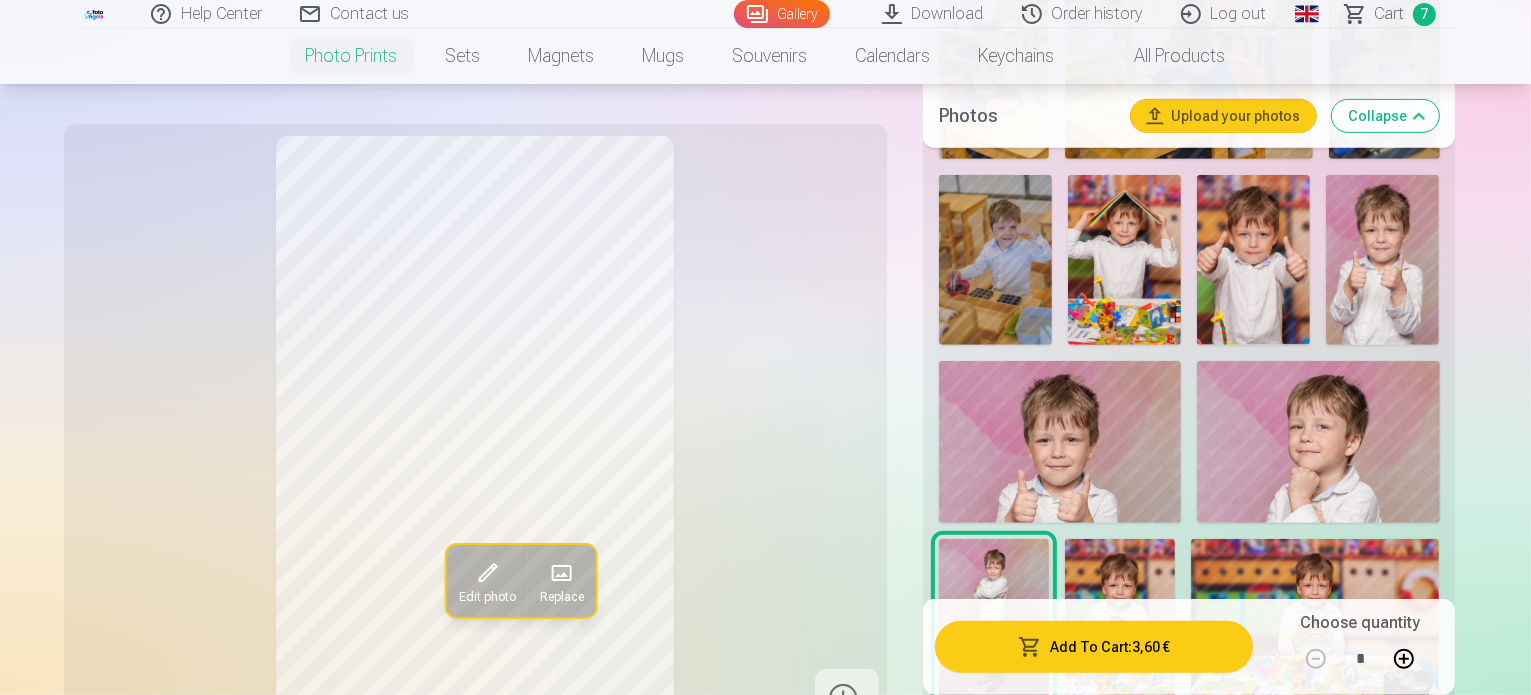 scroll, scrollTop: 975, scrollLeft: 0, axis: vertical 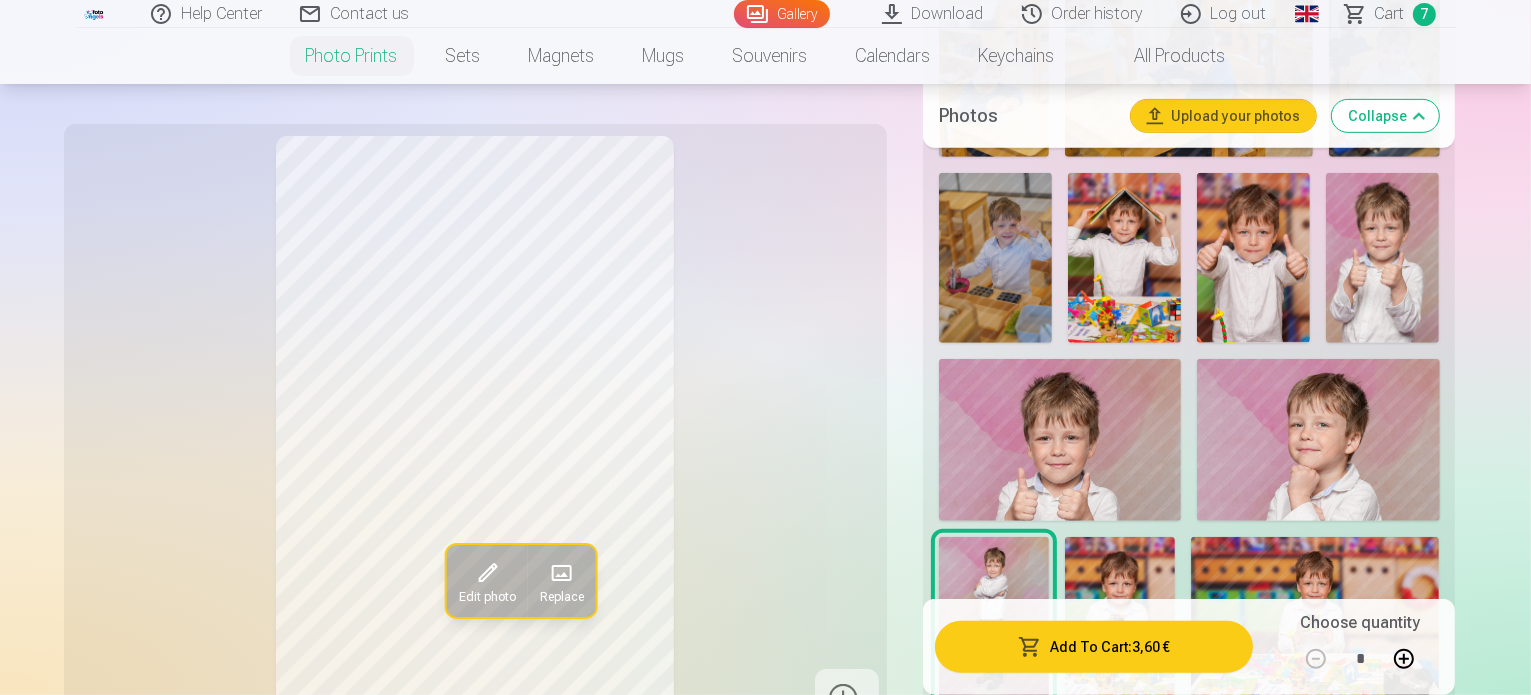 click at bounding box center (994, 620) 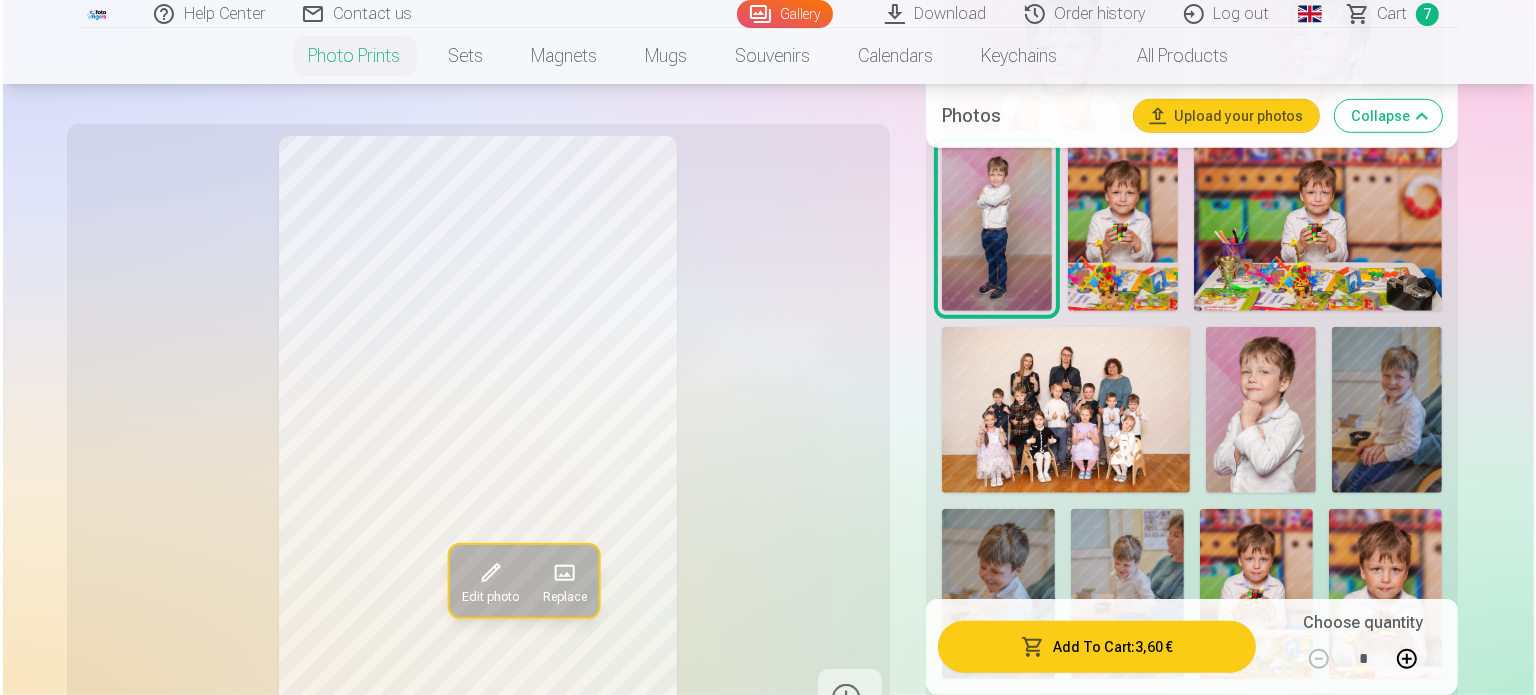 scroll, scrollTop: 1375, scrollLeft: 0, axis: vertical 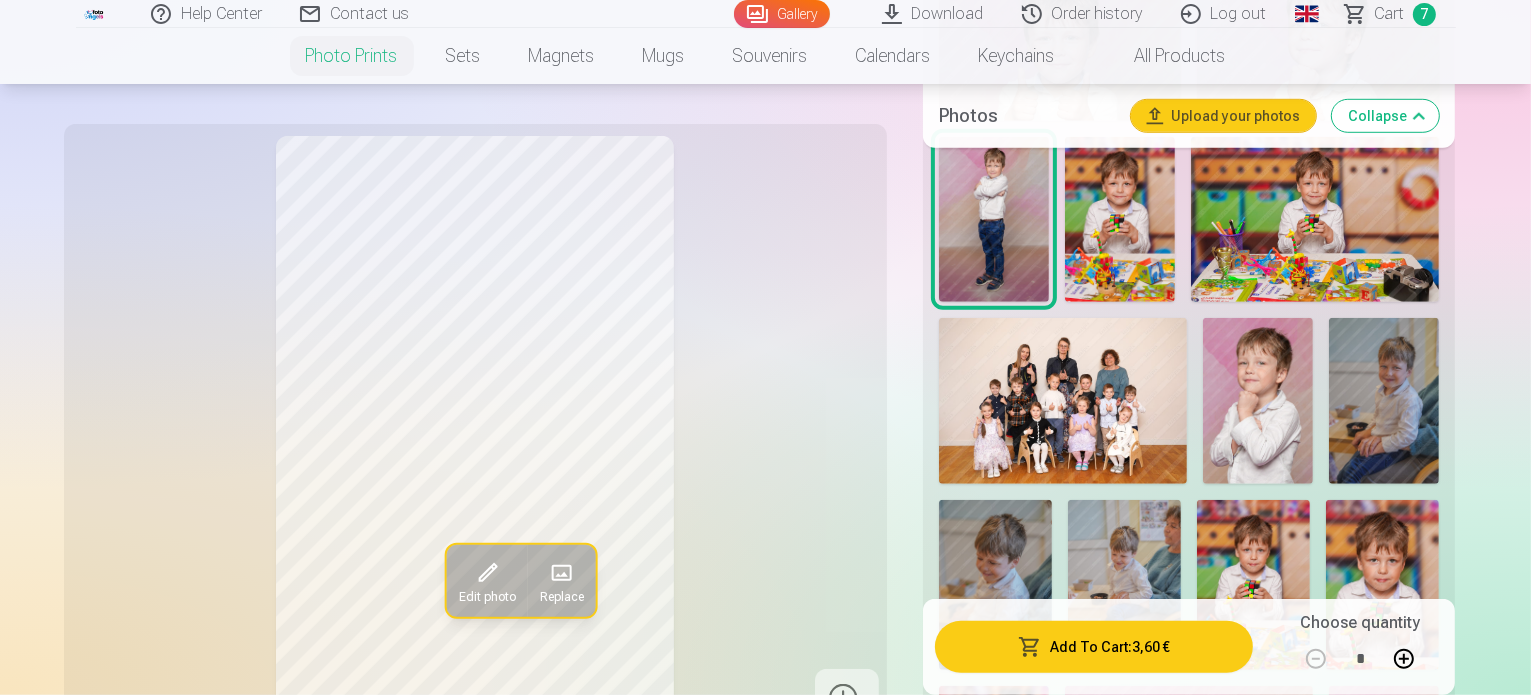 click on "Add To Cart :  3,60 €" at bounding box center (1094, 647) 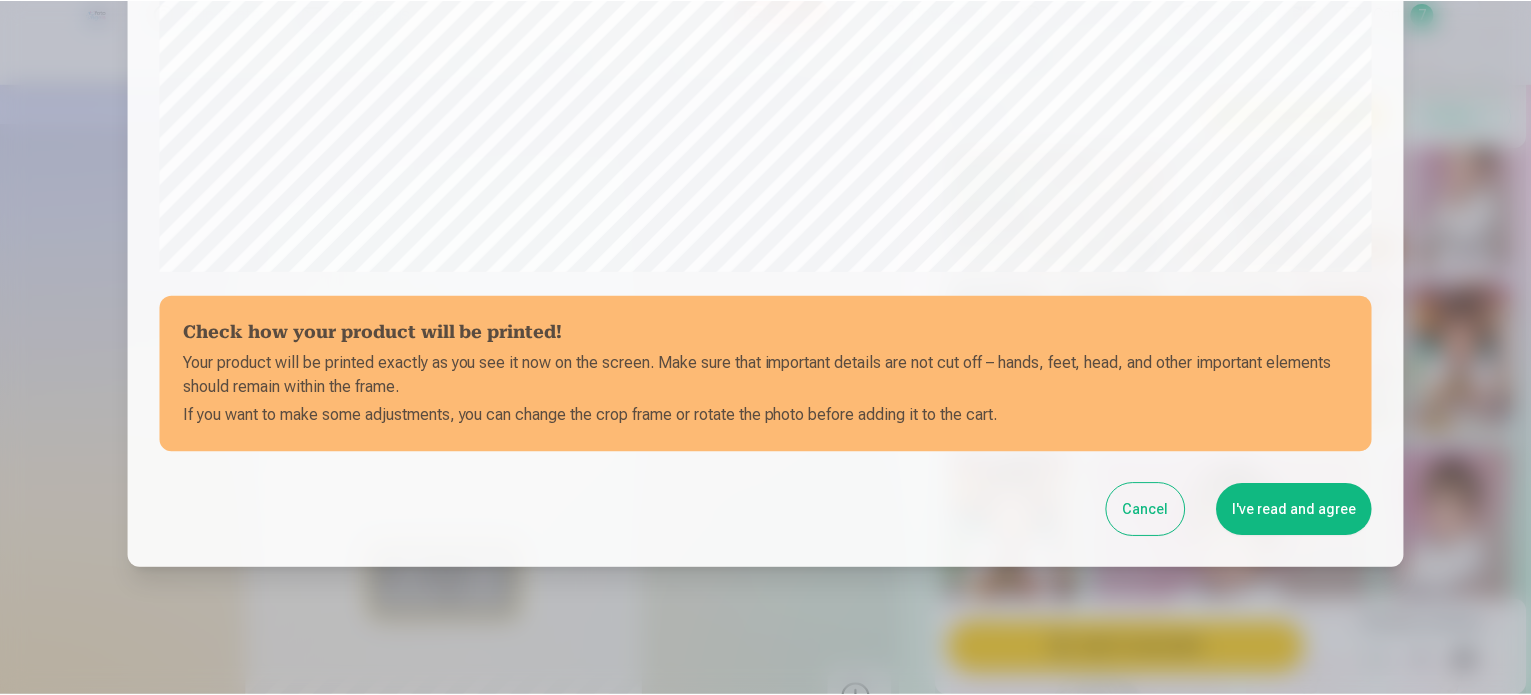 scroll, scrollTop: 744, scrollLeft: 0, axis: vertical 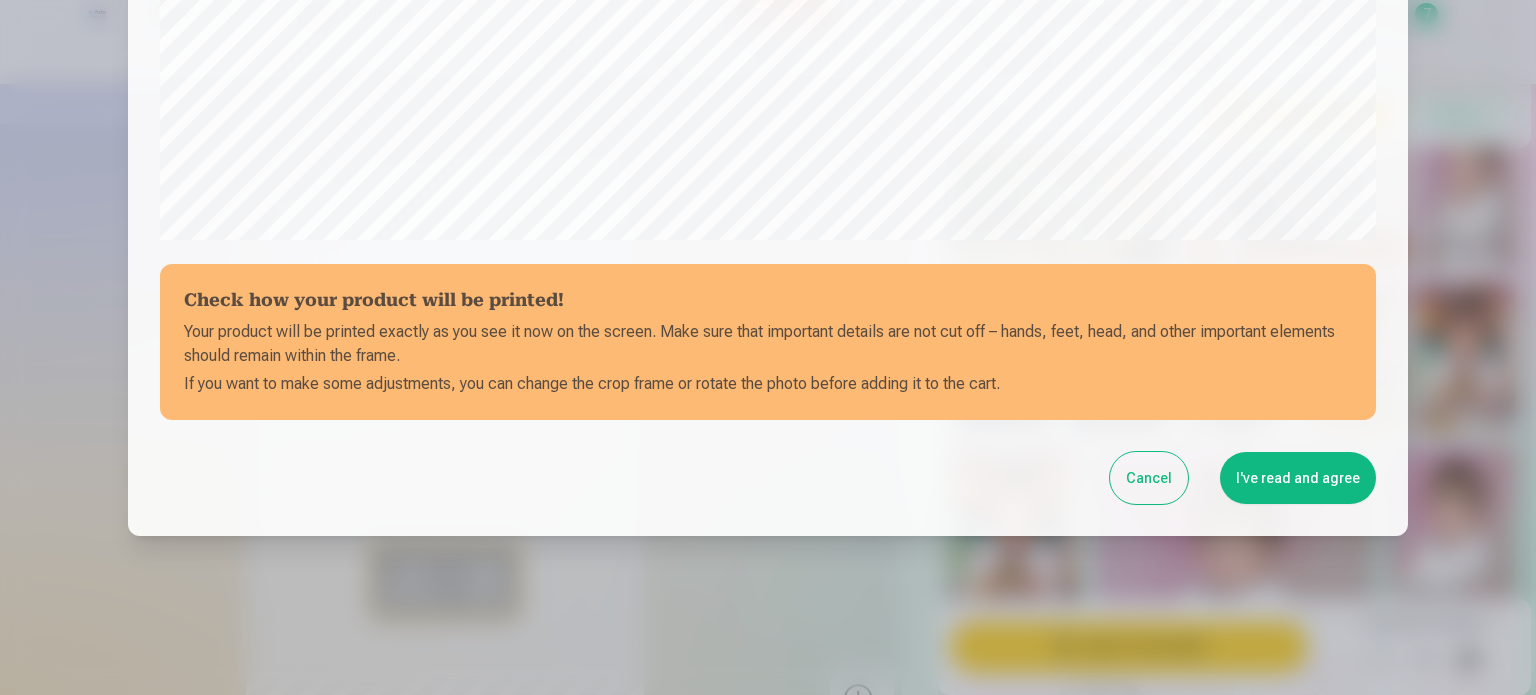 click on "I've read and agree" at bounding box center [1298, 478] 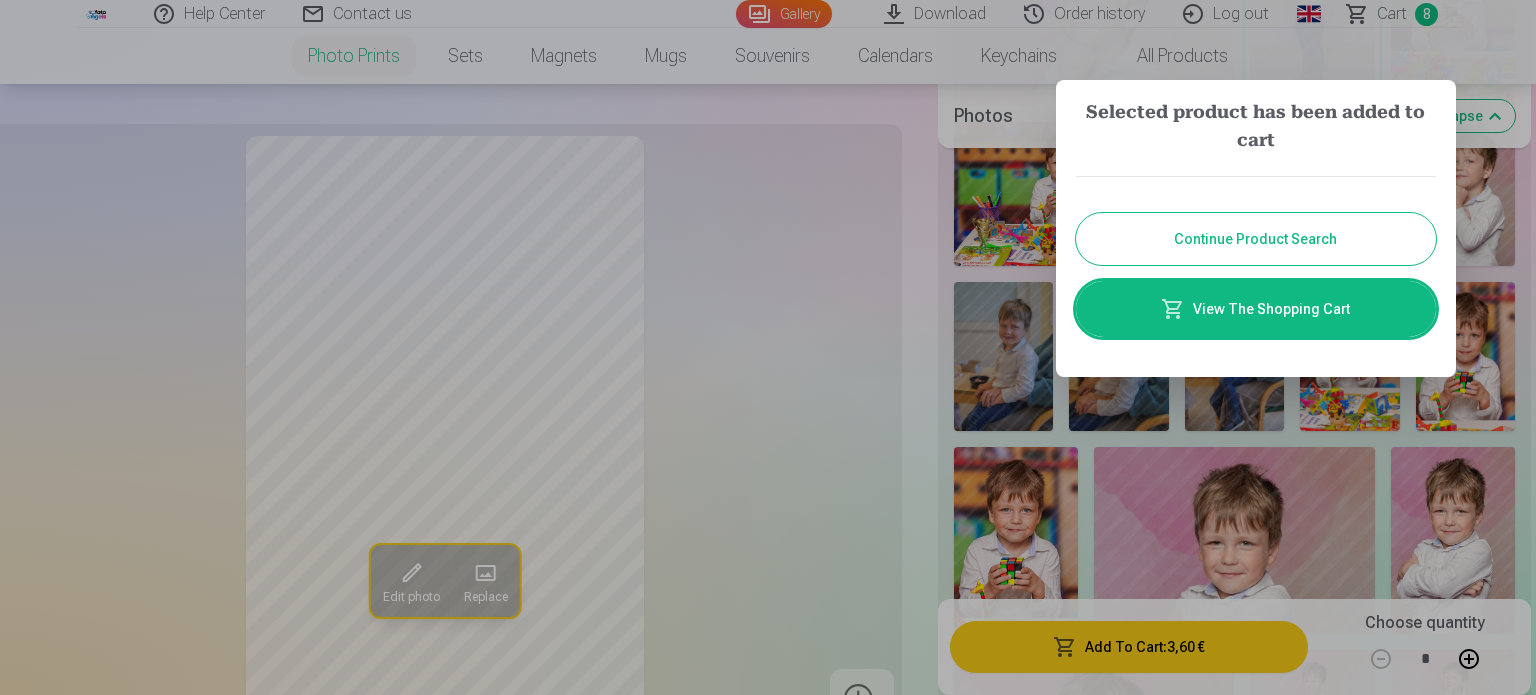 click at bounding box center (768, 347) 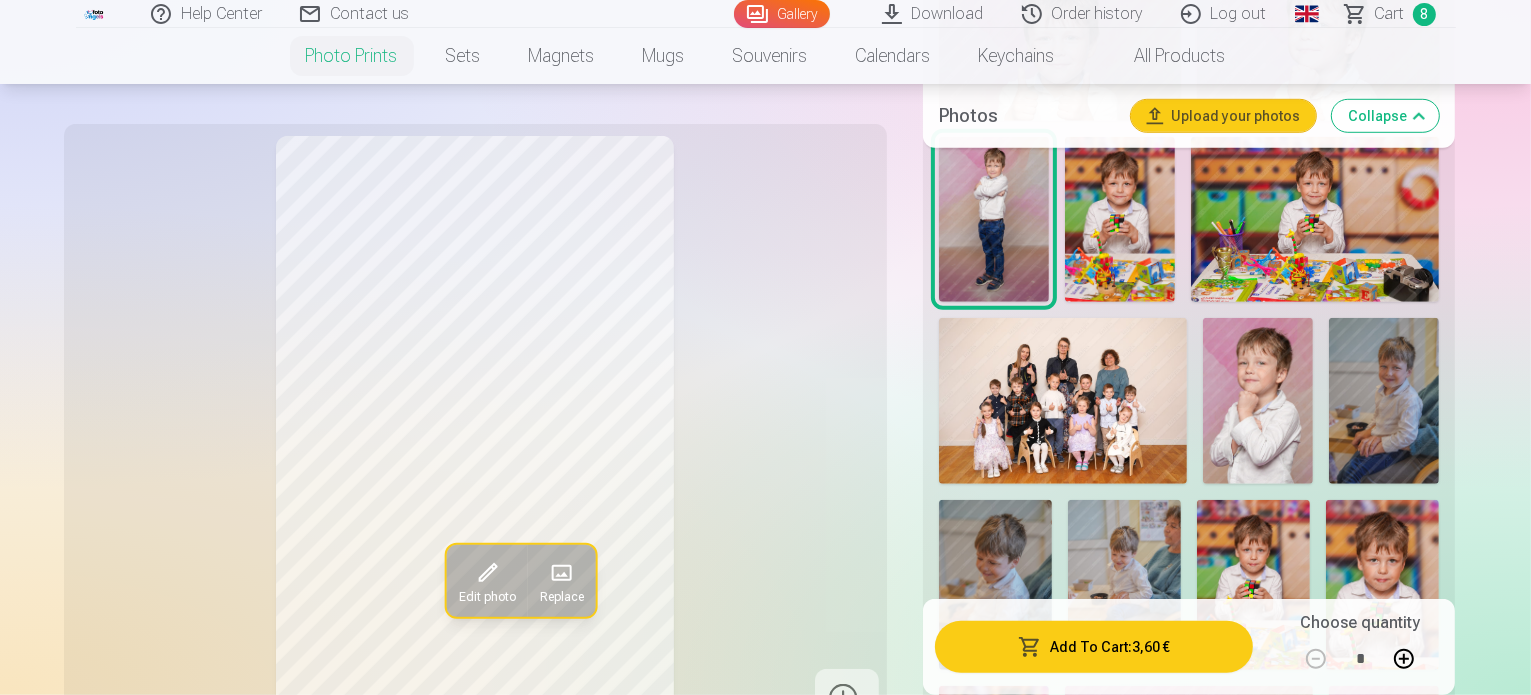 click at bounding box center (994, 769) 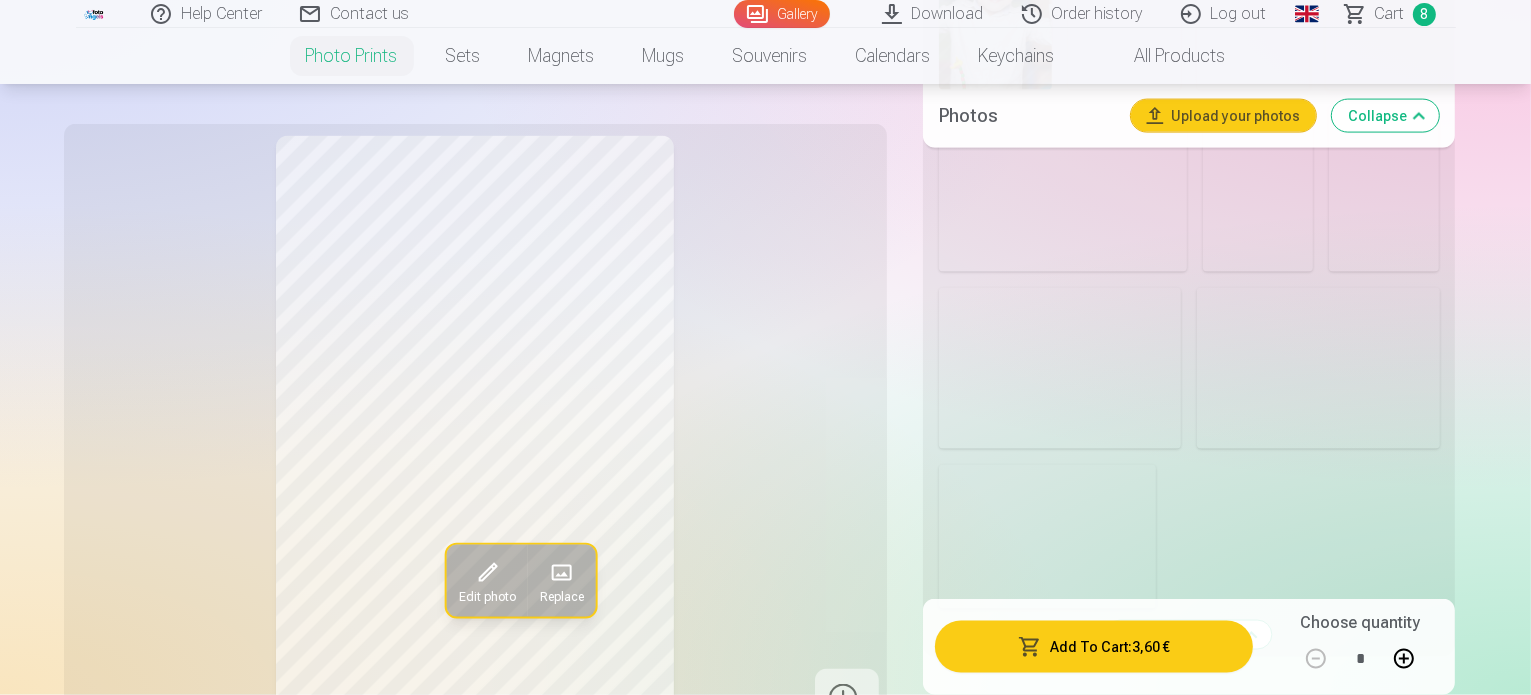 scroll, scrollTop: 3175, scrollLeft: 0, axis: vertical 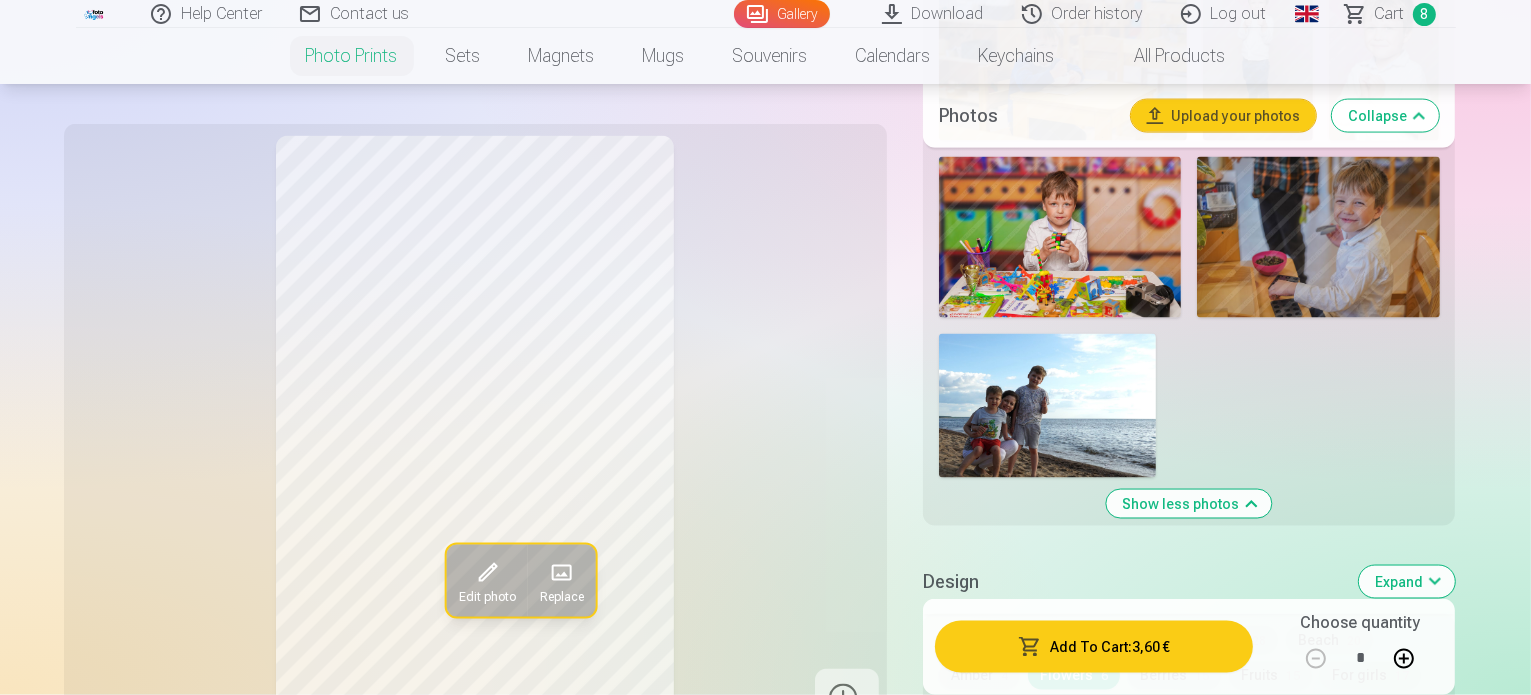 click on "Abstract 12" at bounding box center [1025, 640] 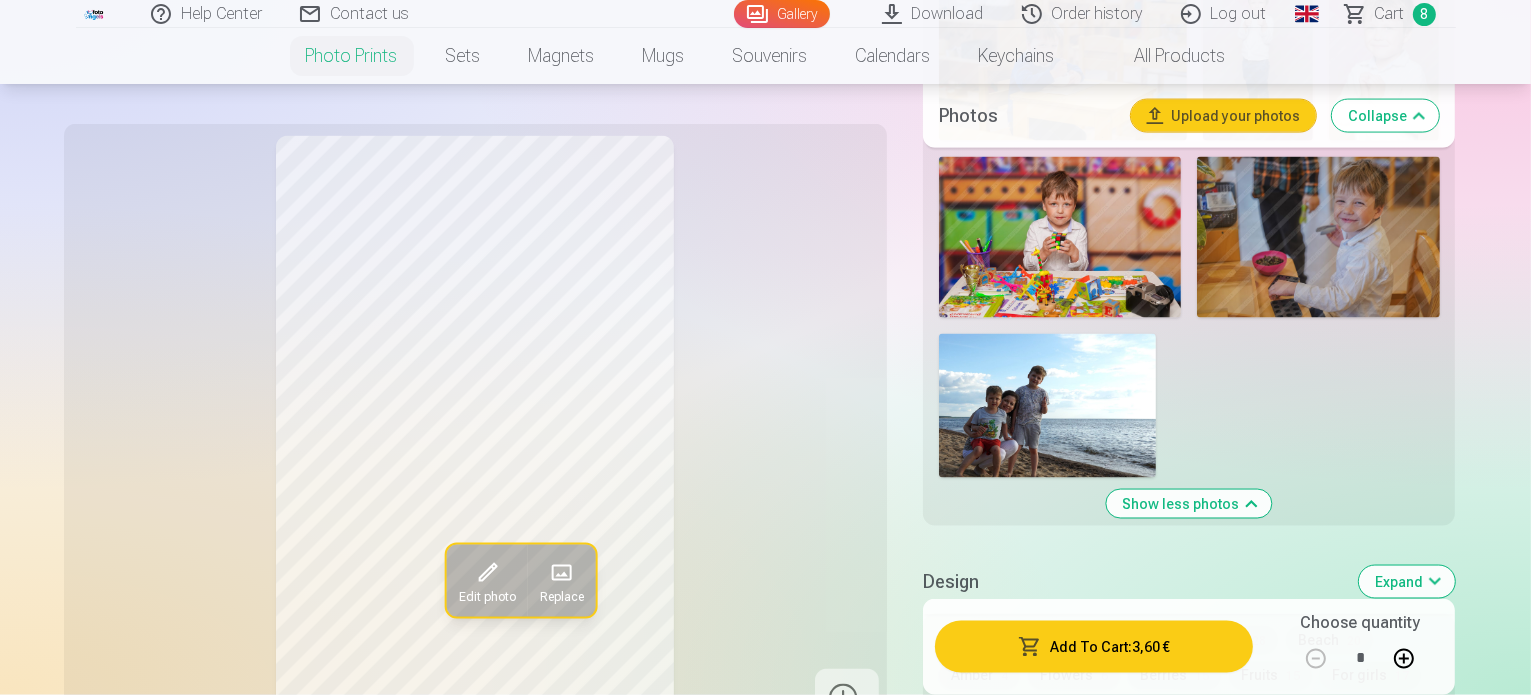 click at bounding box center (1017, 1010) 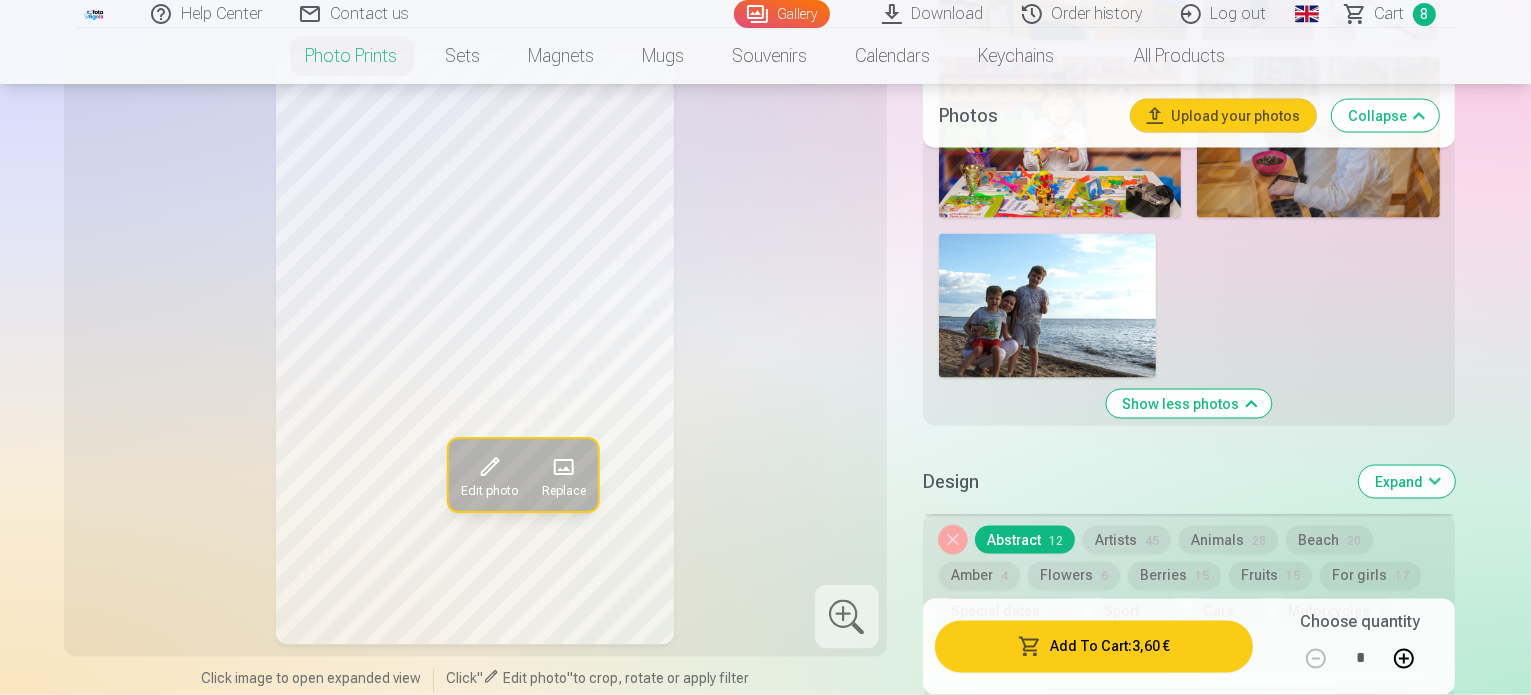 scroll, scrollTop: 3475, scrollLeft: 0, axis: vertical 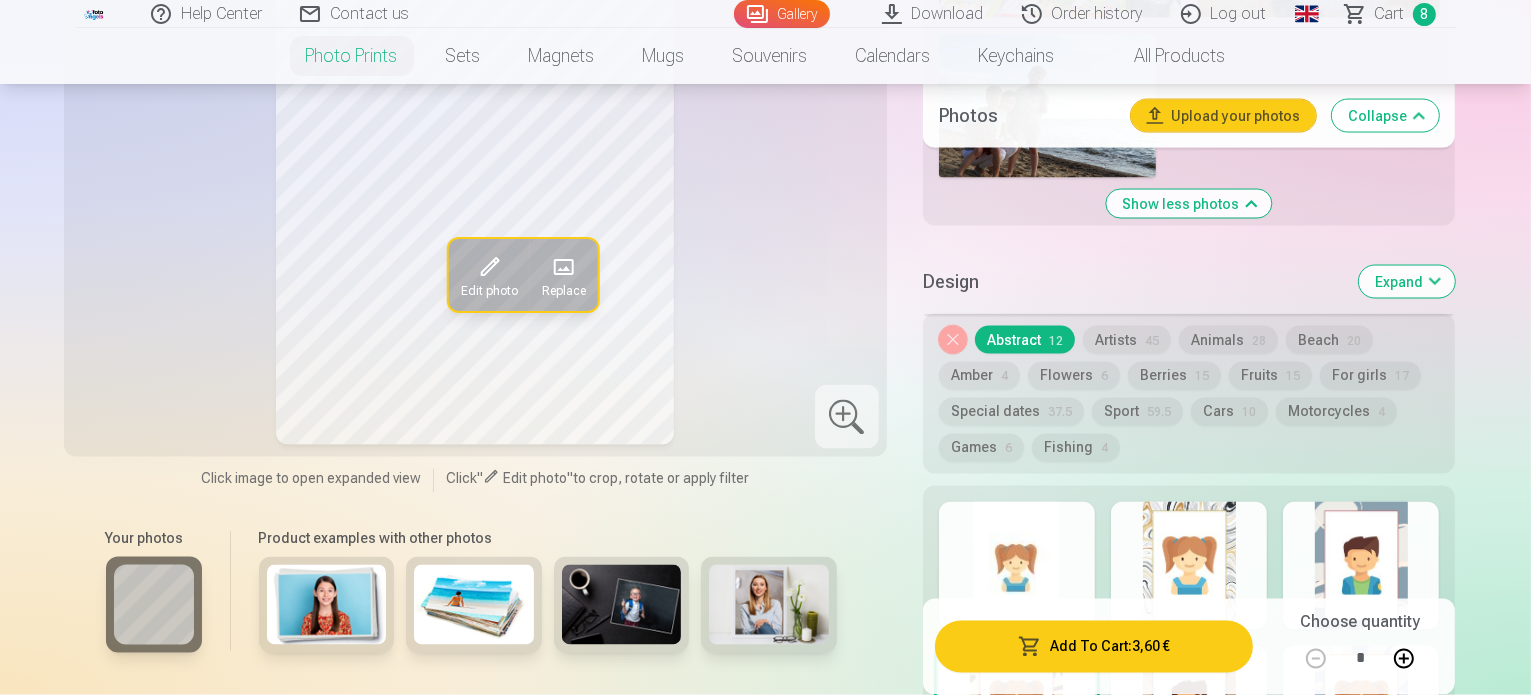 click on "View more designs" at bounding box center [1189, 739] 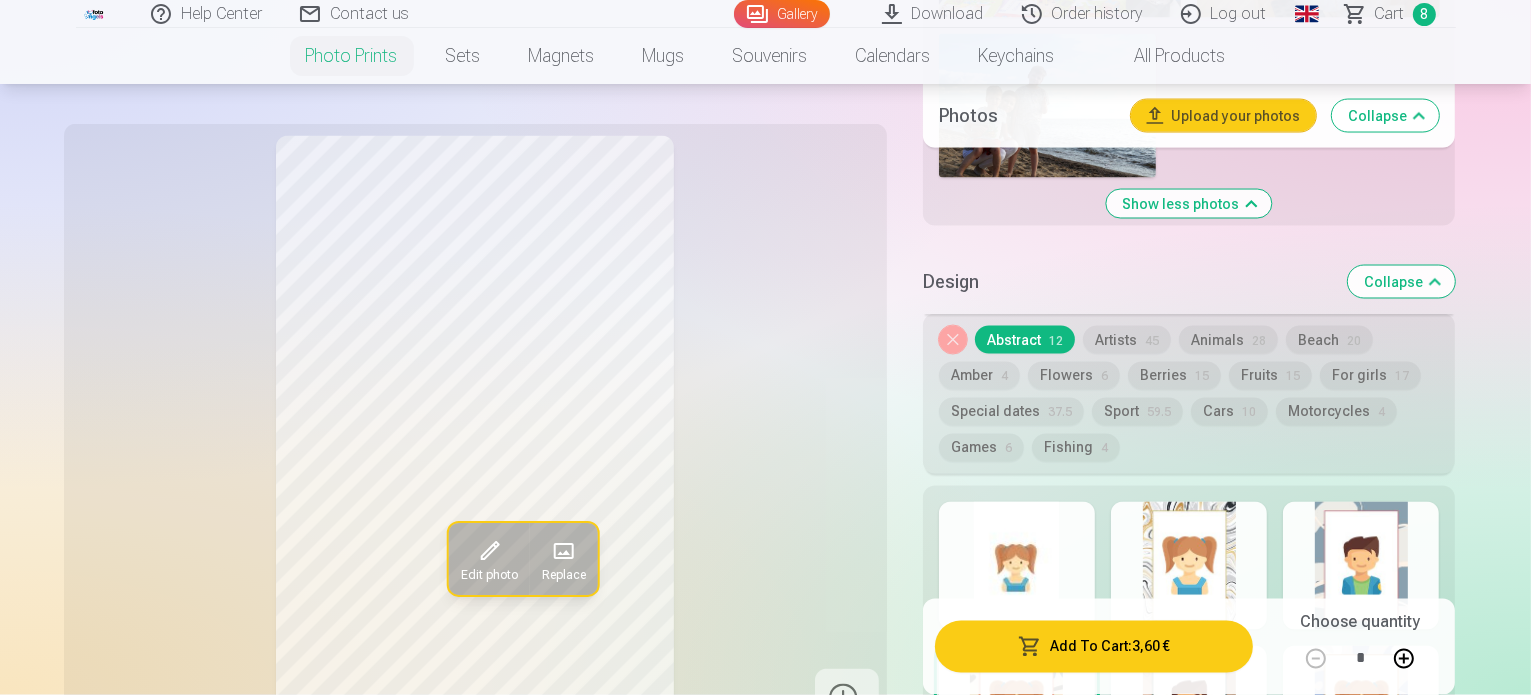click at bounding box center [1017, 998] 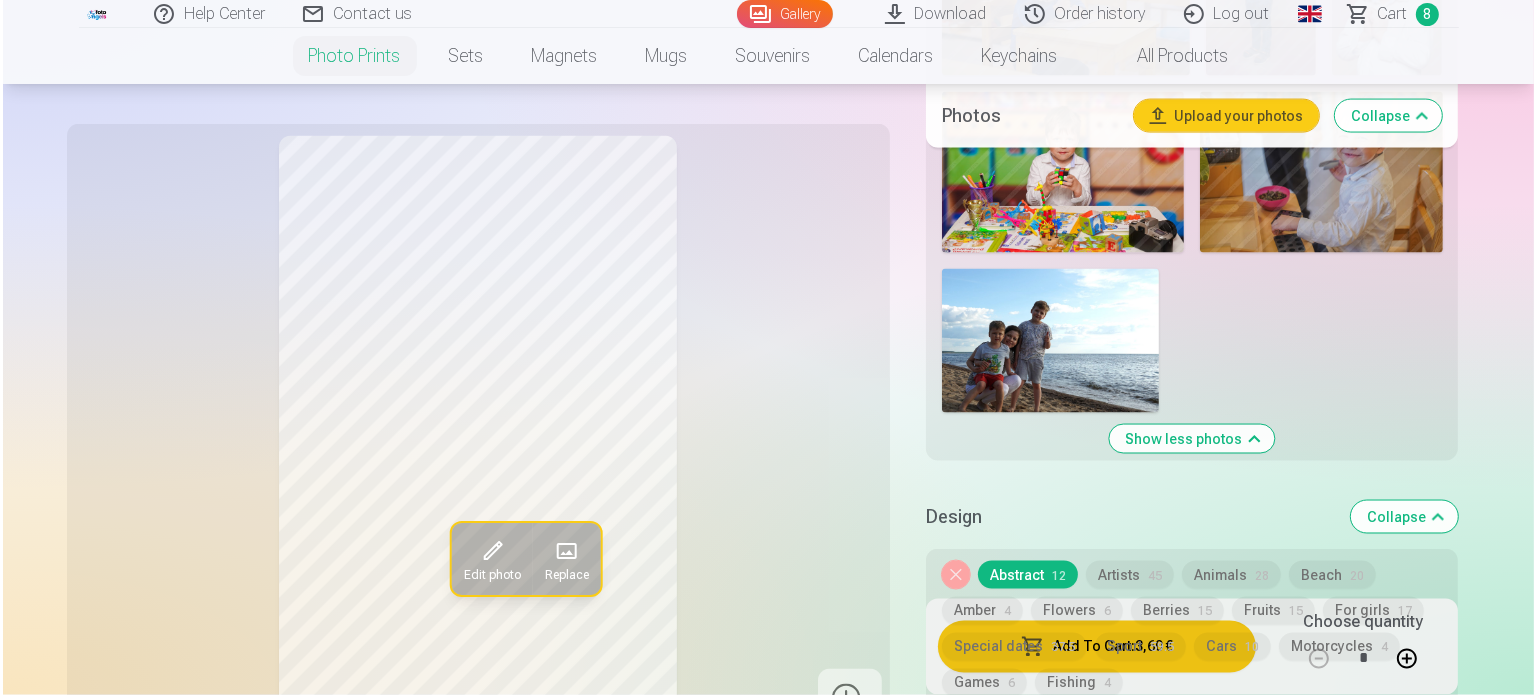scroll, scrollTop: 3075, scrollLeft: 0, axis: vertical 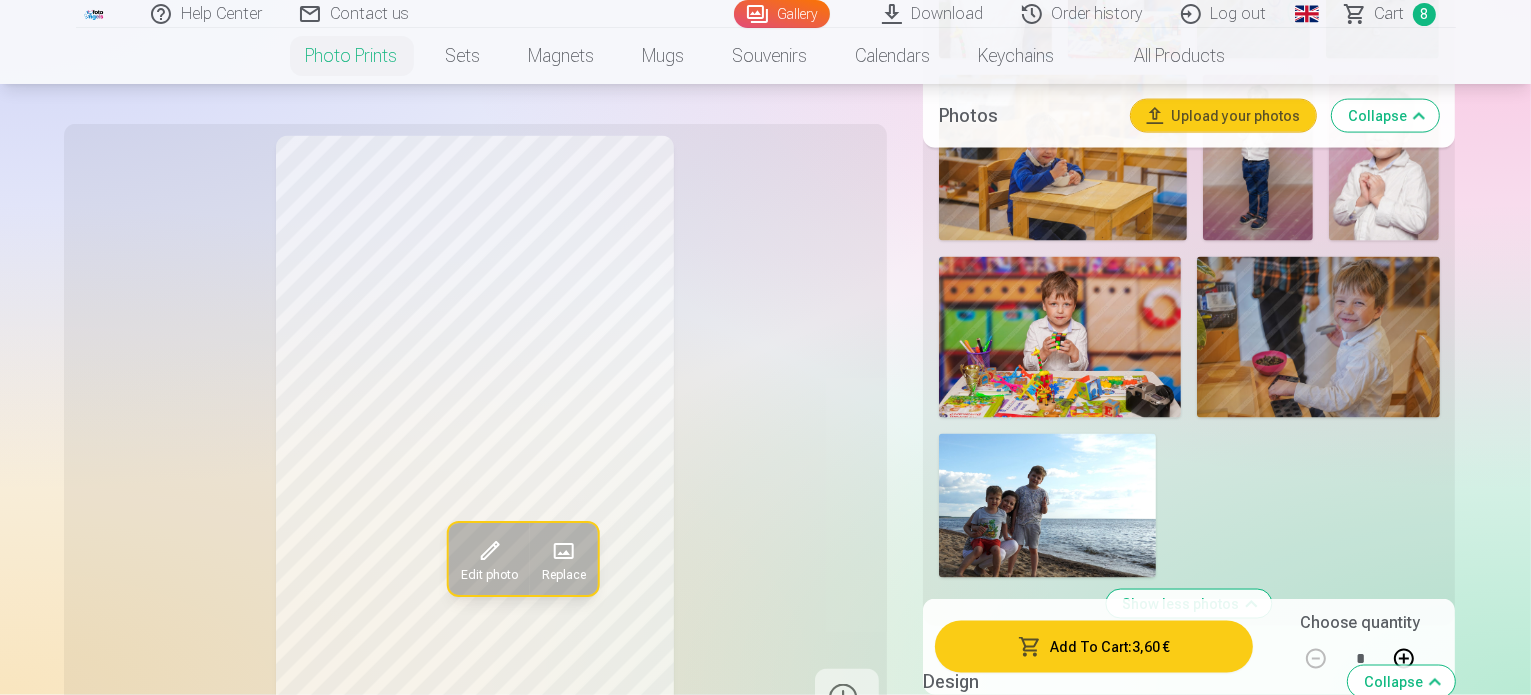 click at bounding box center (1017, 966) 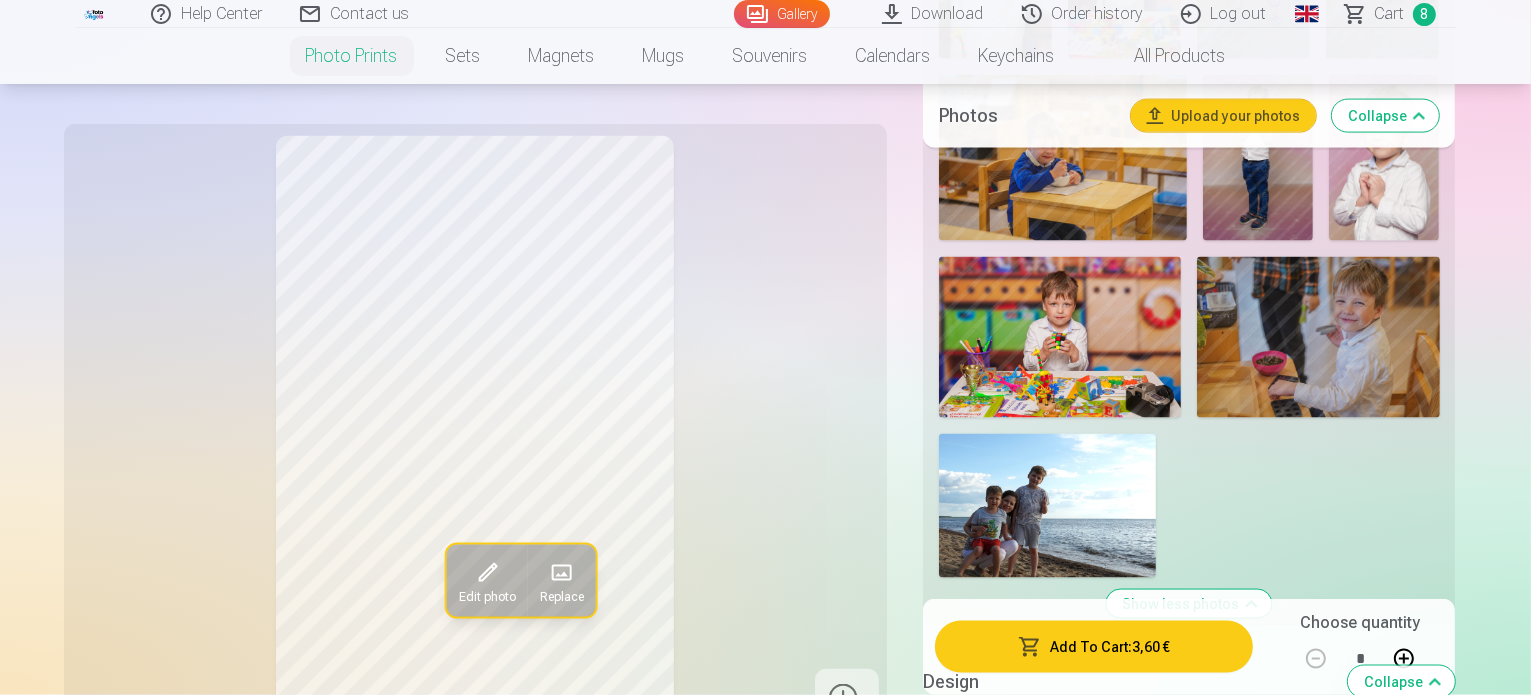 click on "Add To Cart :  3,60 €" at bounding box center (1094, 647) 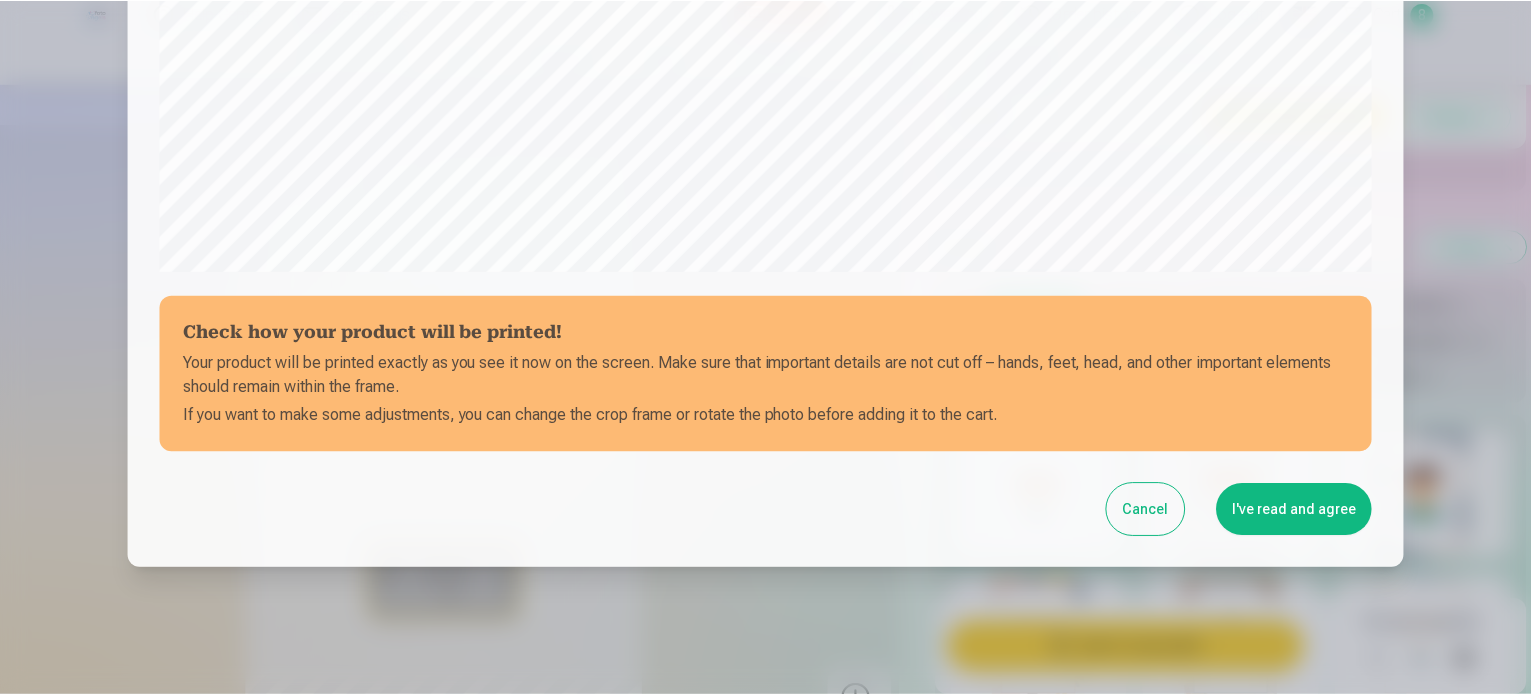 scroll, scrollTop: 744, scrollLeft: 0, axis: vertical 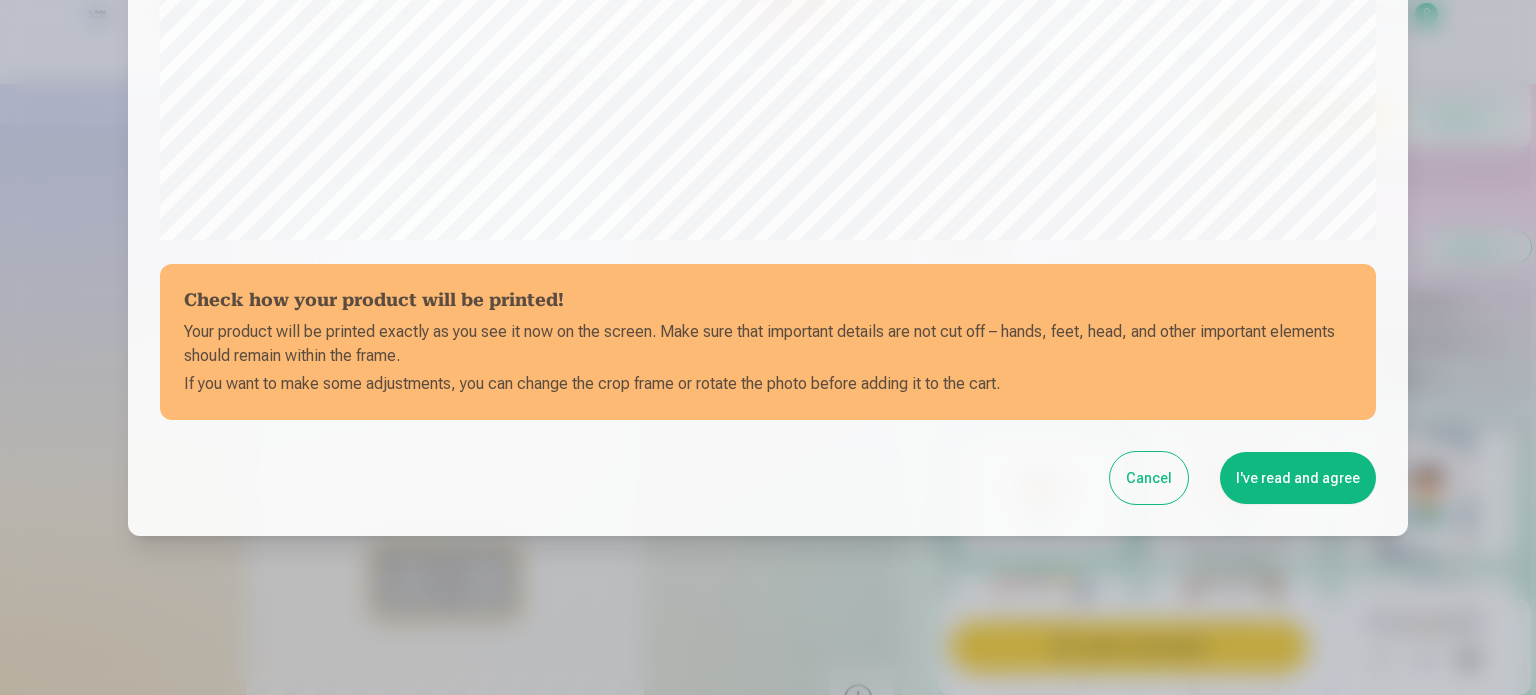 click on "I've read and agree" at bounding box center (1298, 478) 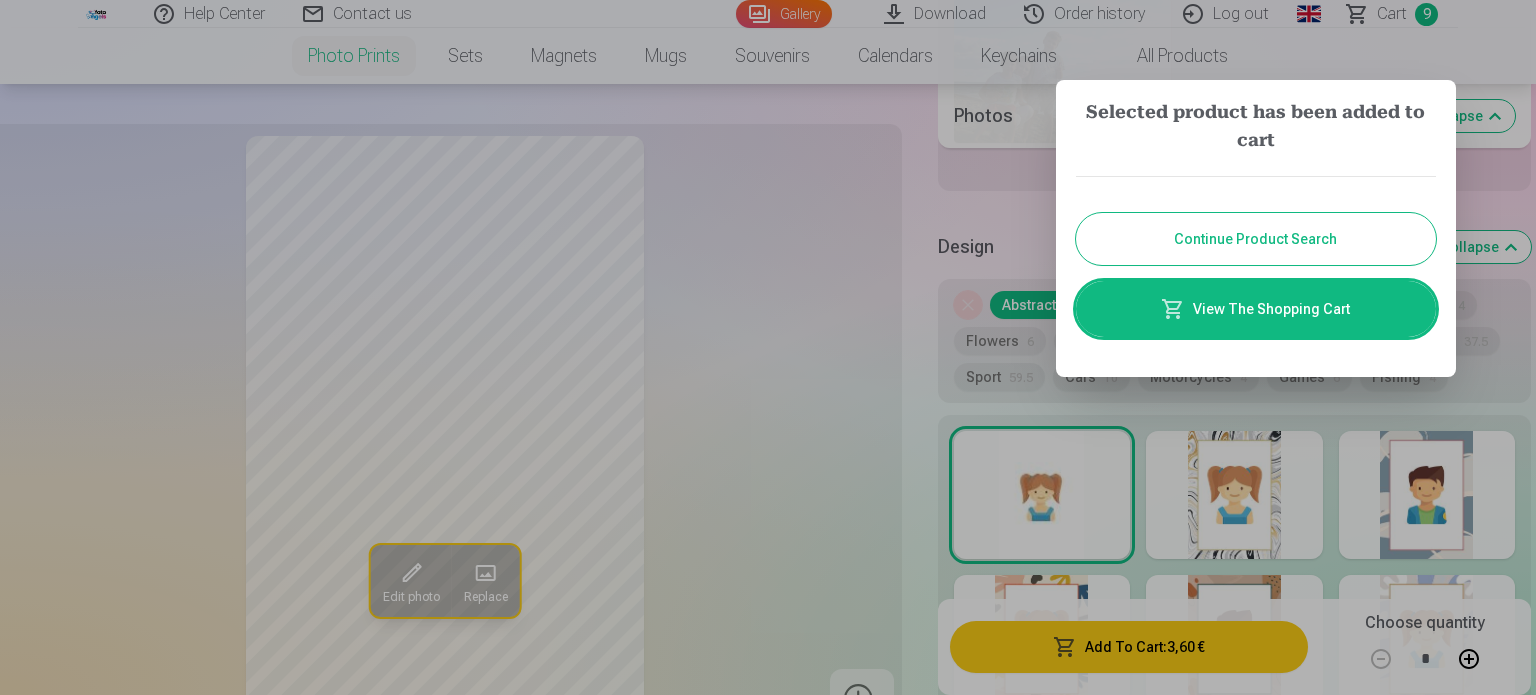 click on "Continue Product Search" at bounding box center [1256, 239] 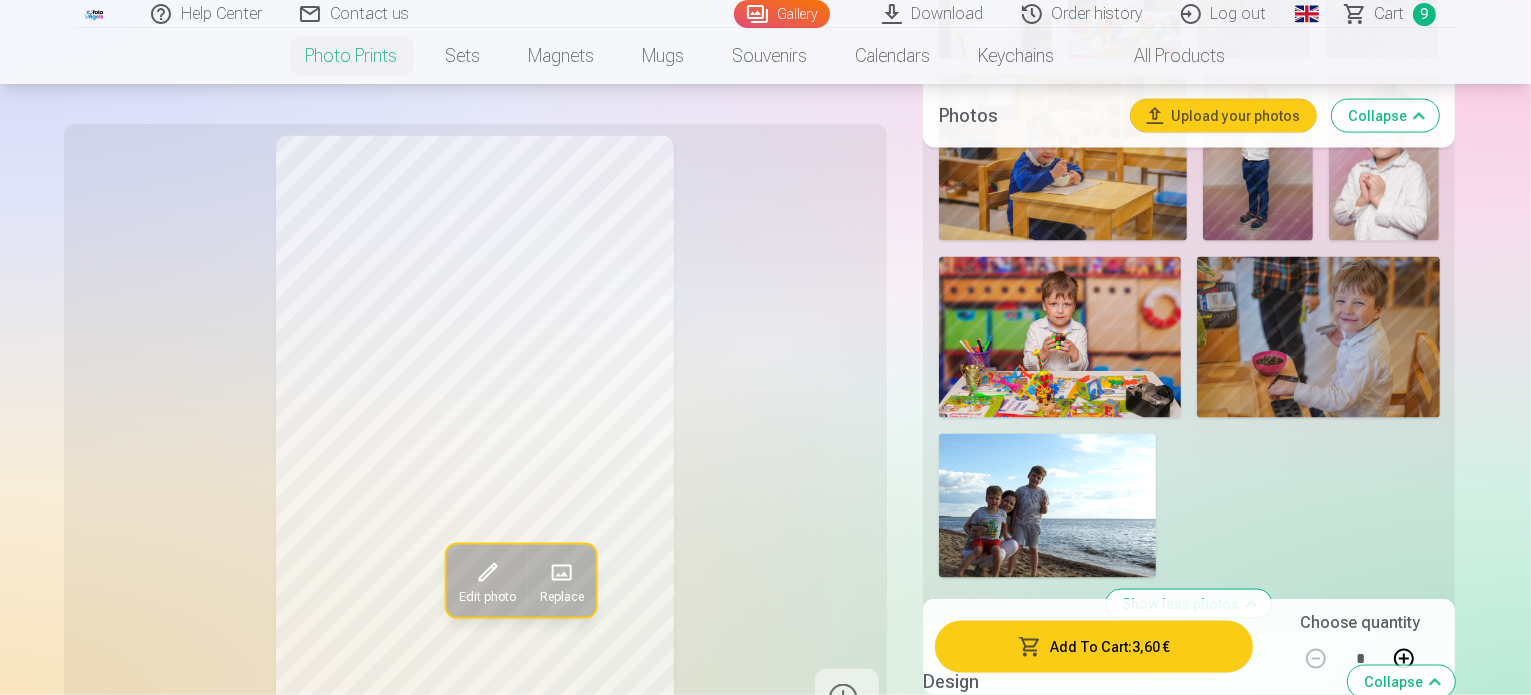 click on "Animals 28" at bounding box center (1228, 740) 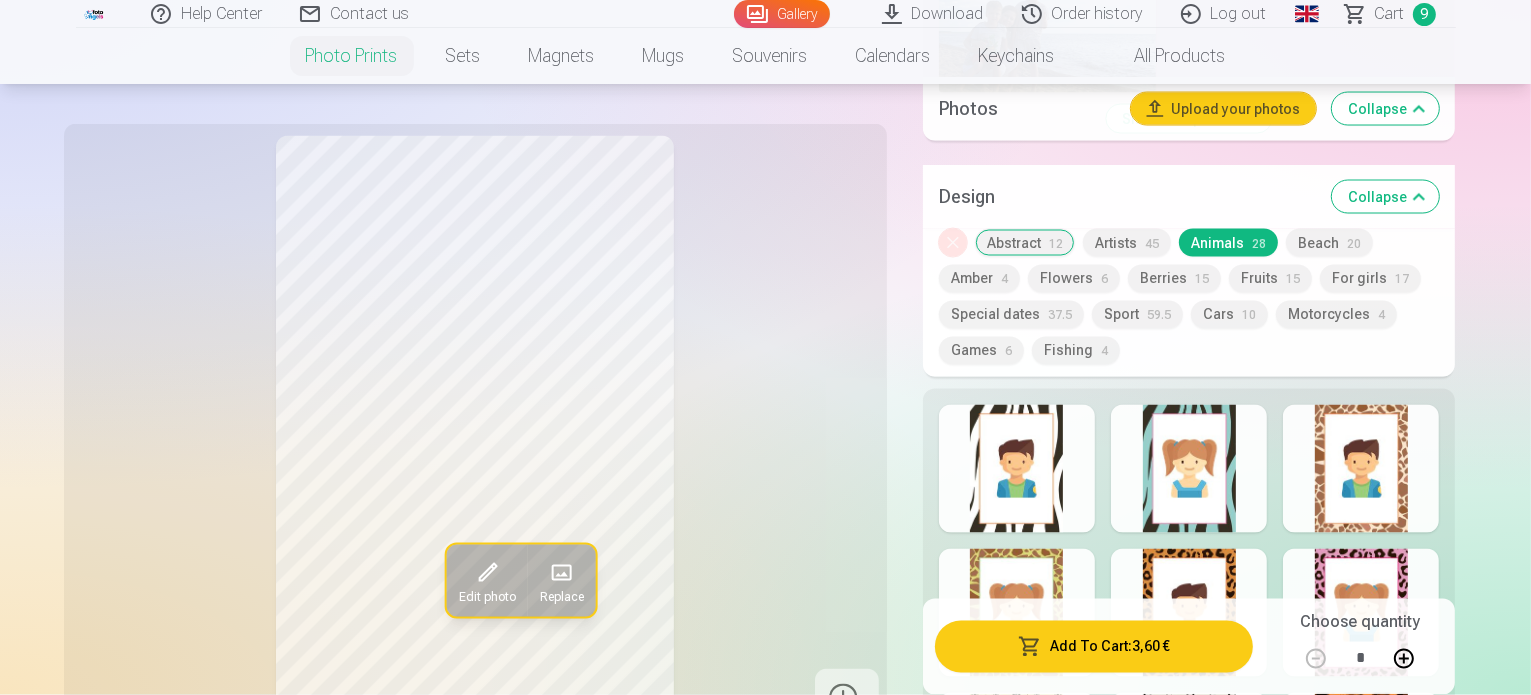scroll, scrollTop: 3475, scrollLeft: 0, axis: vertical 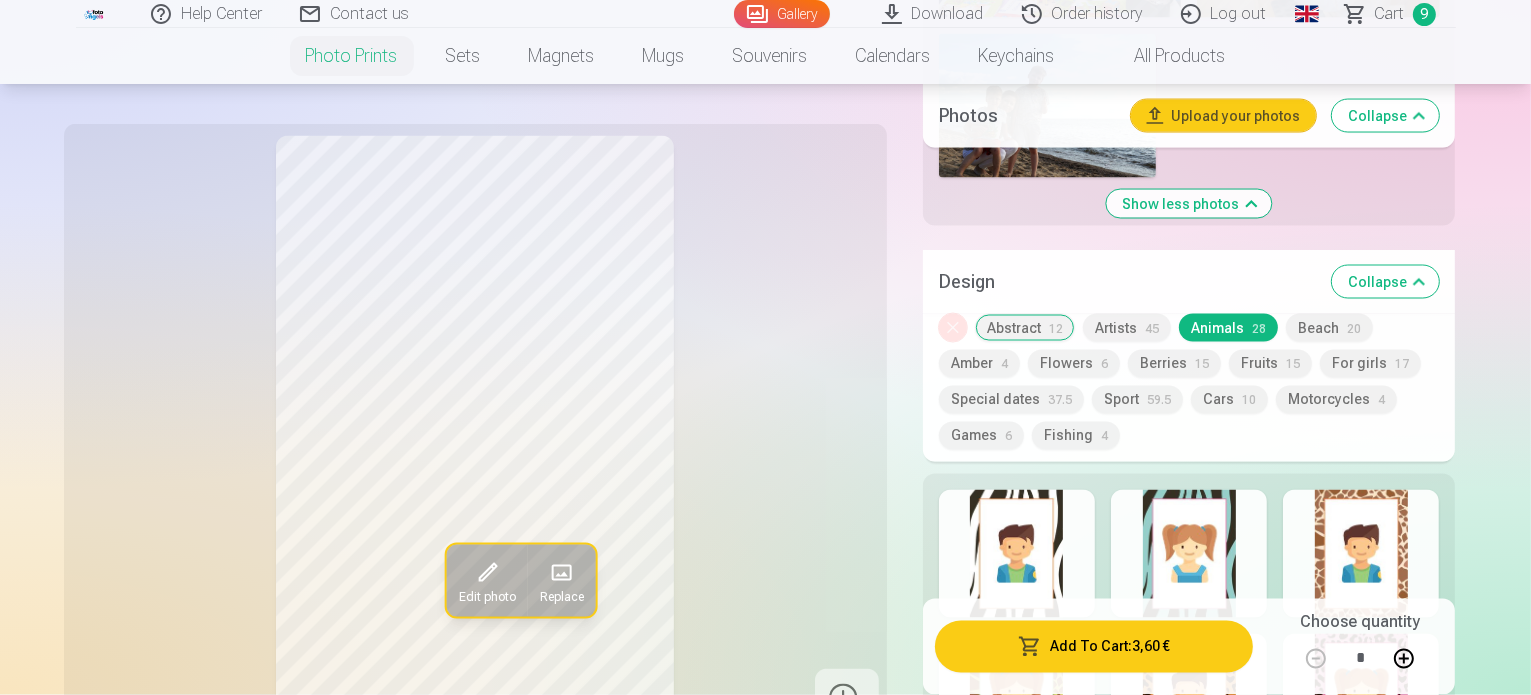 click at bounding box center (1017, 842) 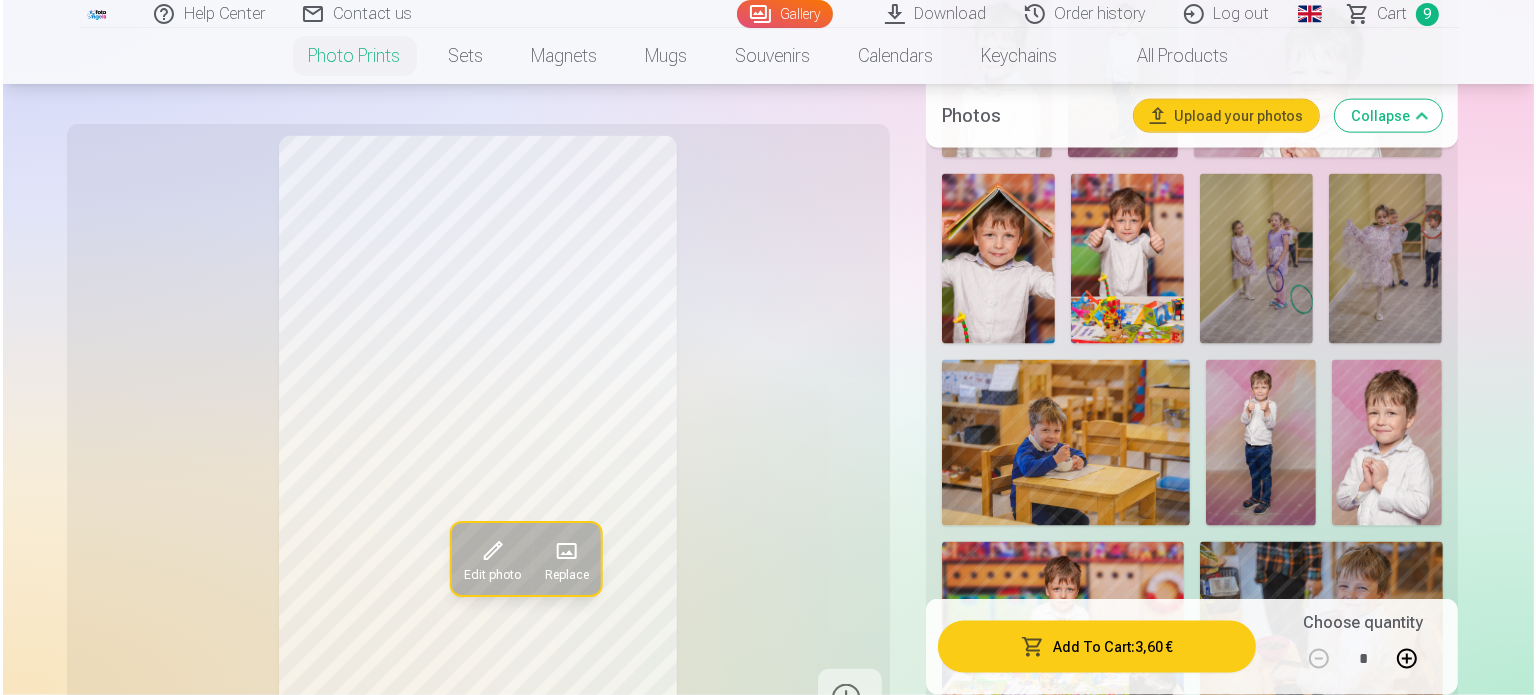 scroll, scrollTop: 2975, scrollLeft: 0, axis: vertical 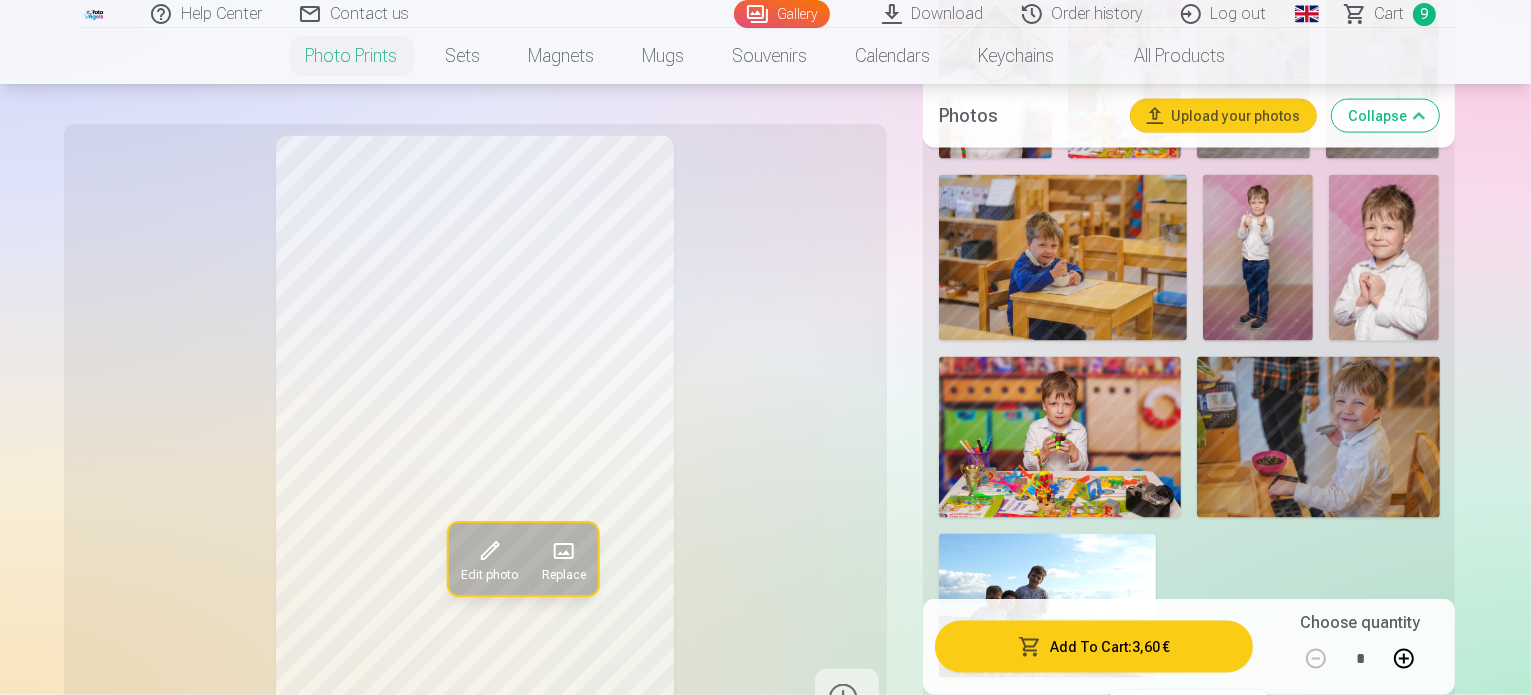 click on "Abstract 12" at bounding box center [1025, 840] 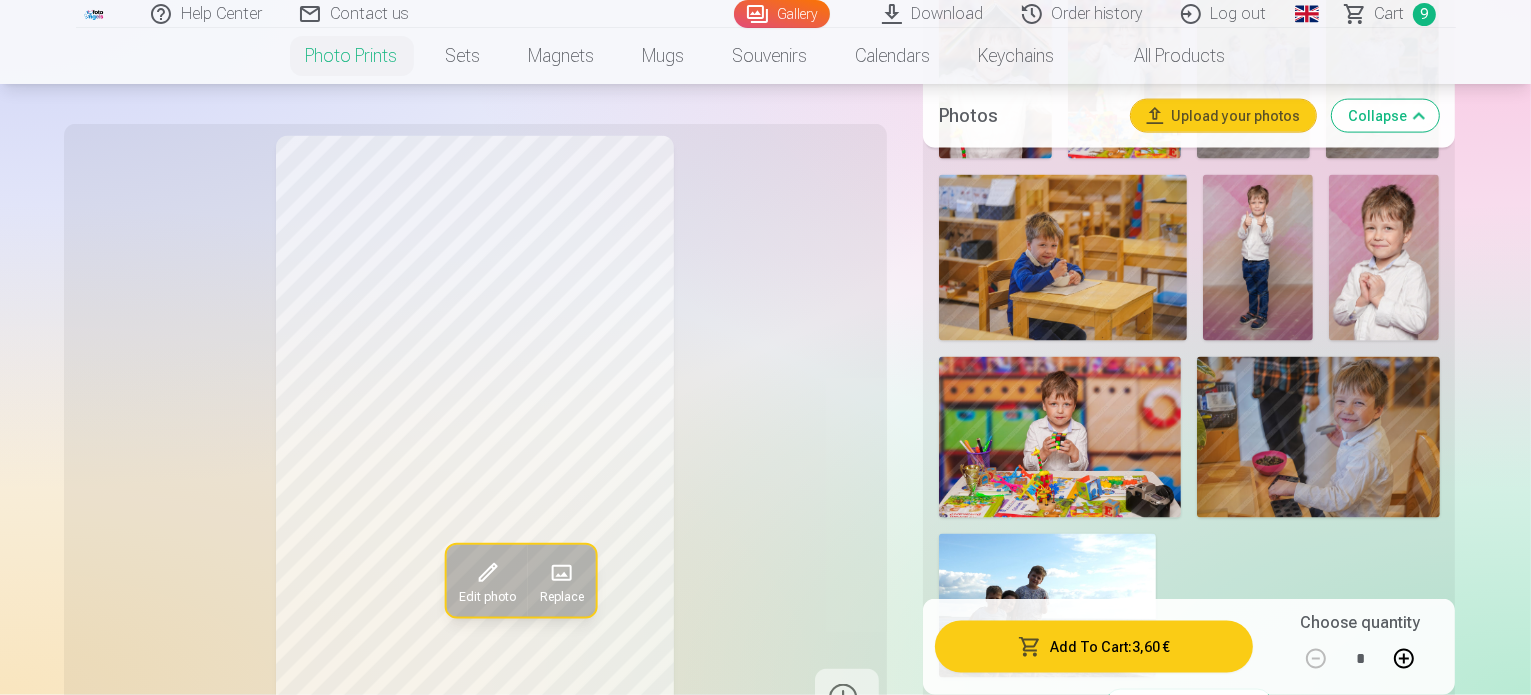 click on "Add To Cart :  3,60 €" at bounding box center (1094, 647) 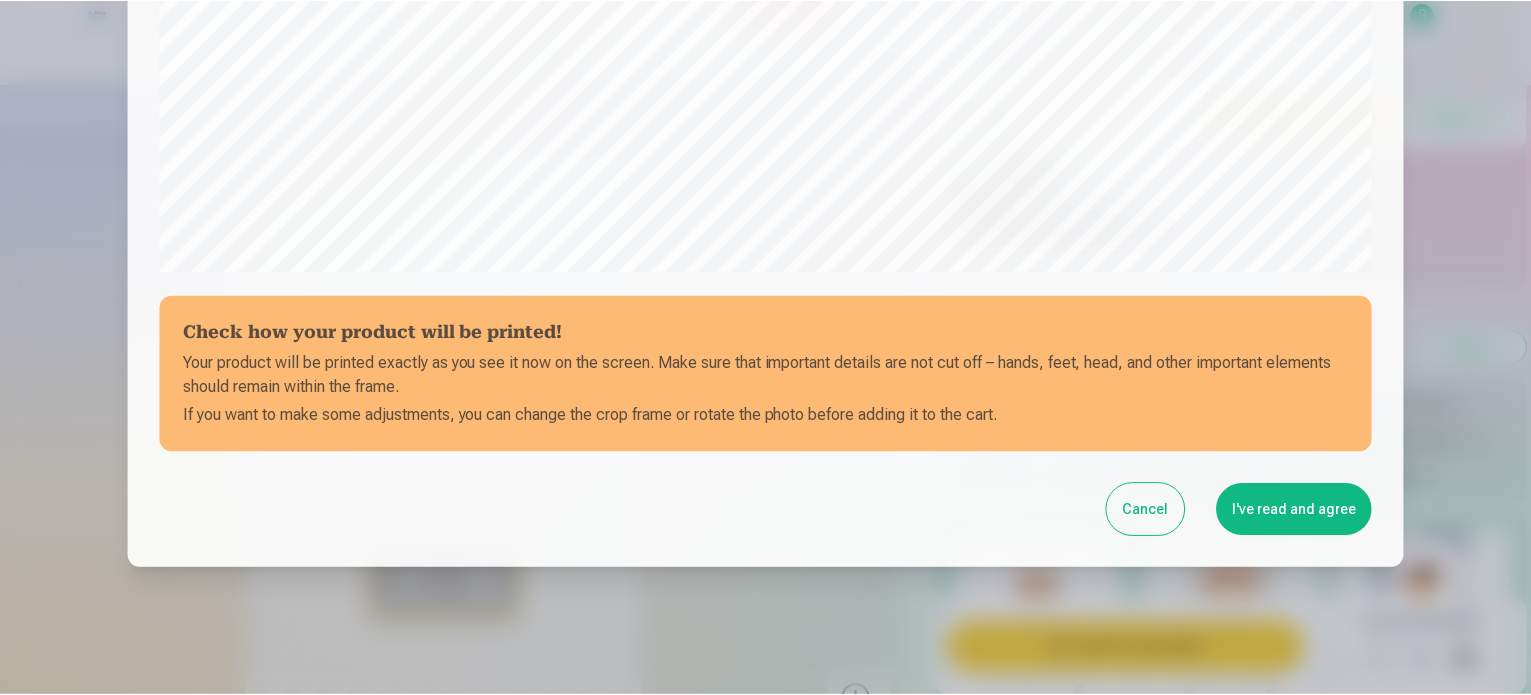 scroll, scrollTop: 744, scrollLeft: 0, axis: vertical 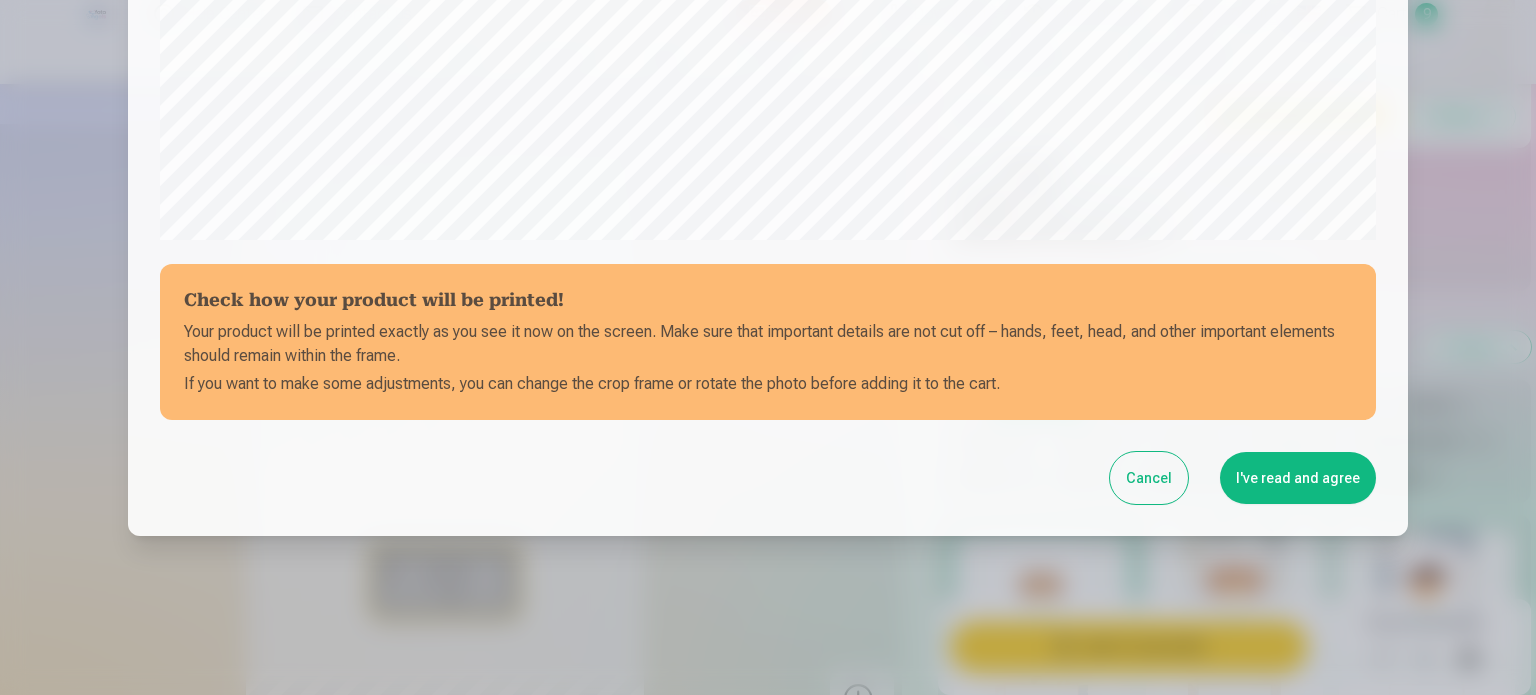 click on "I've read and agree" at bounding box center (1298, 478) 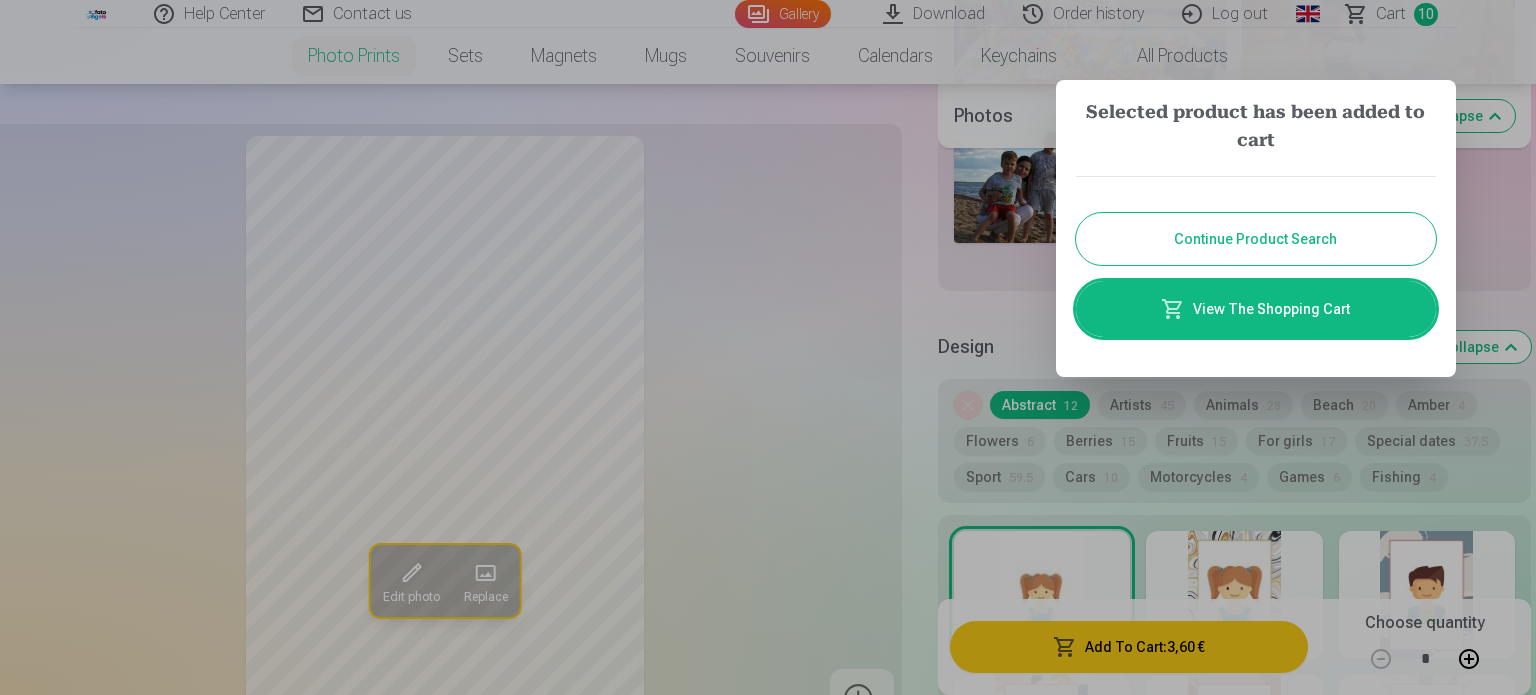 click on "Continue Product Search" at bounding box center [1256, 239] 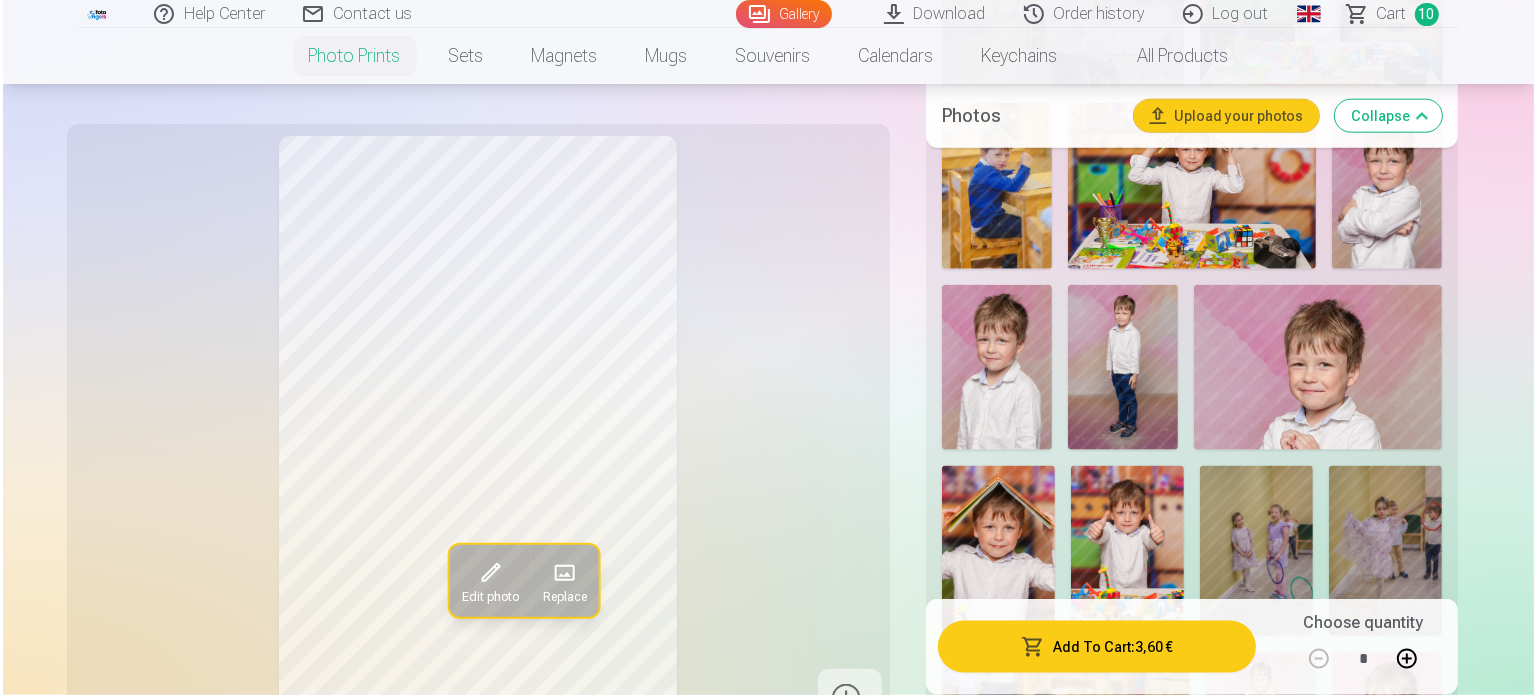 scroll, scrollTop: 2275, scrollLeft: 0, axis: vertical 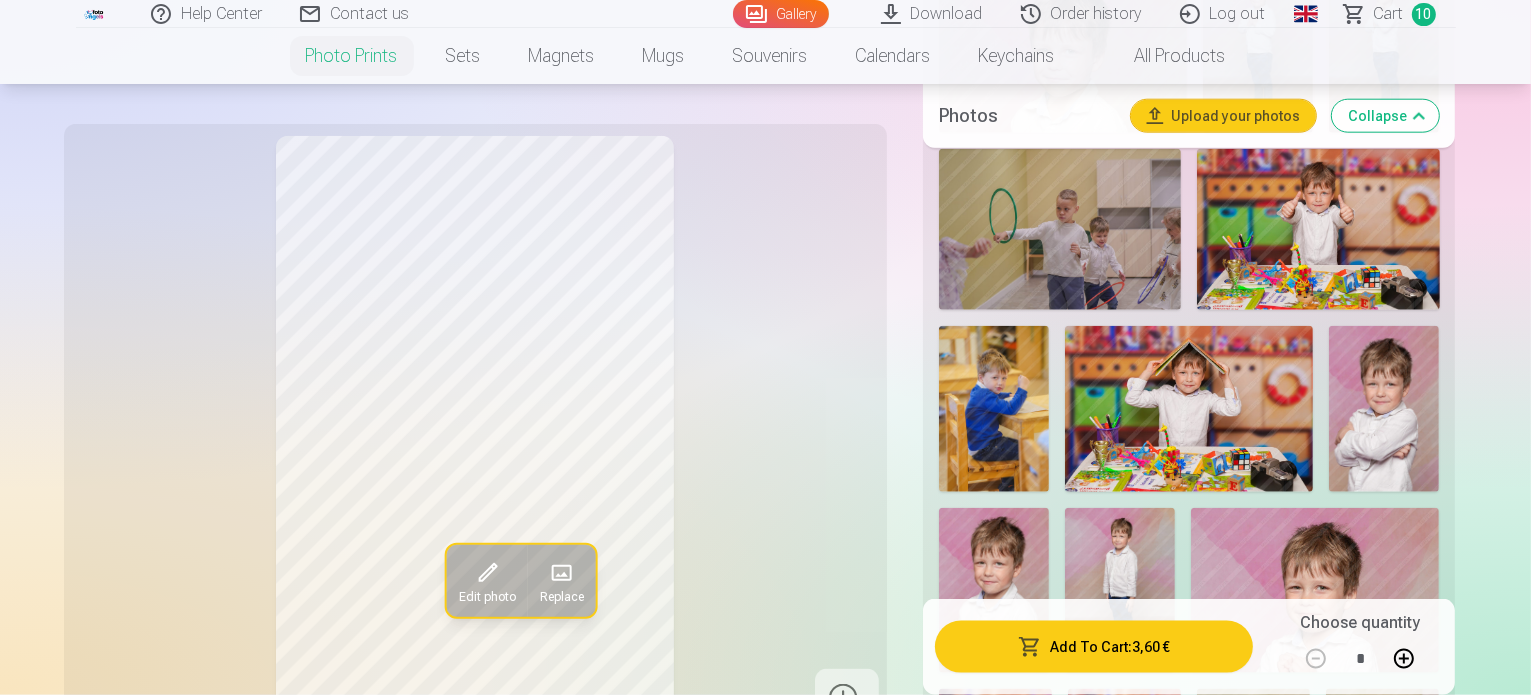 click at bounding box center [995, 774] 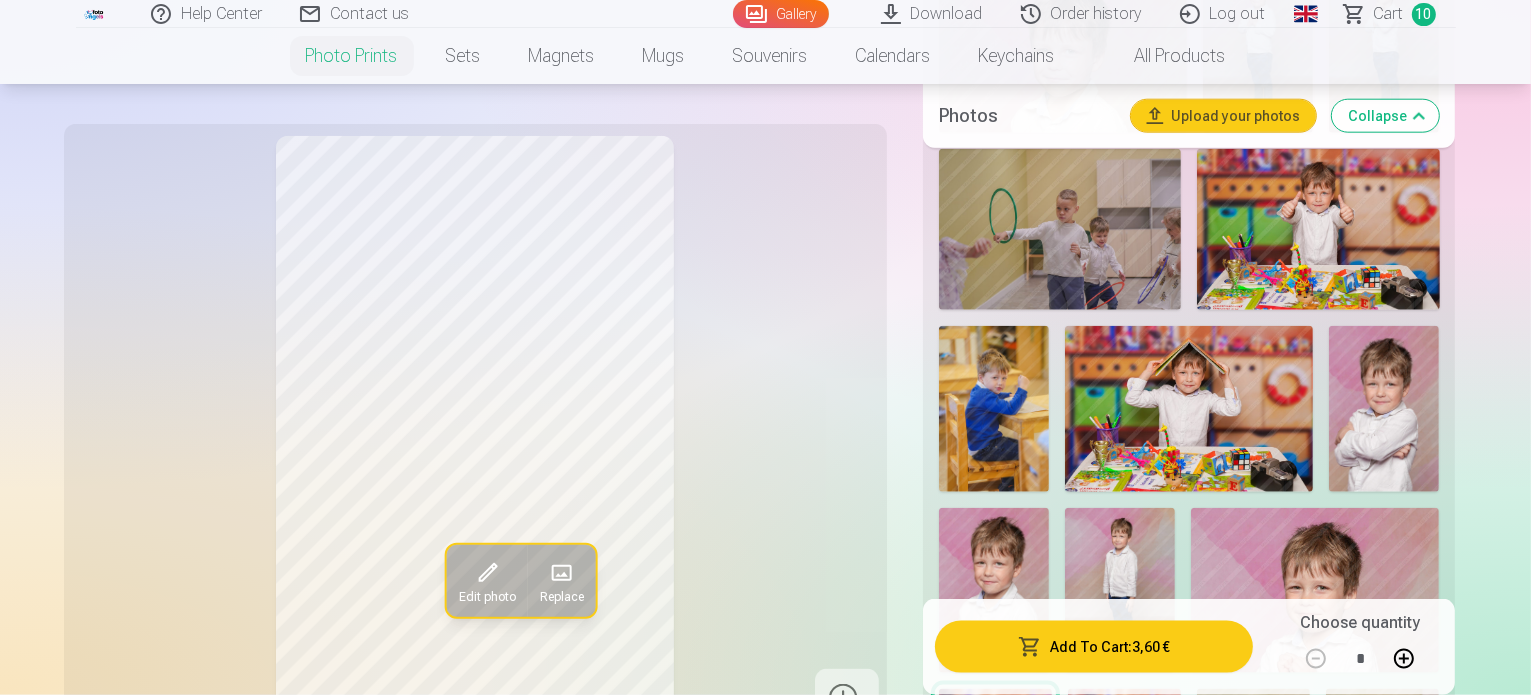 click on "Add To Cart :  3,60 €" at bounding box center [1094, 647] 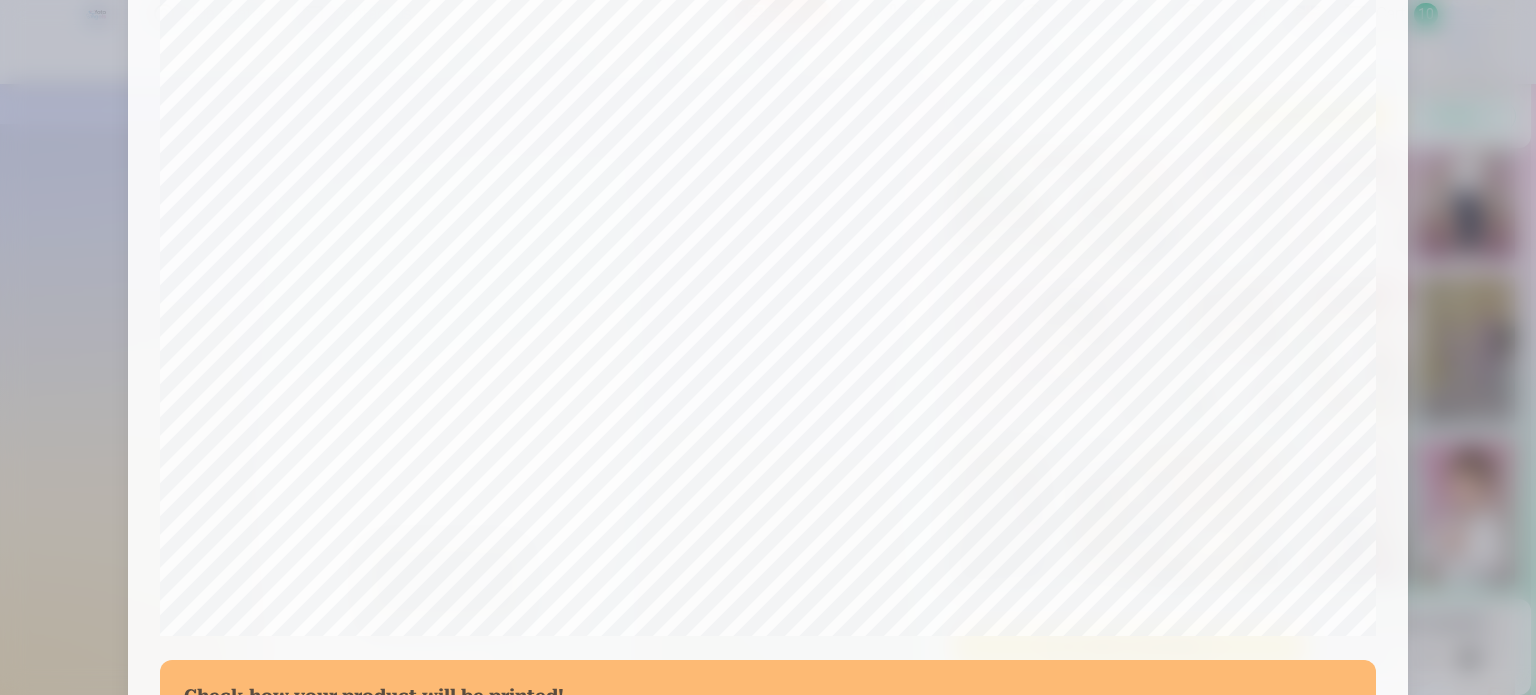 scroll, scrollTop: 344, scrollLeft: 0, axis: vertical 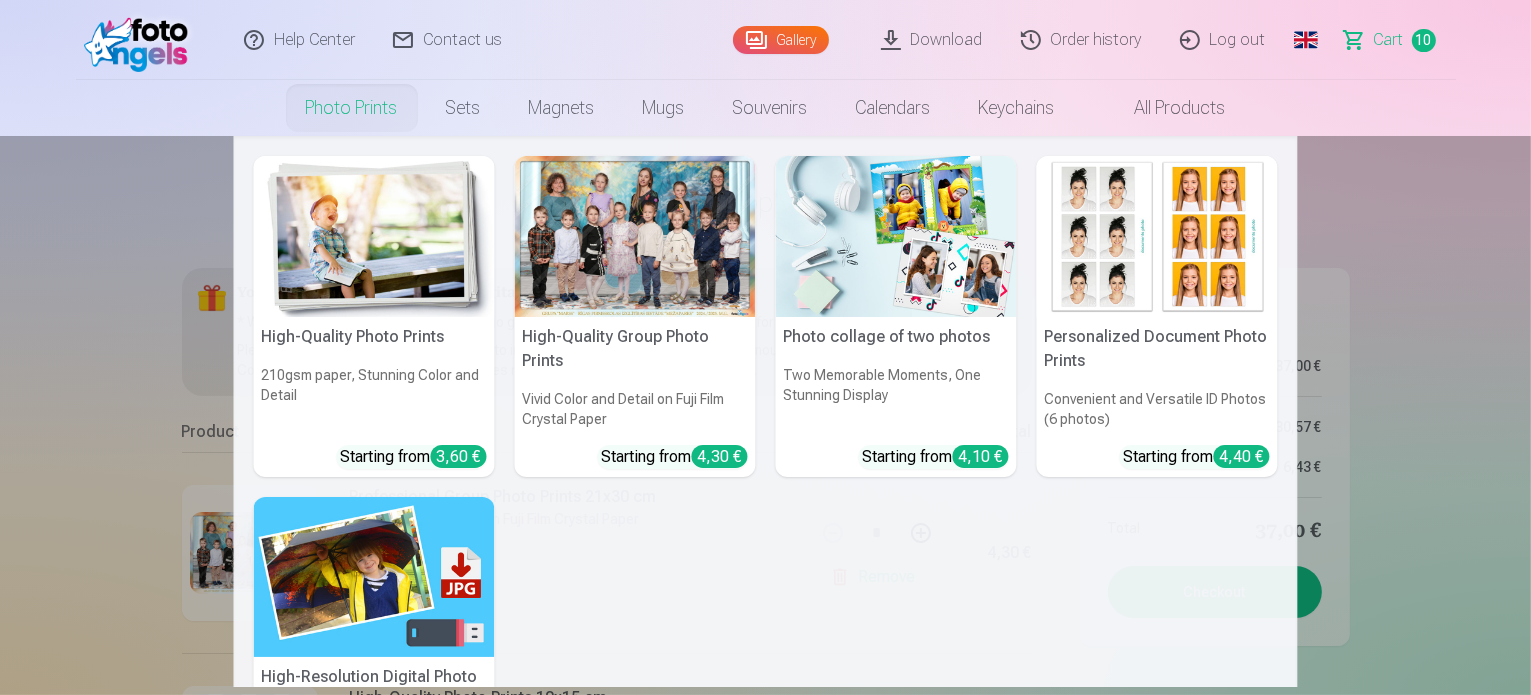 click at bounding box center (374, 236) 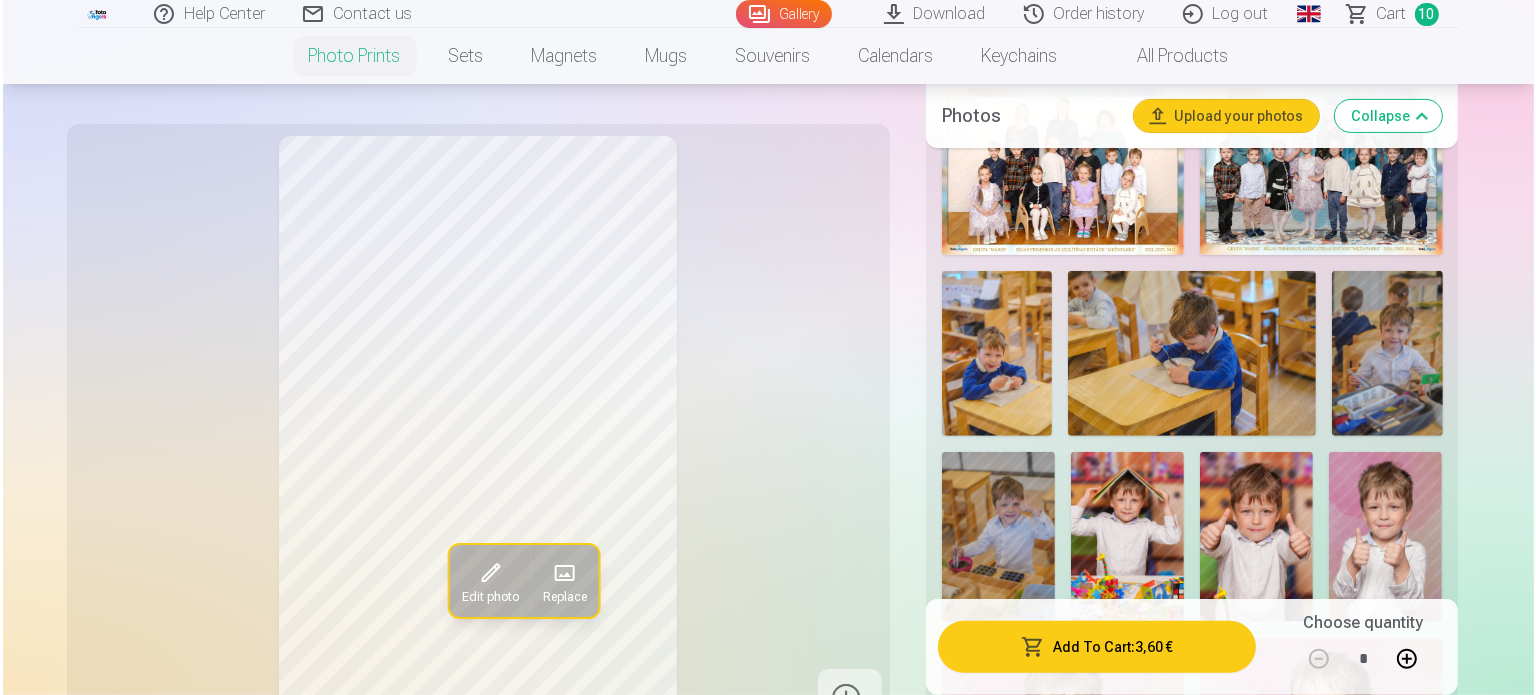 scroll, scrollTop: 800, scrollLeft: 0, axis: vertical 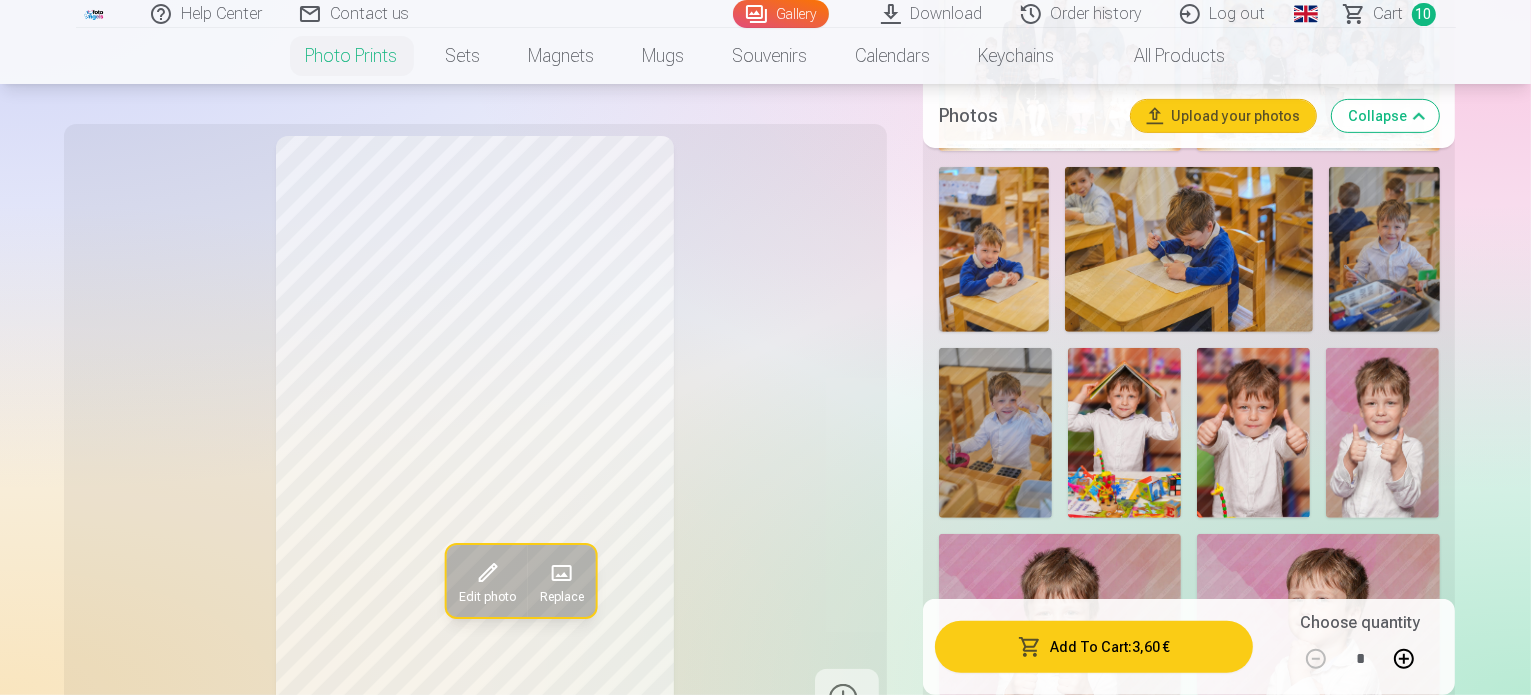 click at bounding box center [1124, 433] 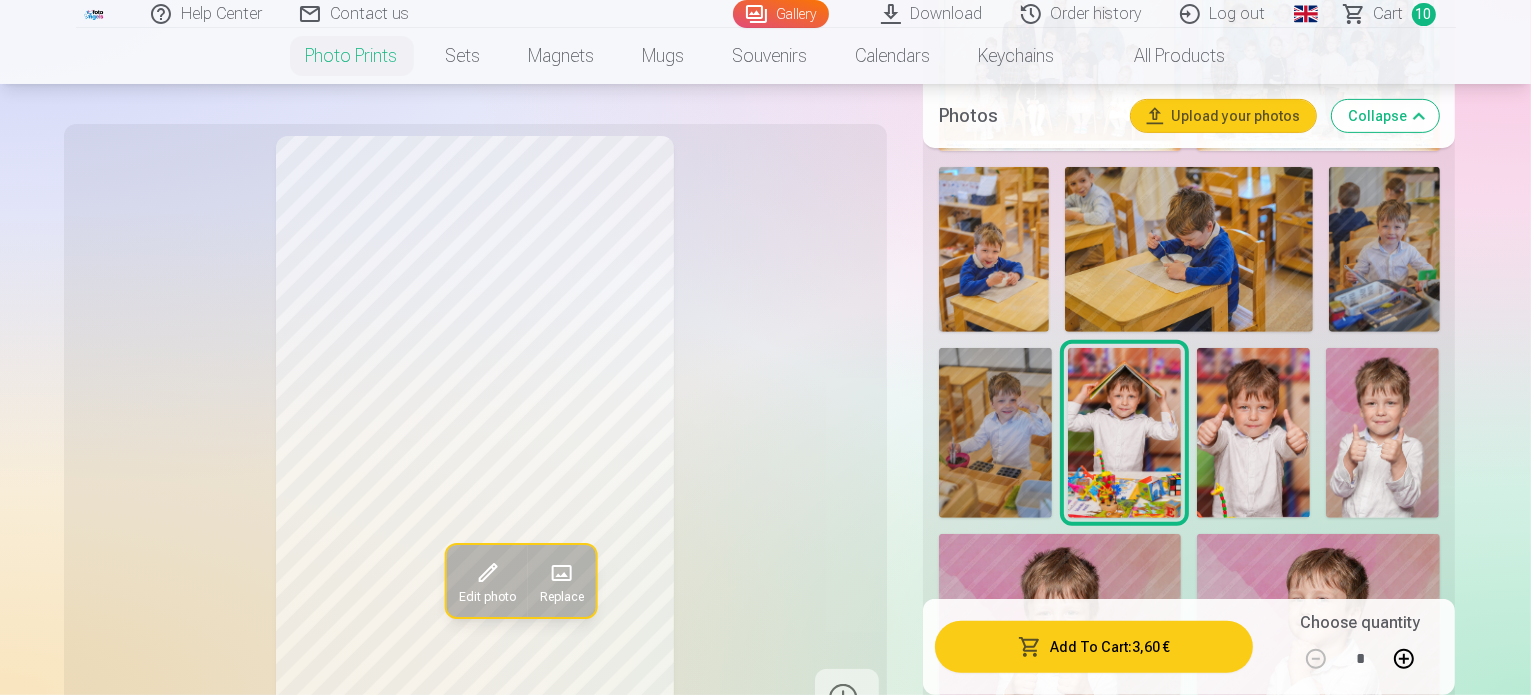 click on "Add To Cart :  3,60 €" at bounding box center [1094, 647] 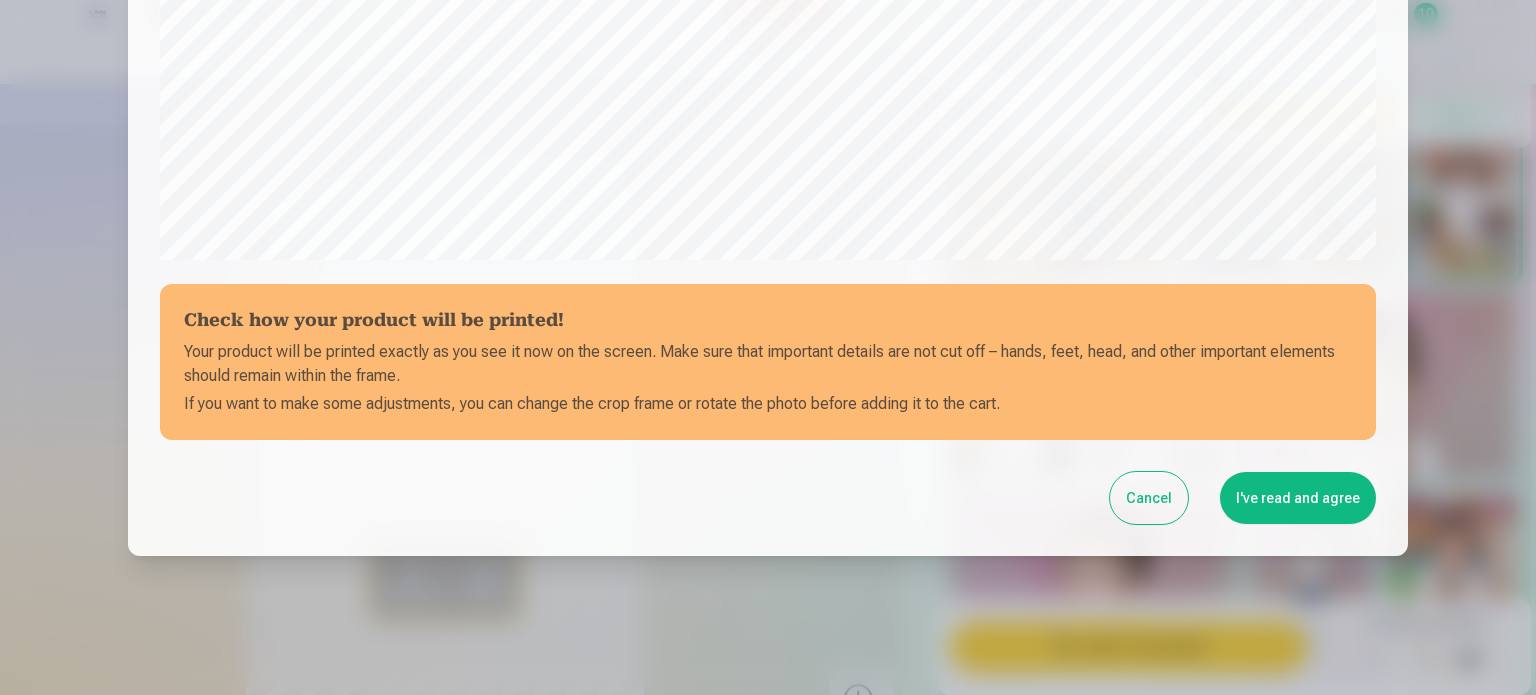 scroll, scrollTop: 744, scrollLeft: 0, axis: vertical 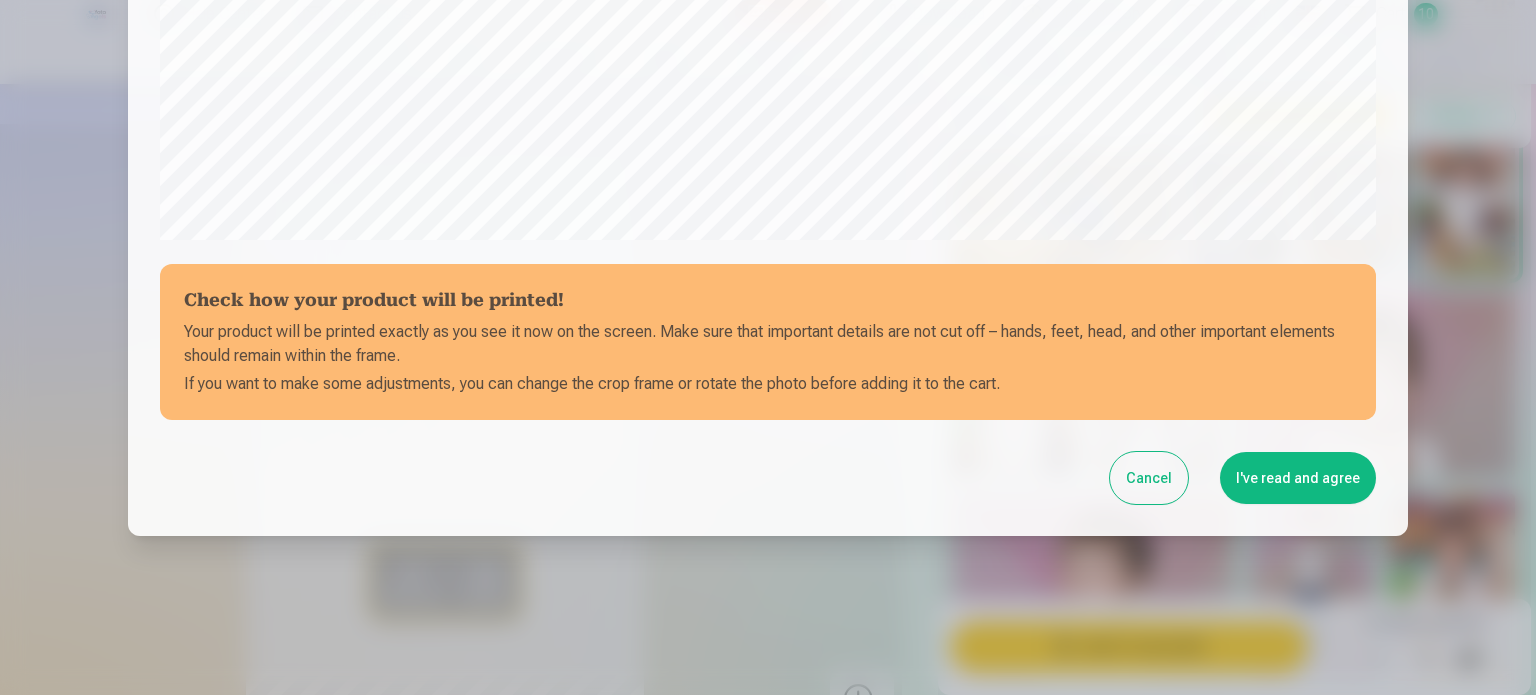 click on "I've read and agree" at bounding box center (1298, 478) 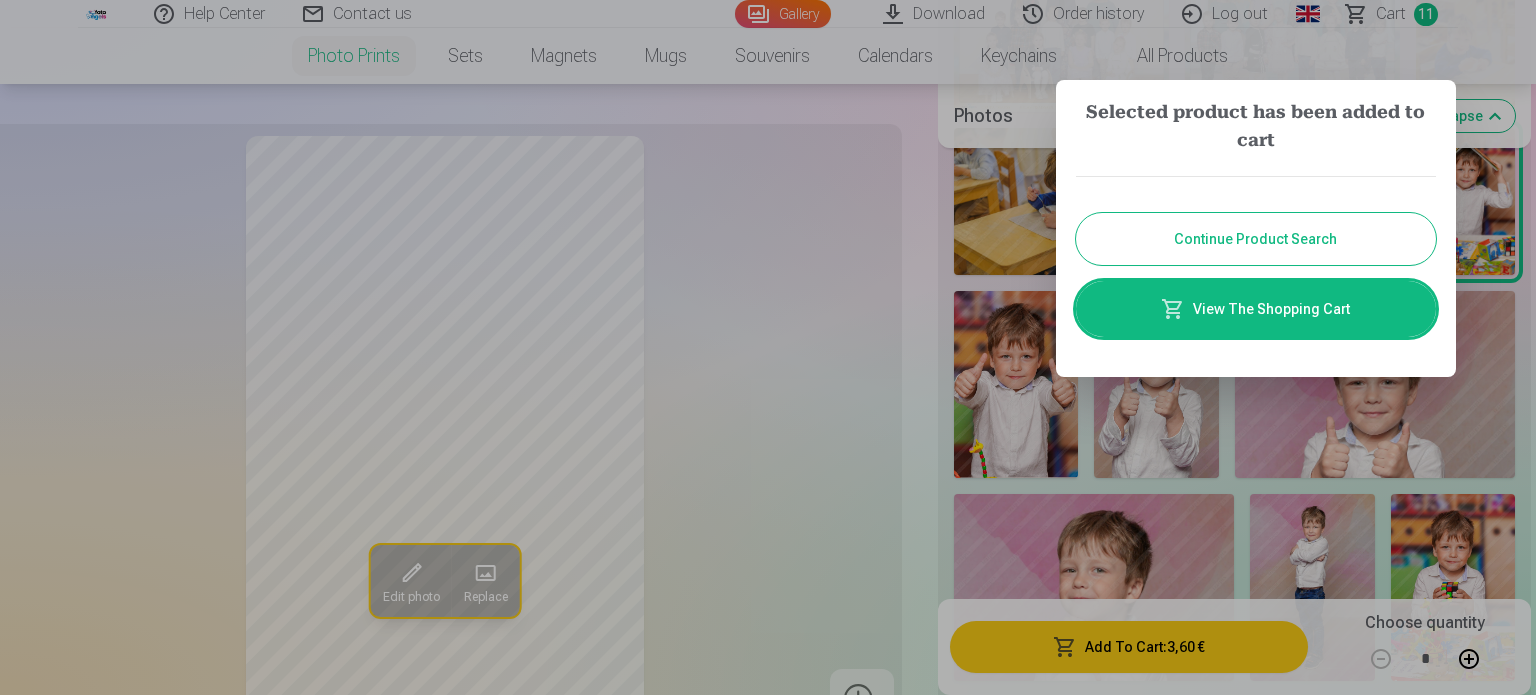 click on "View The Shopping Cart" at bounding box center [1256, 309] 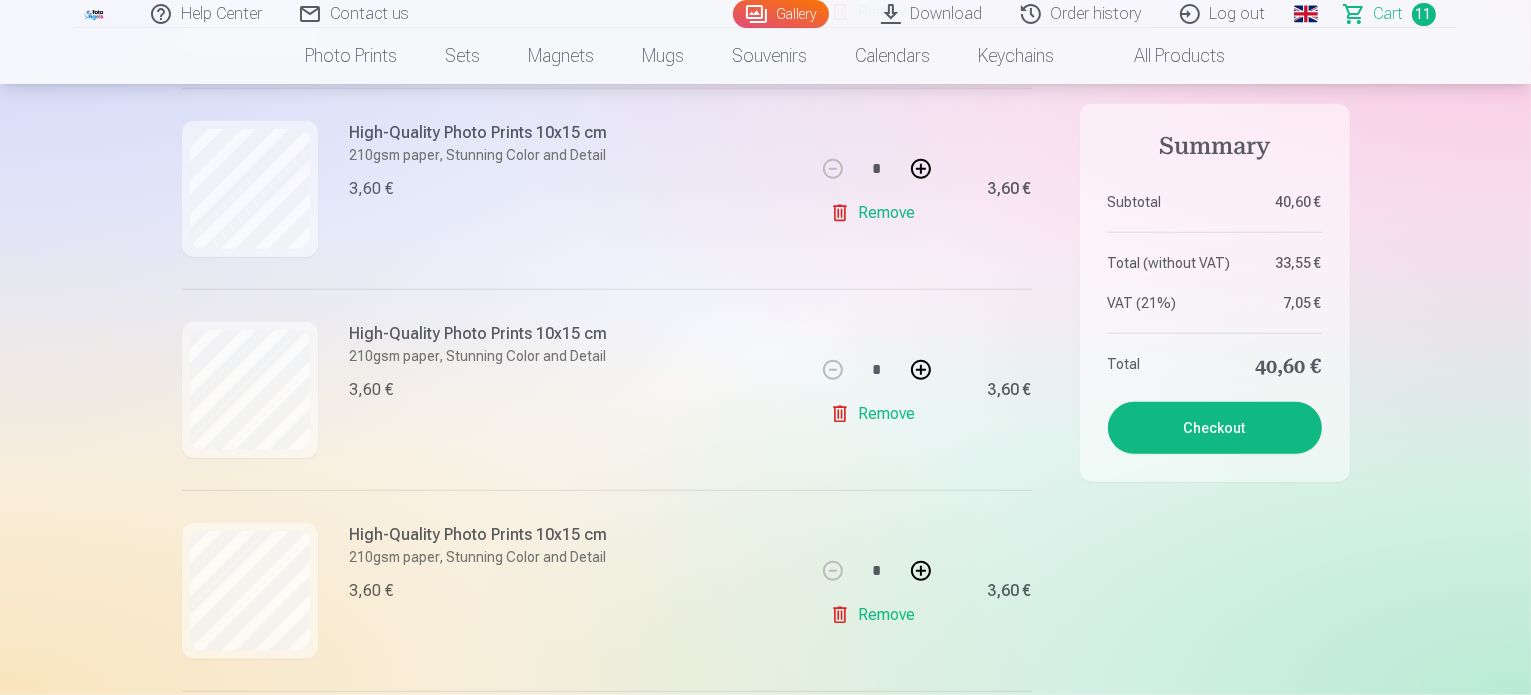 scroll, scrollTop: 1400, scrollLeft: 0, axis: vertical 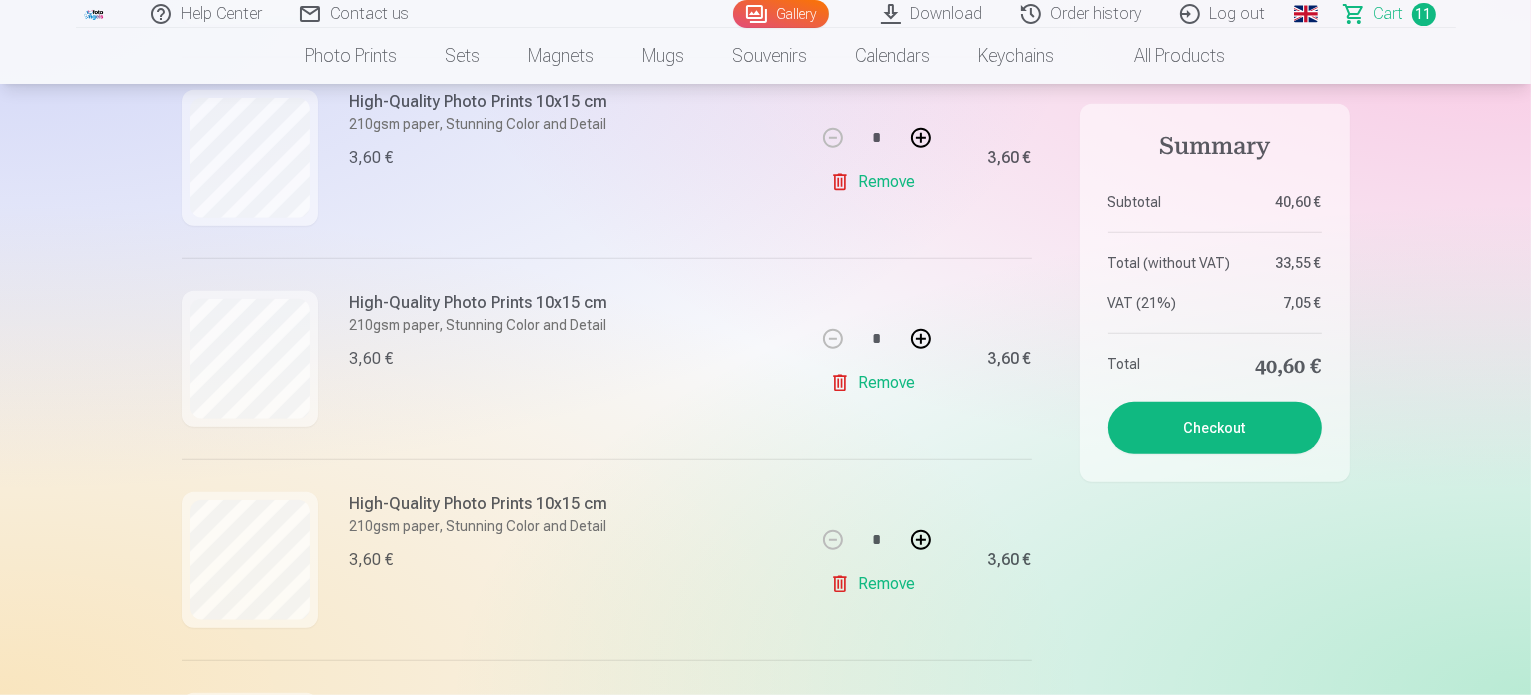 click on "Remove" at bounding box center (876, 584) 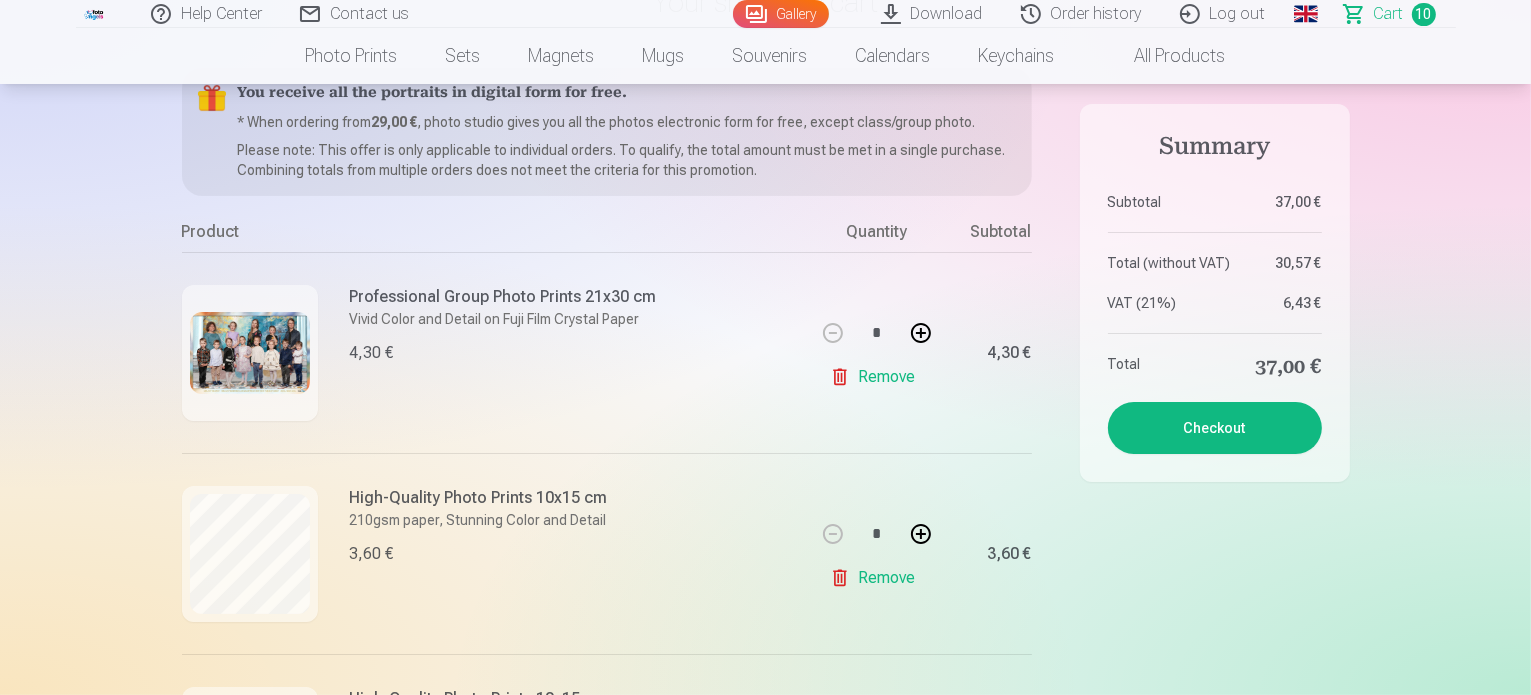 scroll, scrollTop: 0, scrollLeft: 0, axis: both 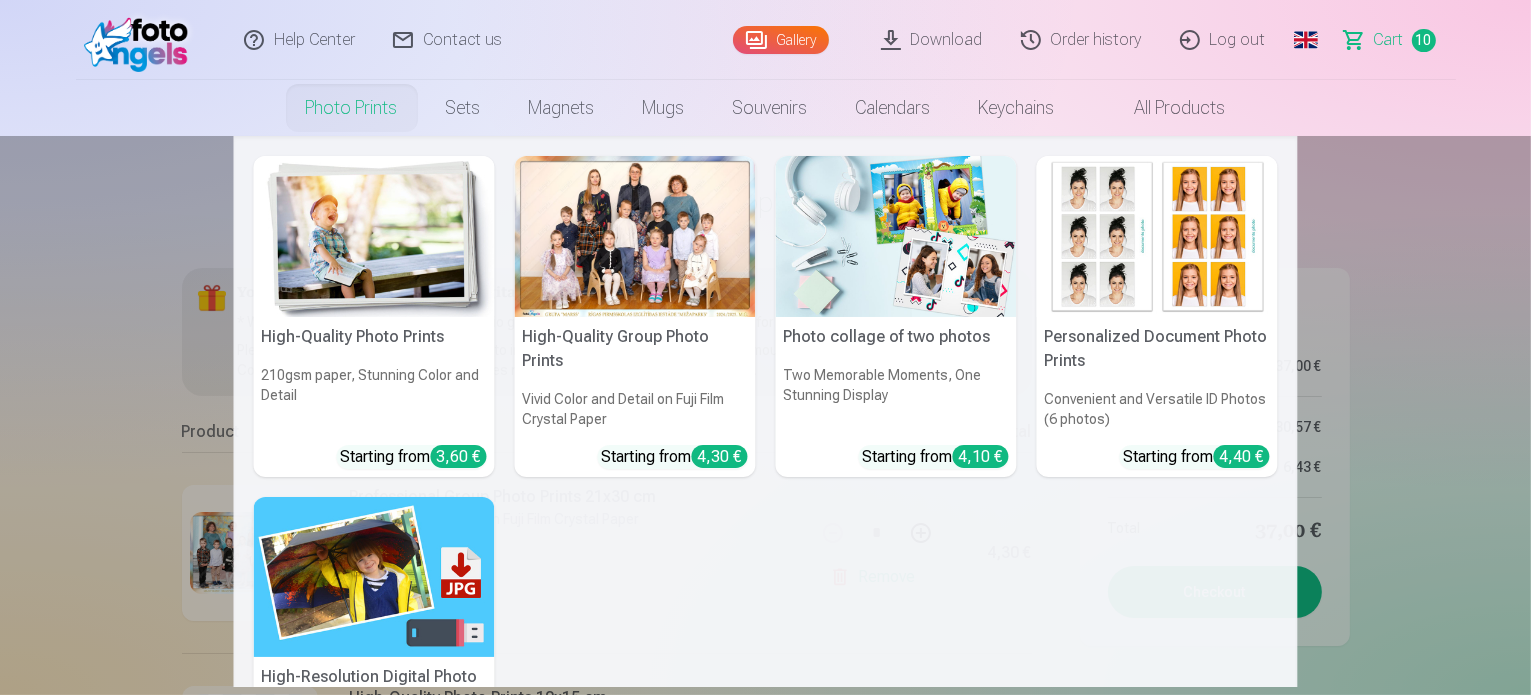 click at bounding box center (374, 236) 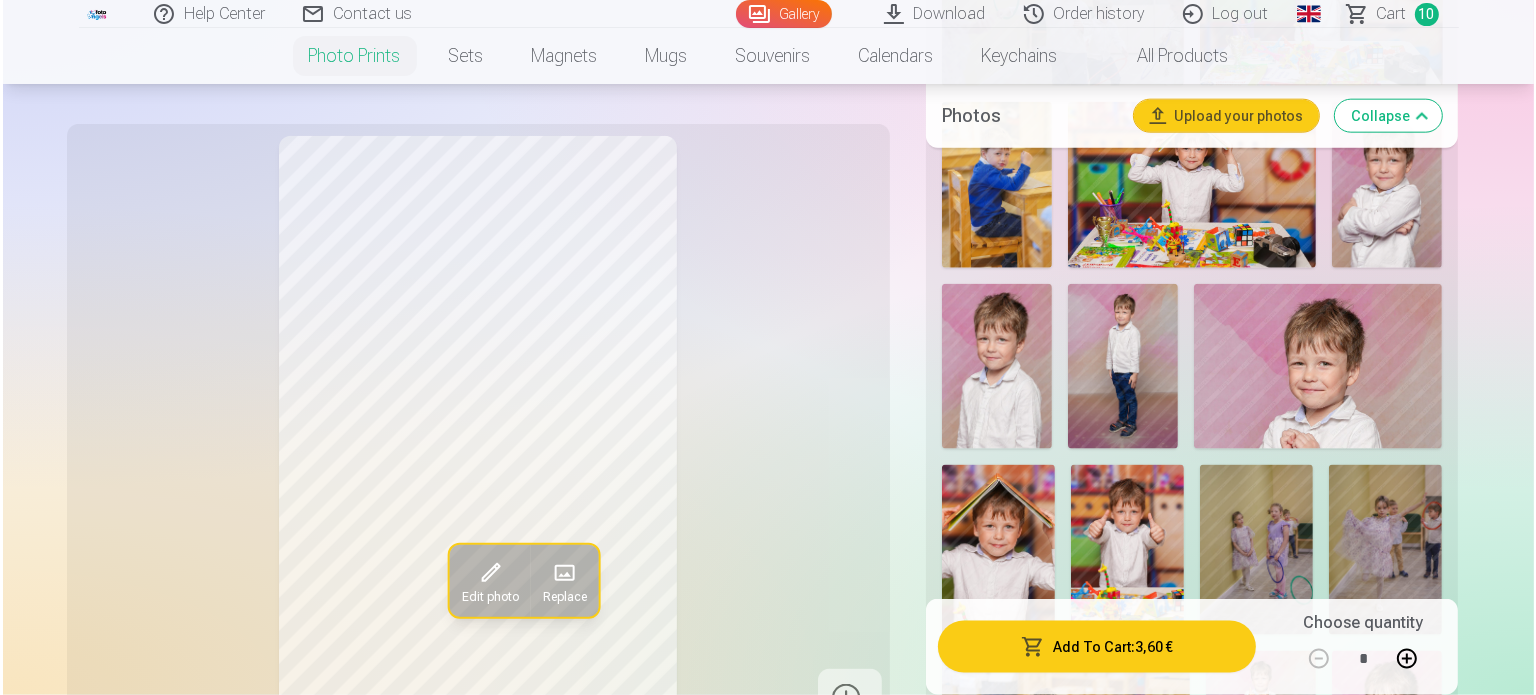 scroll, scrollTop: 2500, scrollLeft: 0, axis: vertical 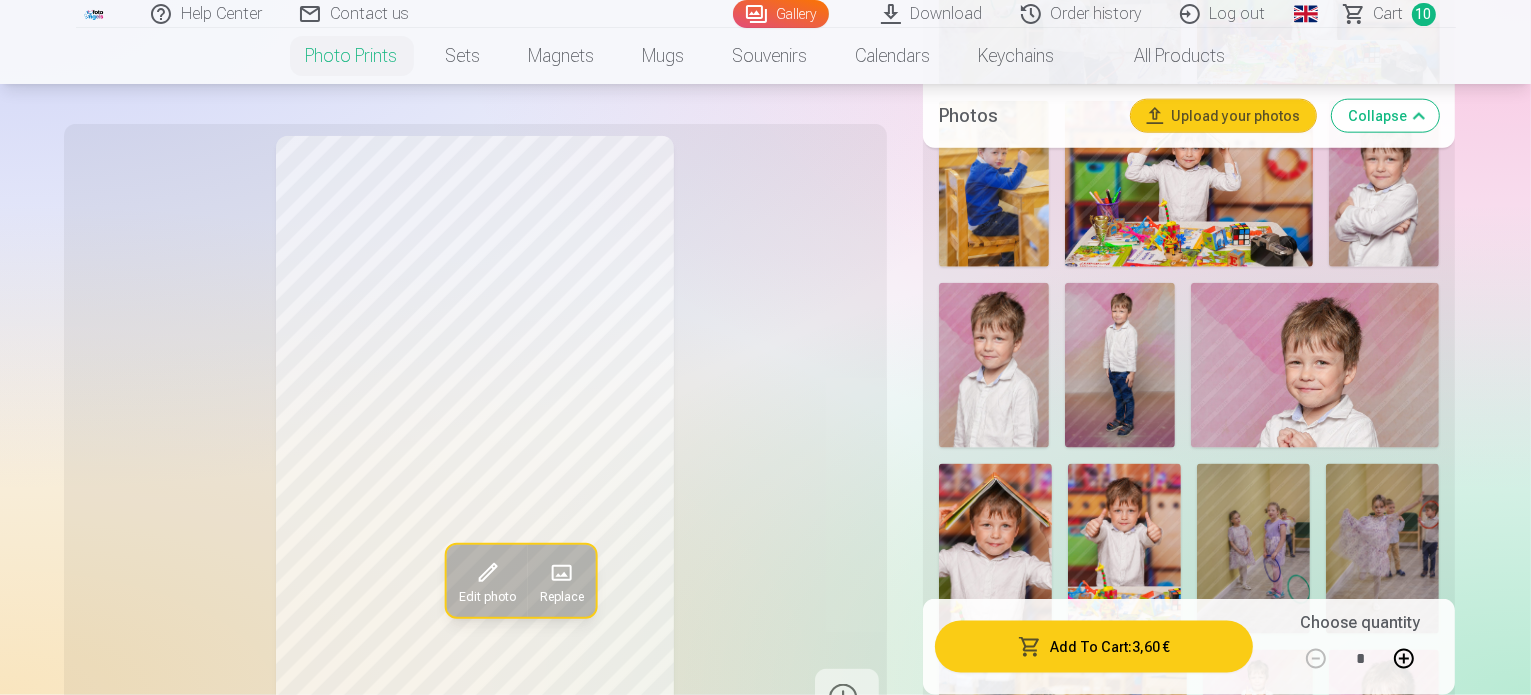 click at bounding box center [1258, 733] 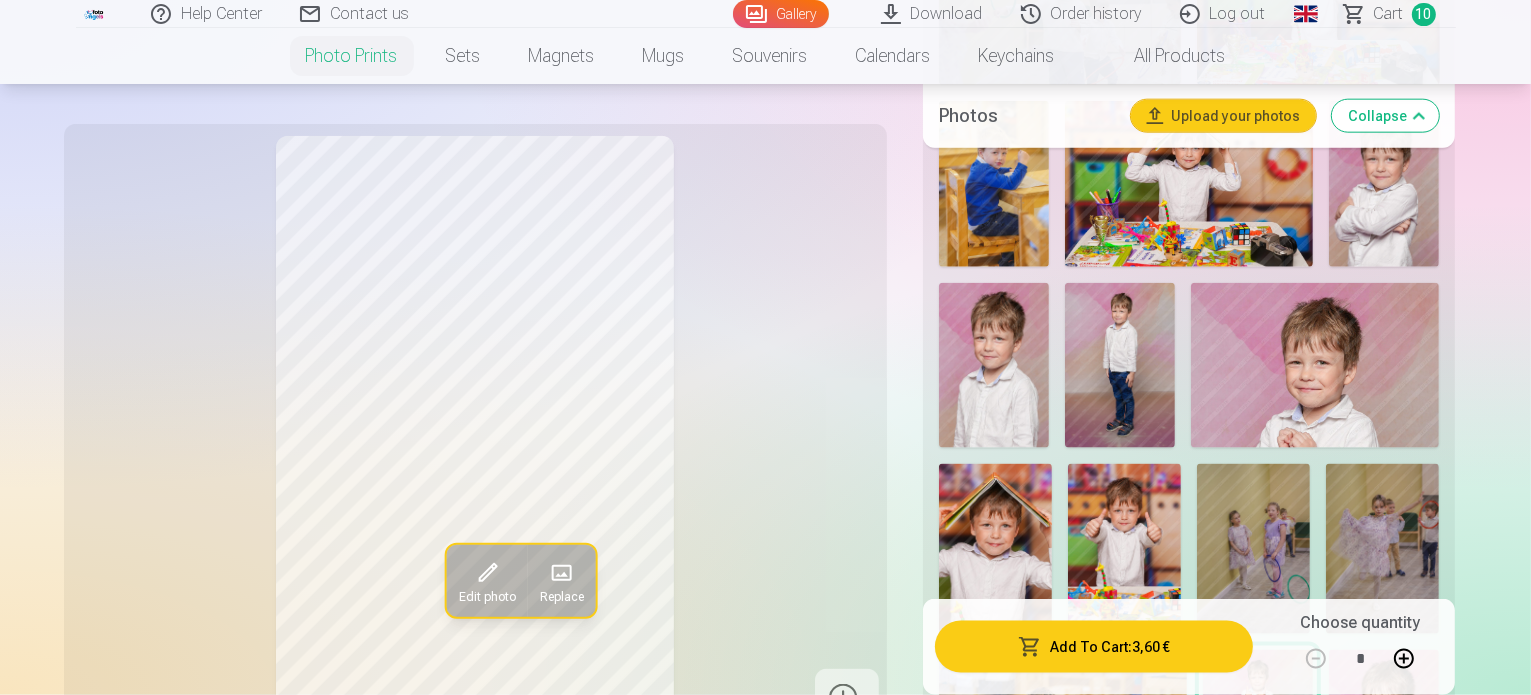 click on "Add To Cart :  3,60 €" at bounding box center (1094, 647) 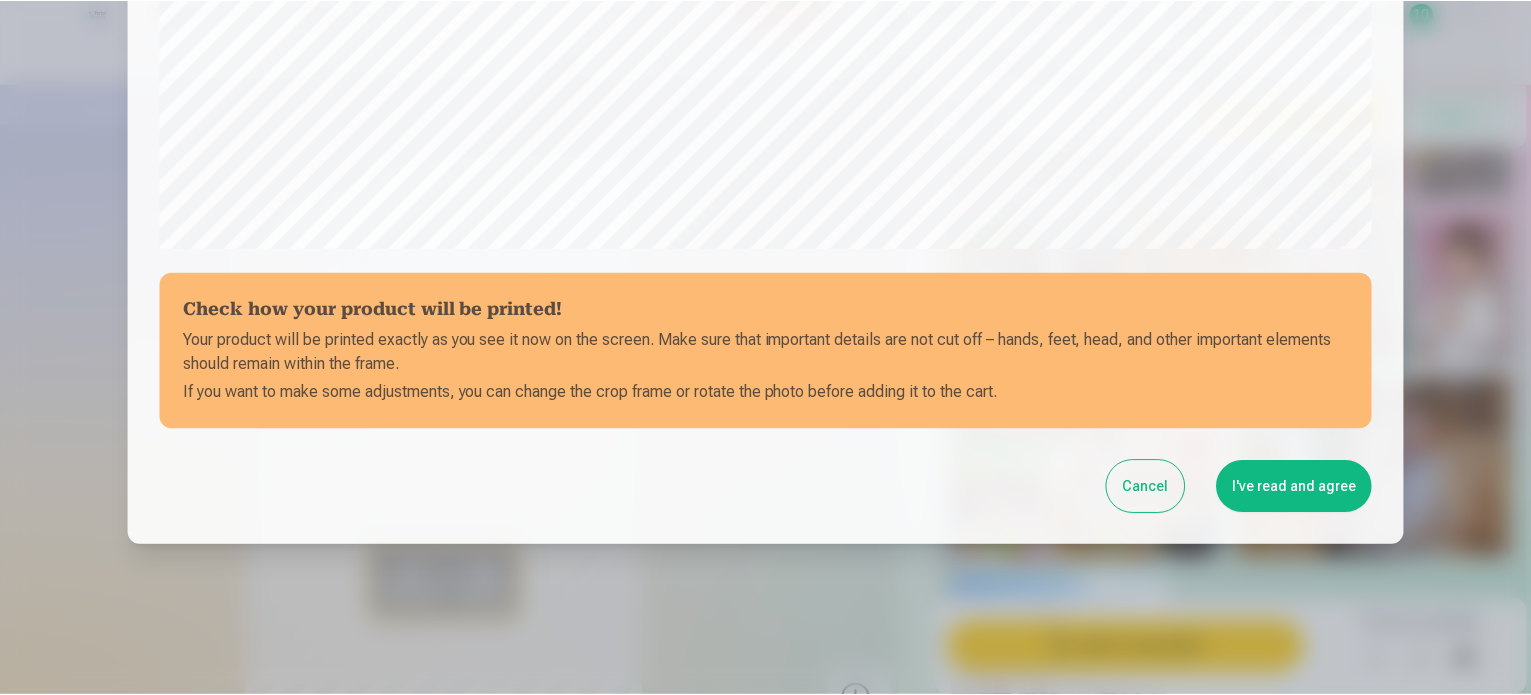 scroll, scrollTop: 744, scrollLeft: 0, axis: vertical 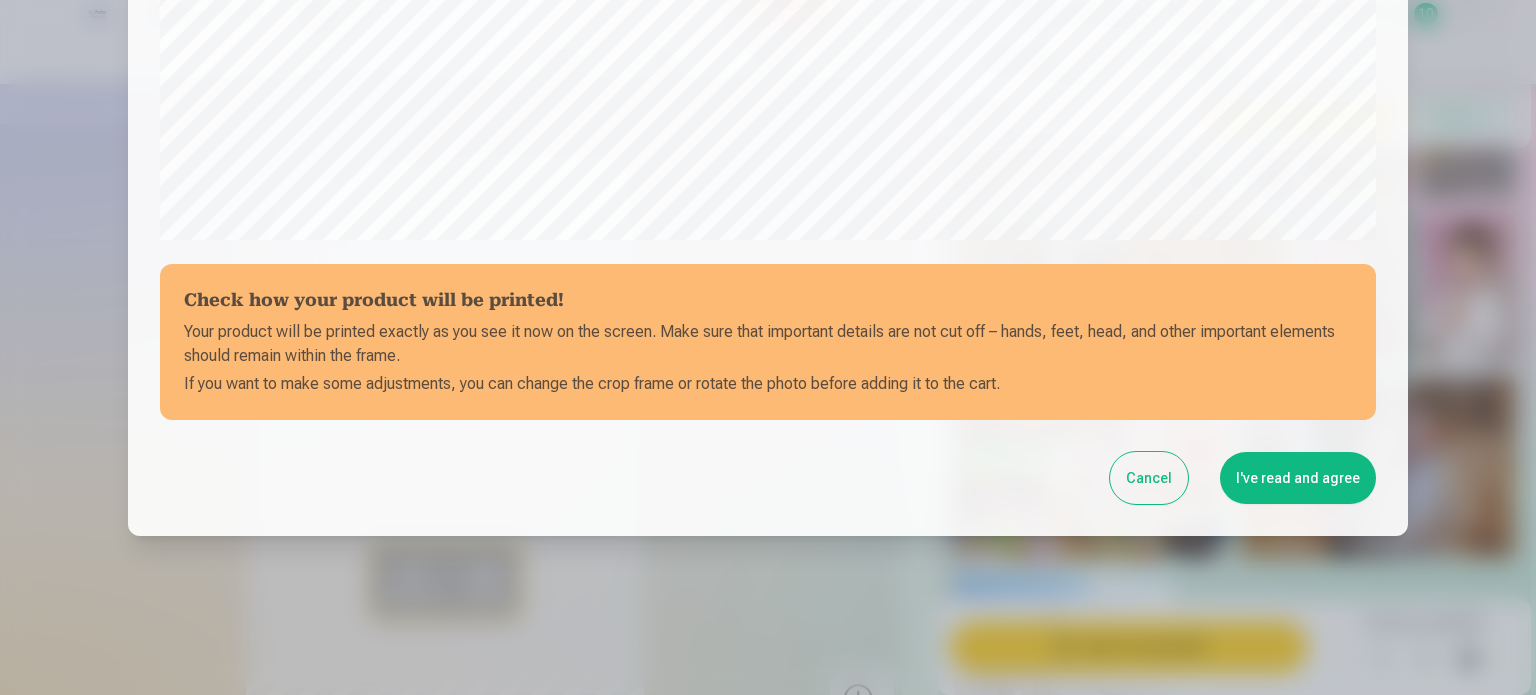 click on "I've read and agree" at bounding box center (1298, 478) 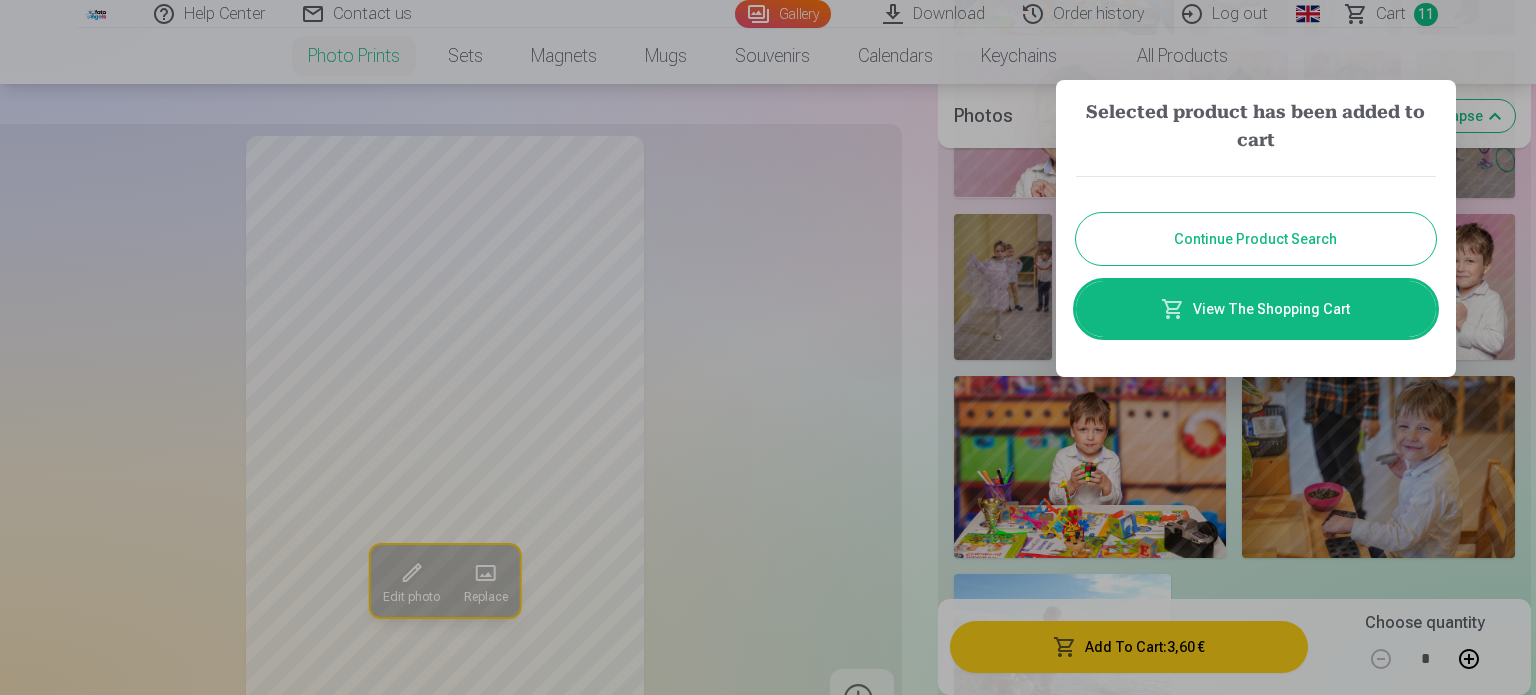 click on "View The Shopping Cart" at bounding box center [1256, 309] 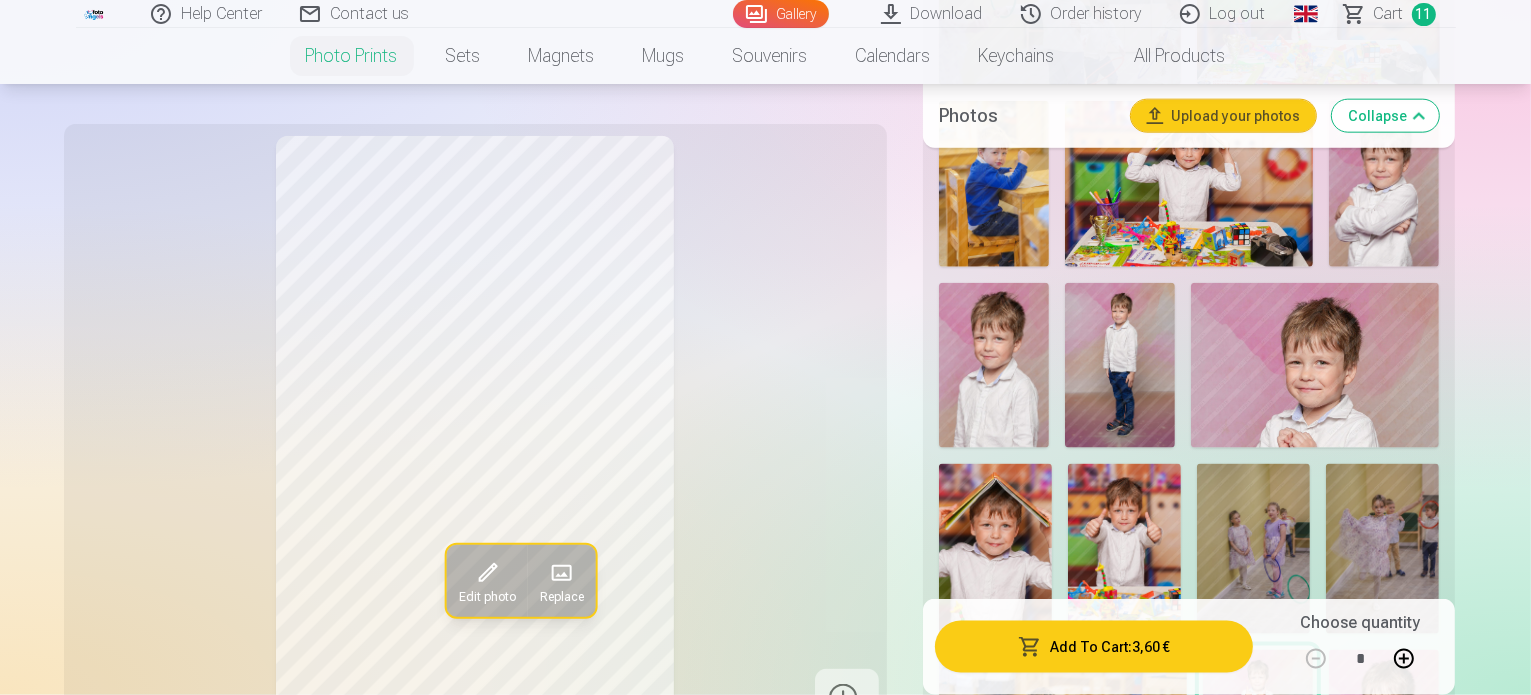 scroll, scrollTop: 0, scrollLeft: 0, axis: both 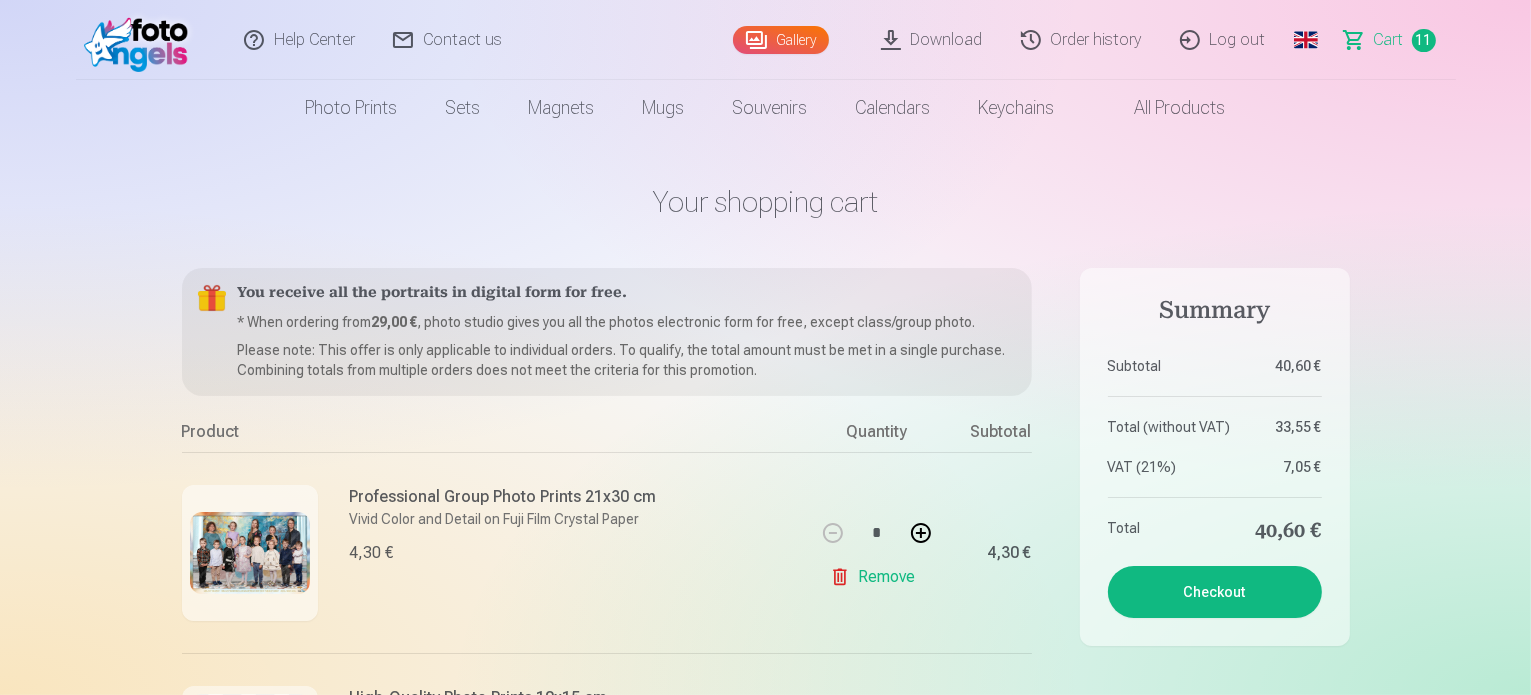 click on "Сart" at bounding box center [1389, 40] 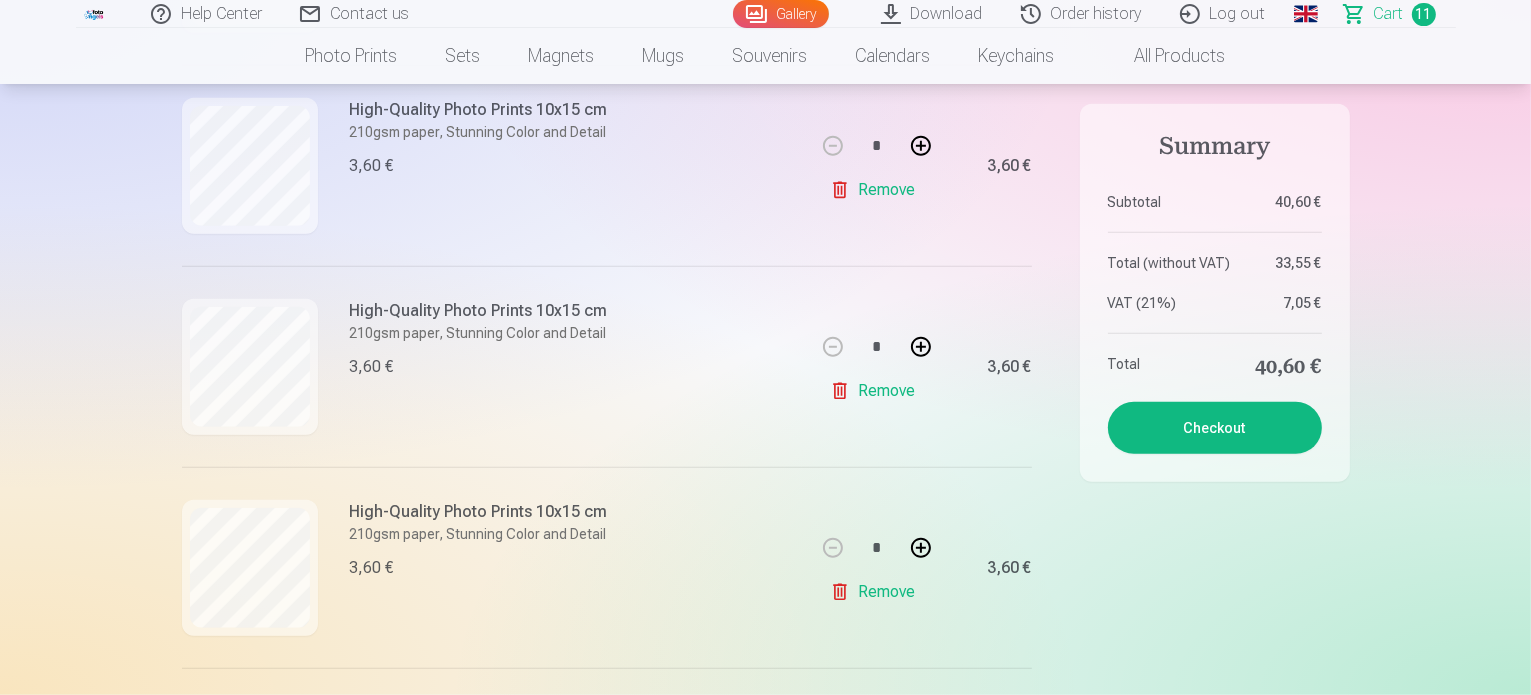 scroll, scrollTop: 1400, scrollLeft: 0, axis: vertical 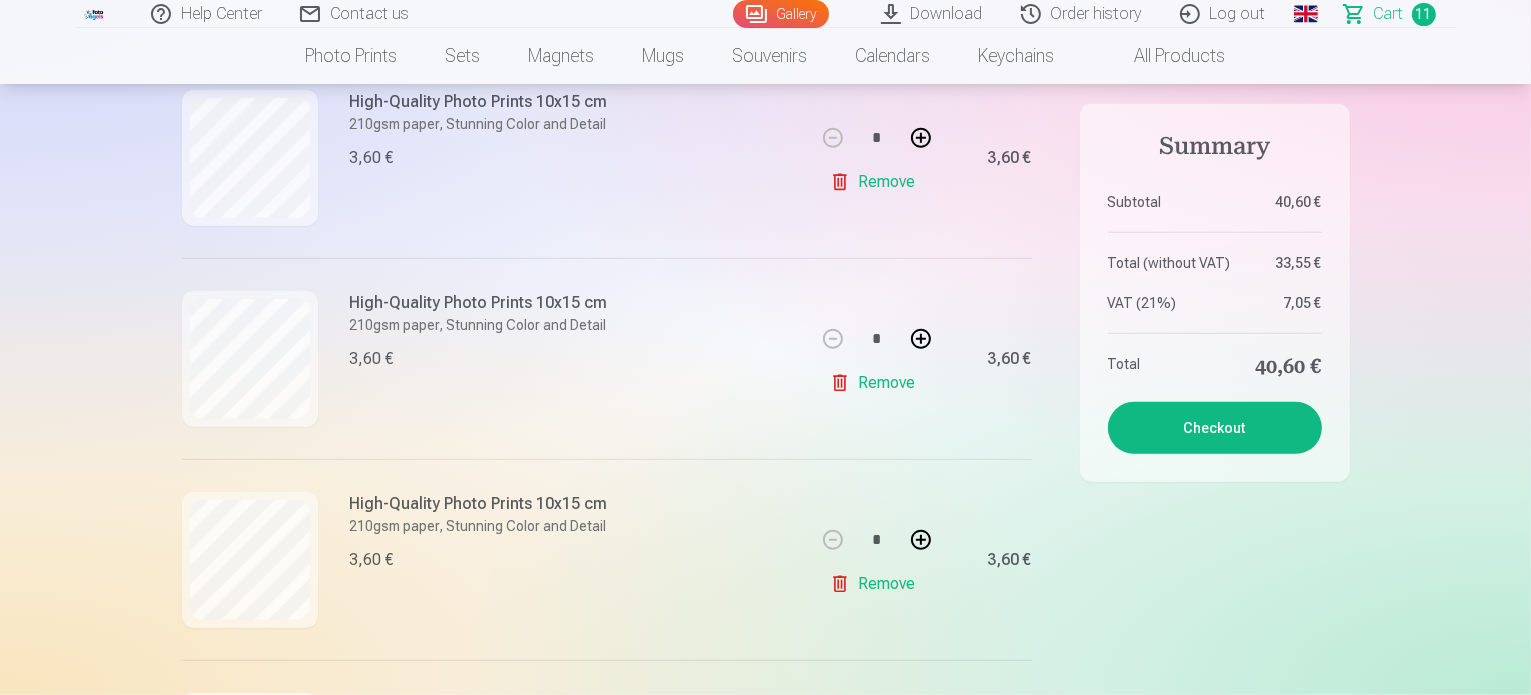 click on "Remove" at bounding box center [876, 383] 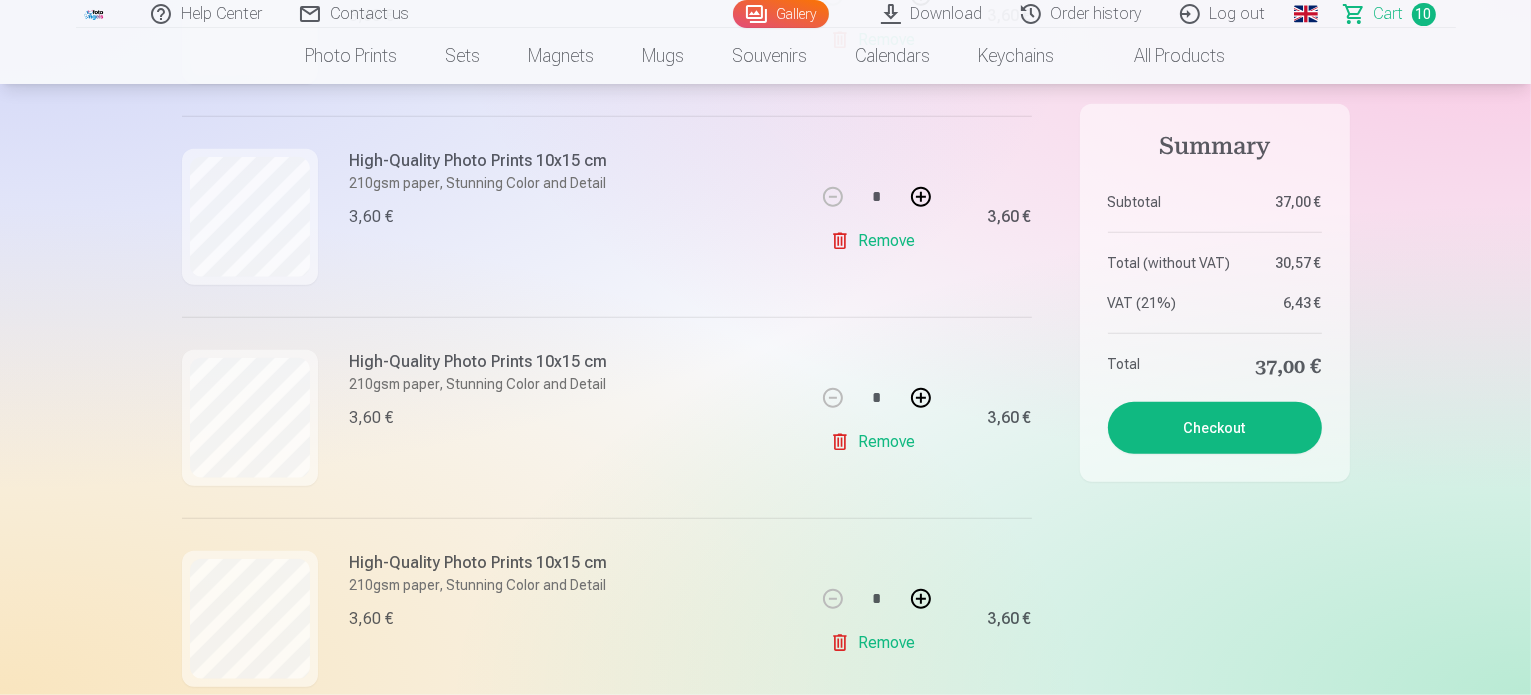 scroll, scrollTop: 1600, scrollLeft: 0, axis: vertical 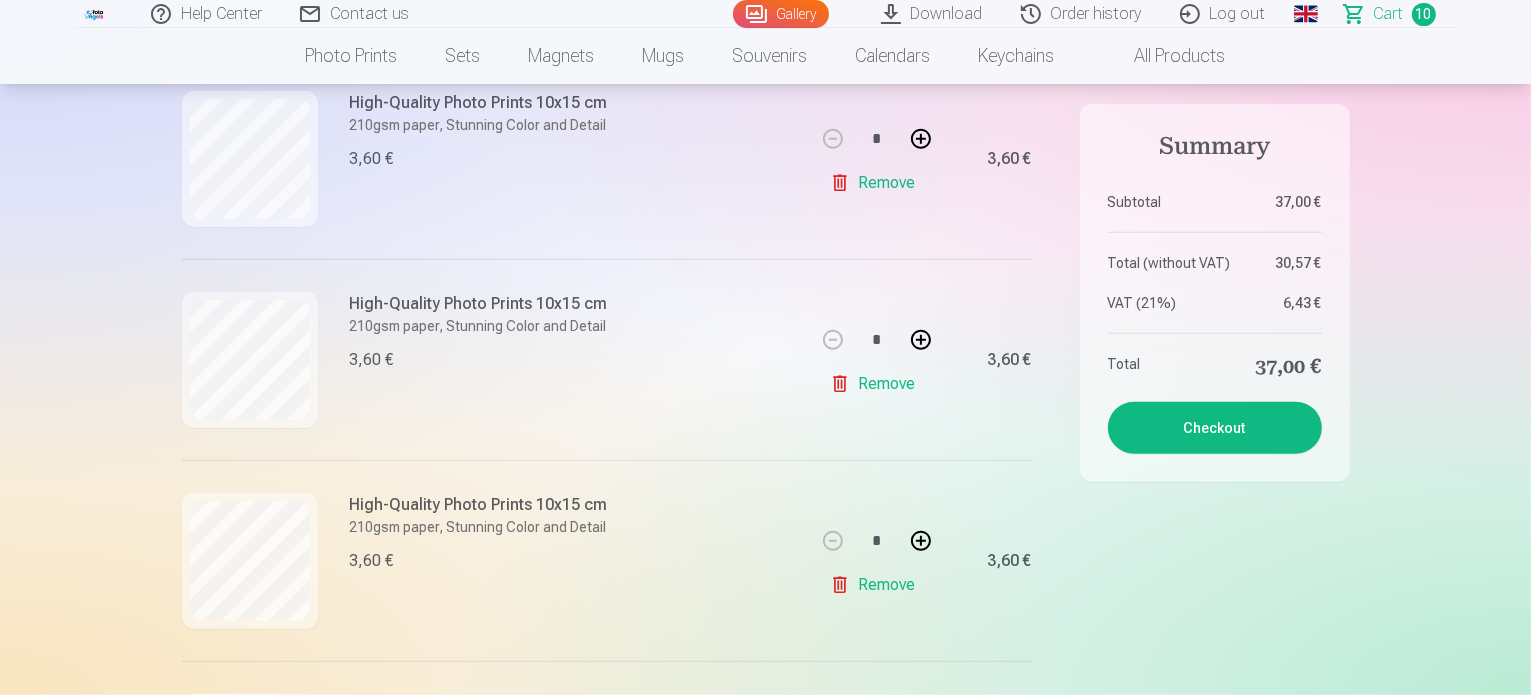 click on "Remove" at bounding box center [876, 183] 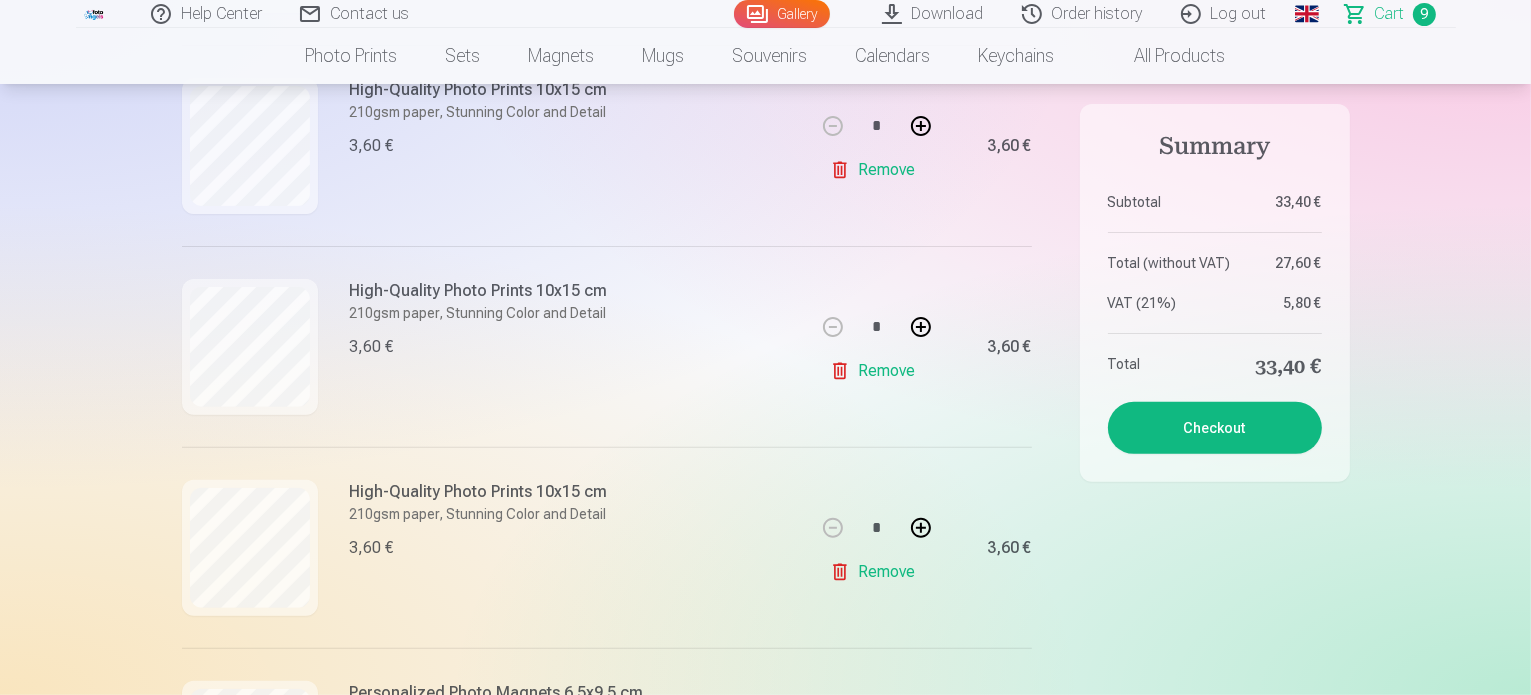 scroll, scrollTop: 500, scrollLeft: 0, axis: vertical 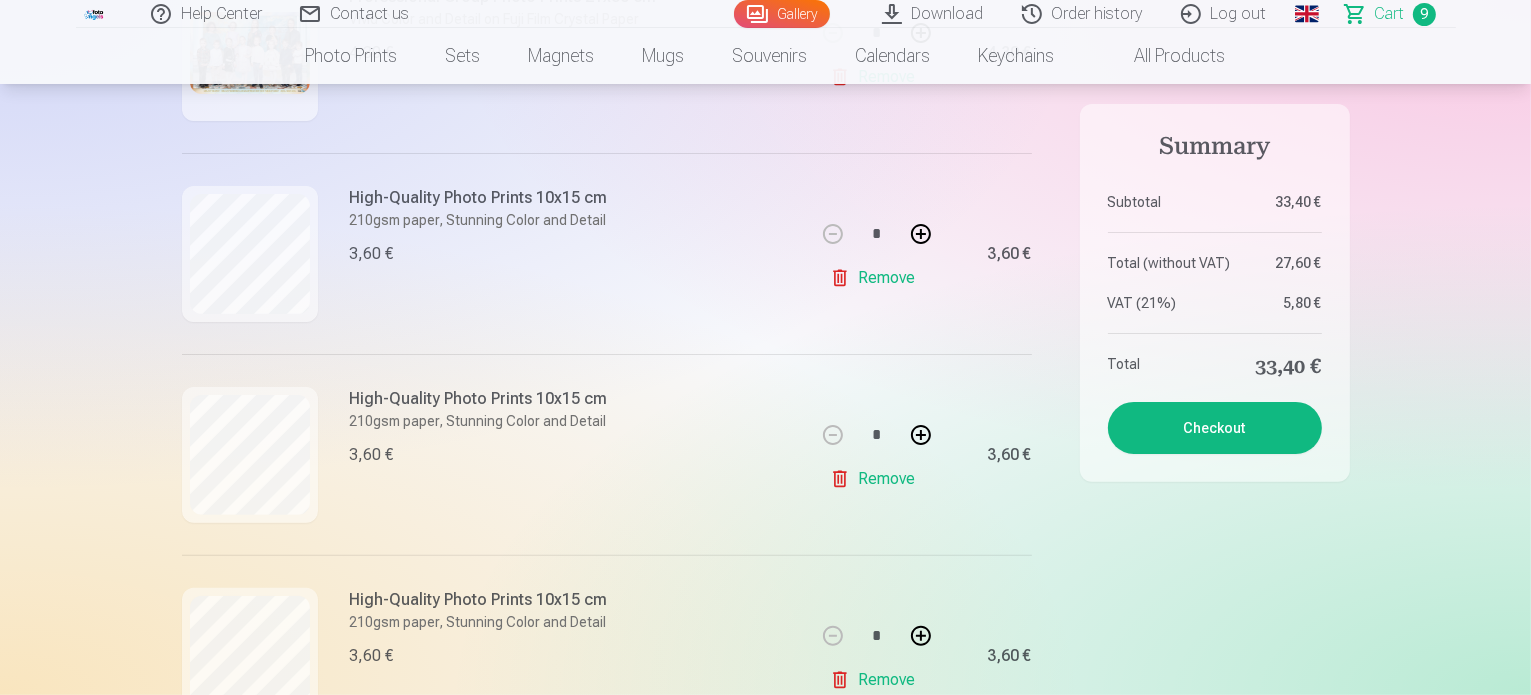 click on "Remove" at bounding box center [876, 278] 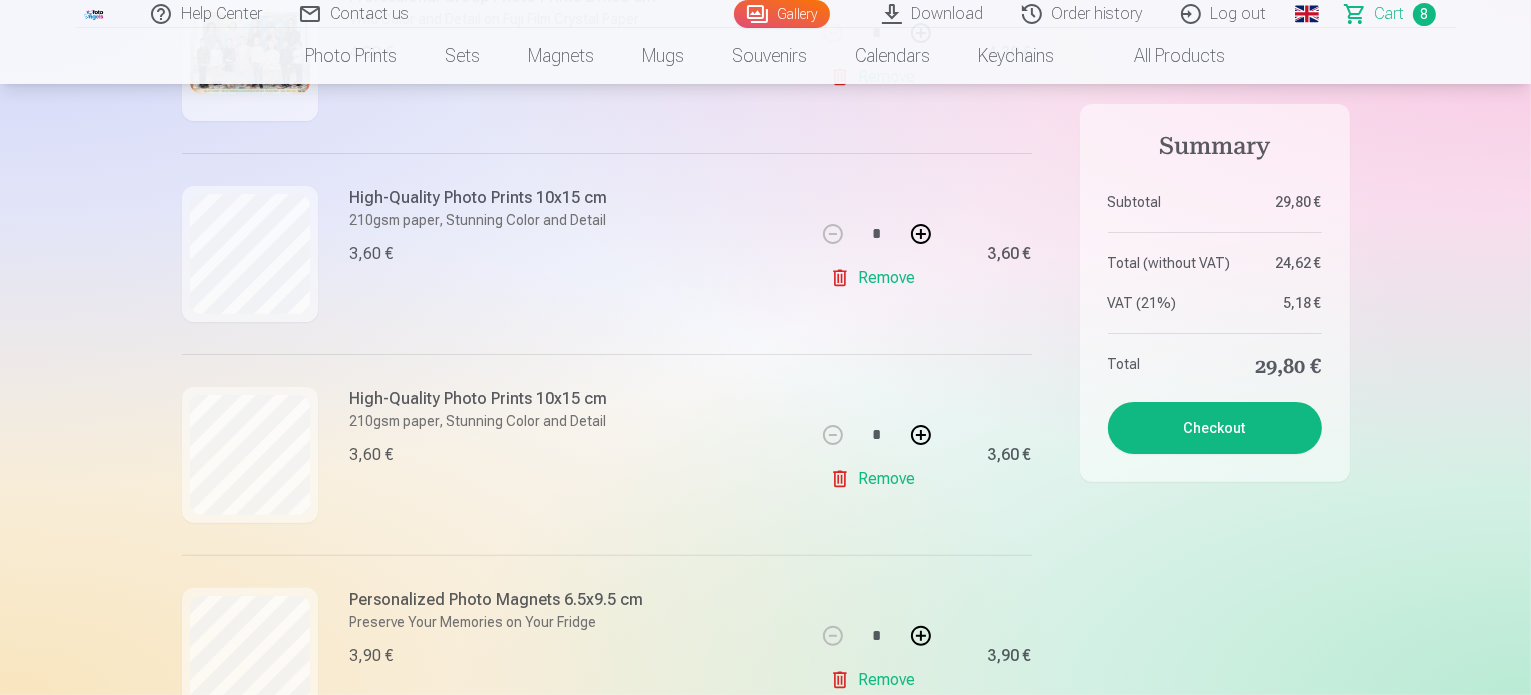 click on "Remove" at bounding box center (876, 278) 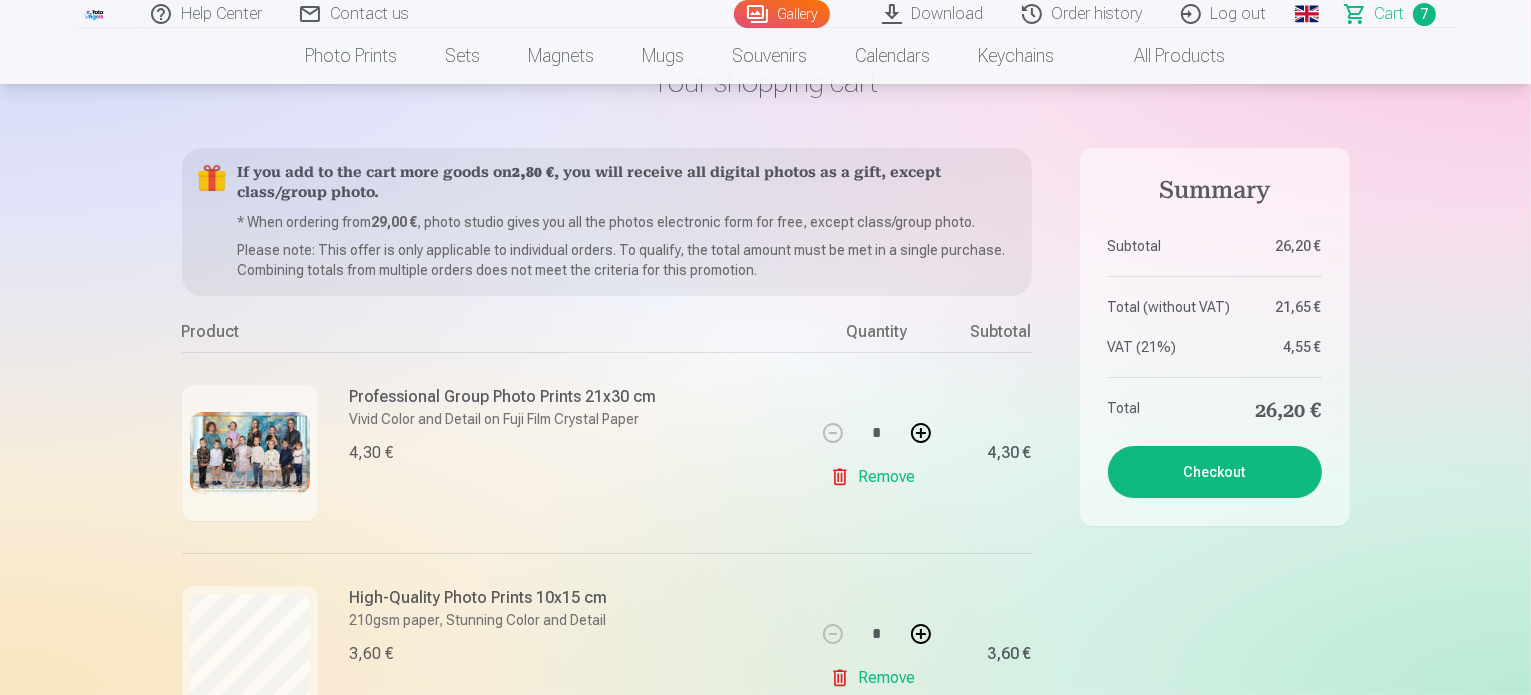 scroll, scrollTop: 0, scrollLeft: 0, axis: both 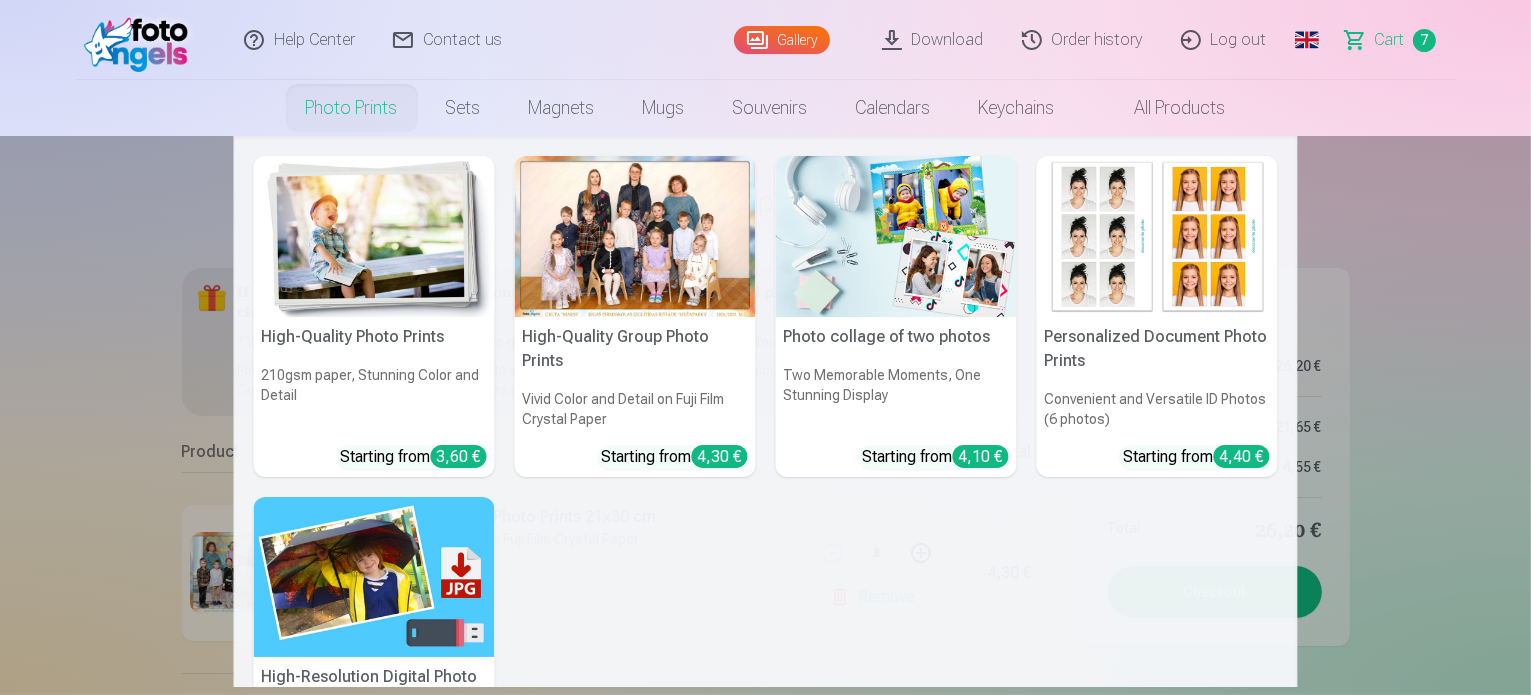 click at bounding box center [374, 236] 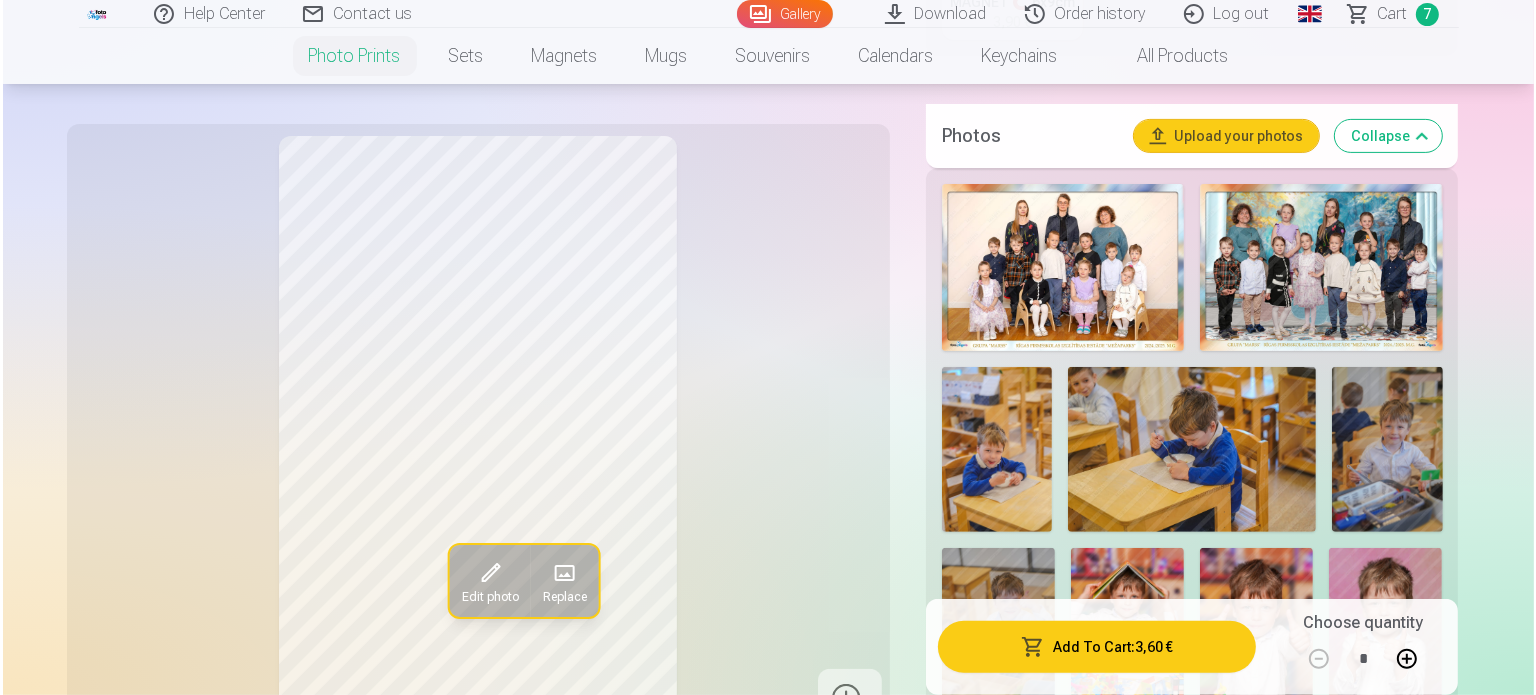 scroll, scrollTop: 800, scrollLeft: 0, axis: vertical 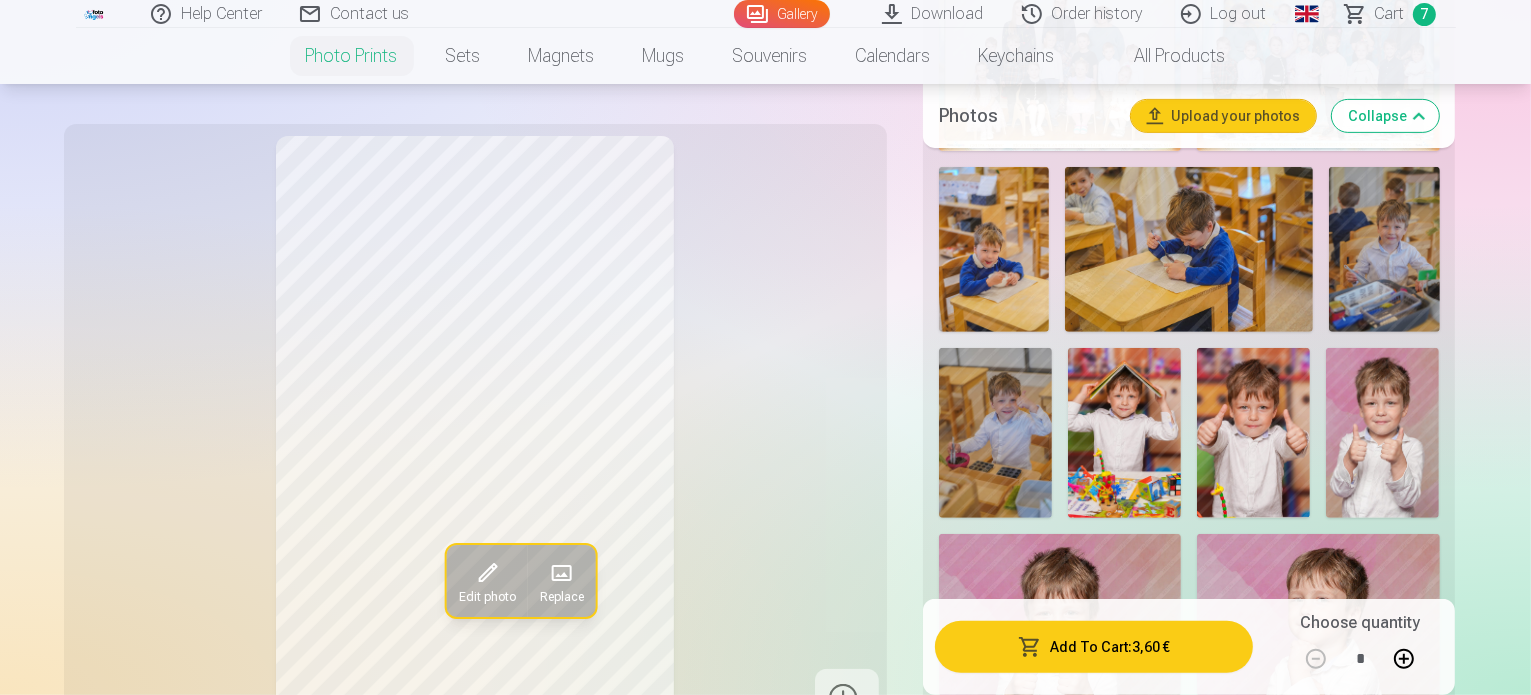 click at bounding box center (1382, 433) 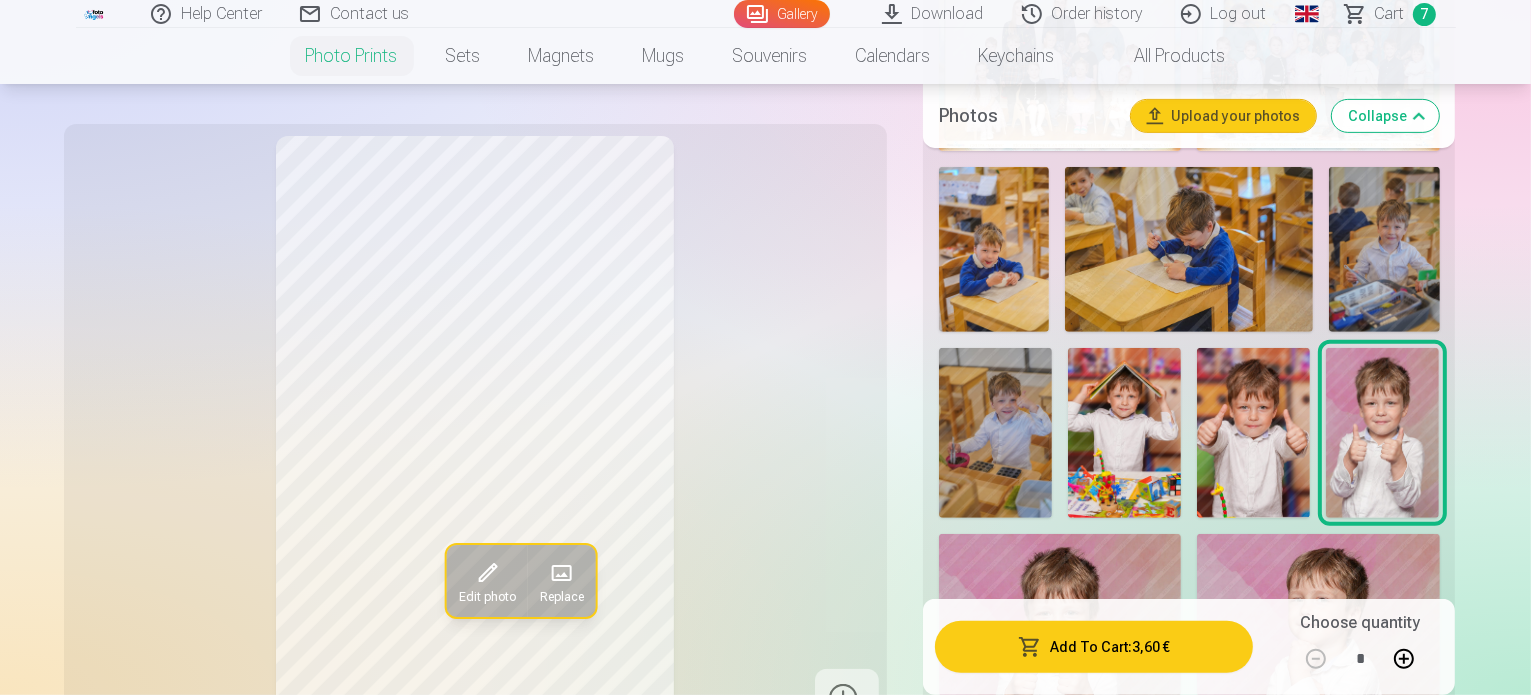 click on "Add To Cart :  3,60 €" at bounding box center [1094, 647] 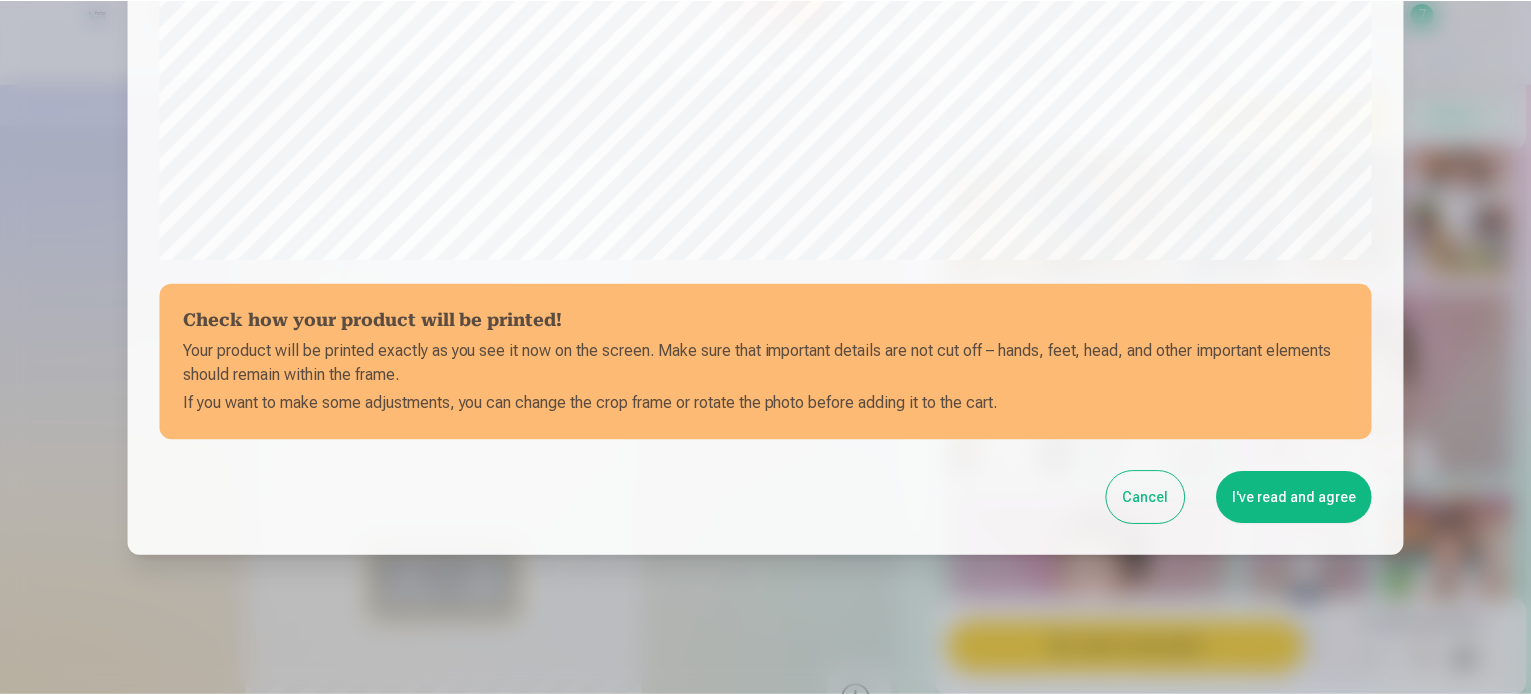 scroll, scrollTop: 744, scrollLeft: 0, axis: vertical 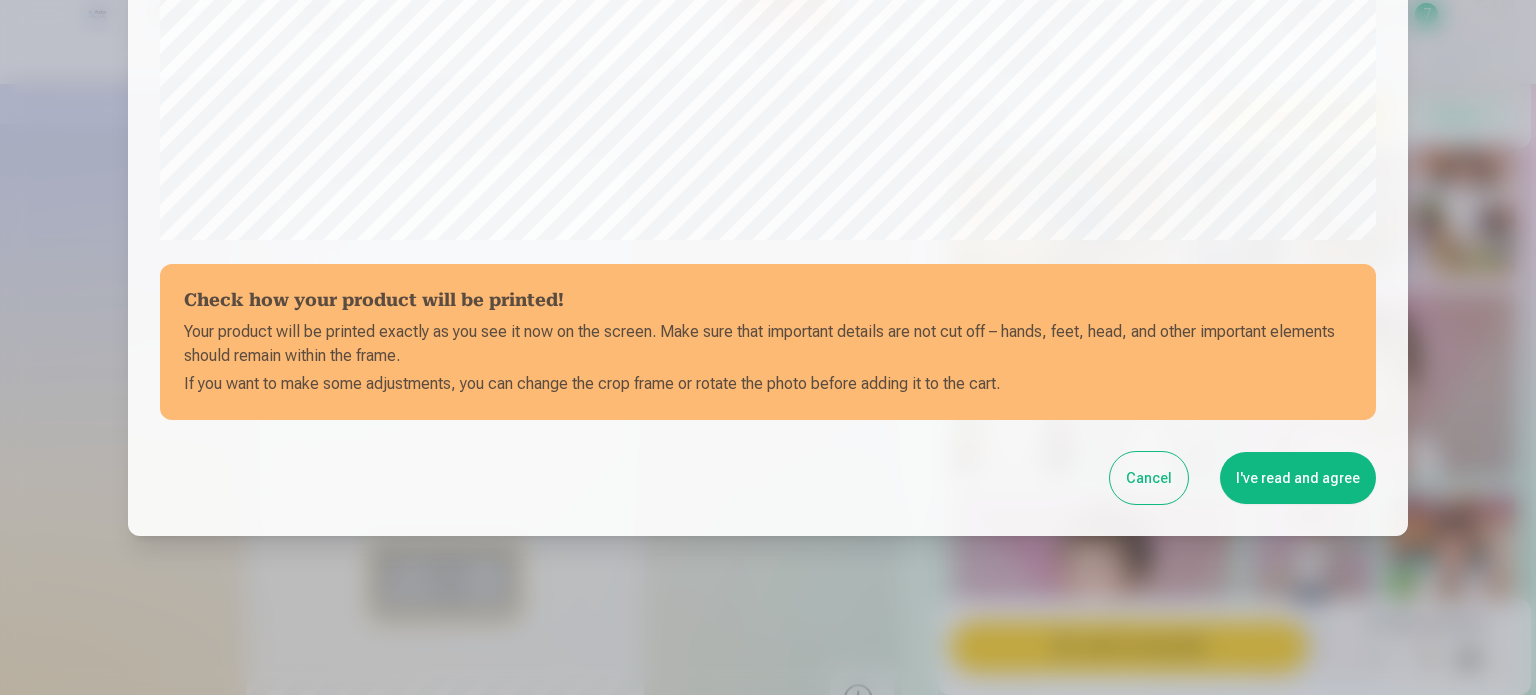 click on "I've read and agree" at bounding box center (1298, 478) 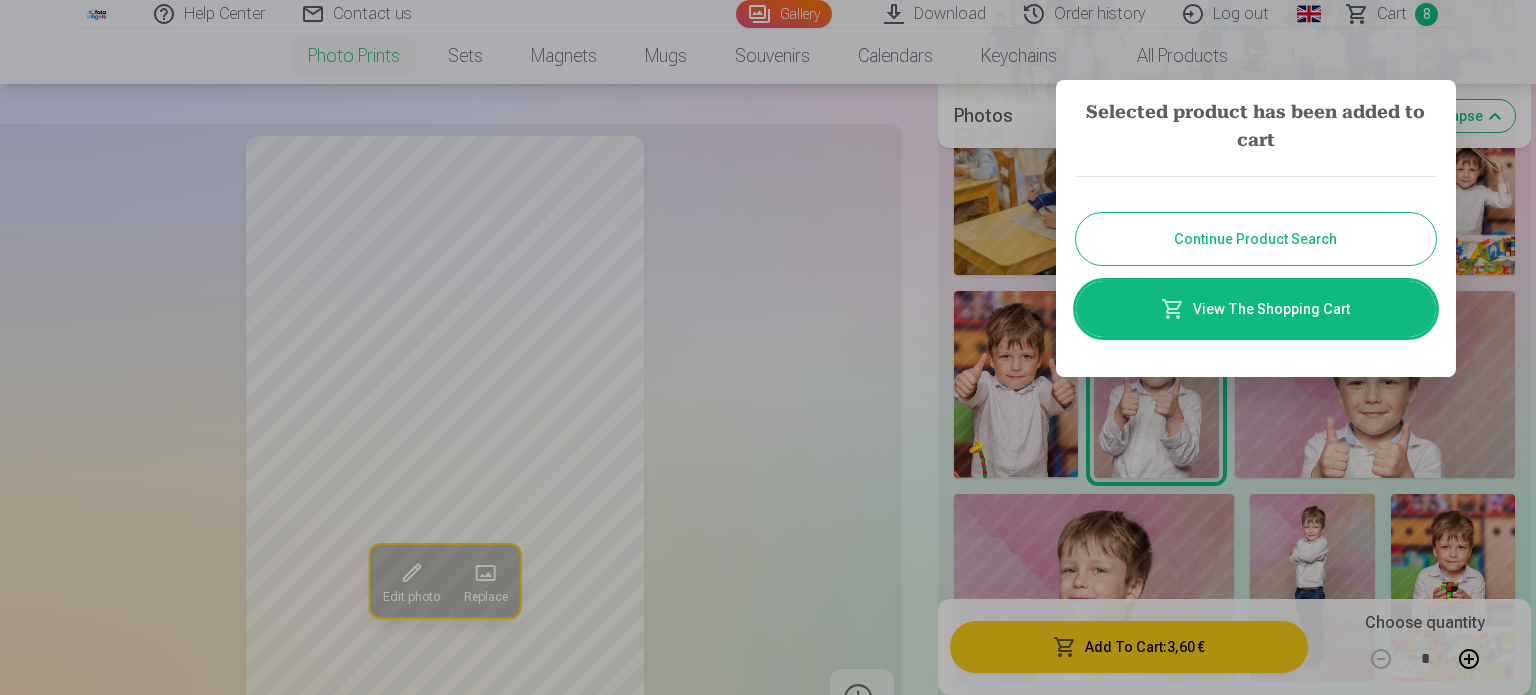 click on "View The Shopping Cart" at bounding box center (1256, 309) 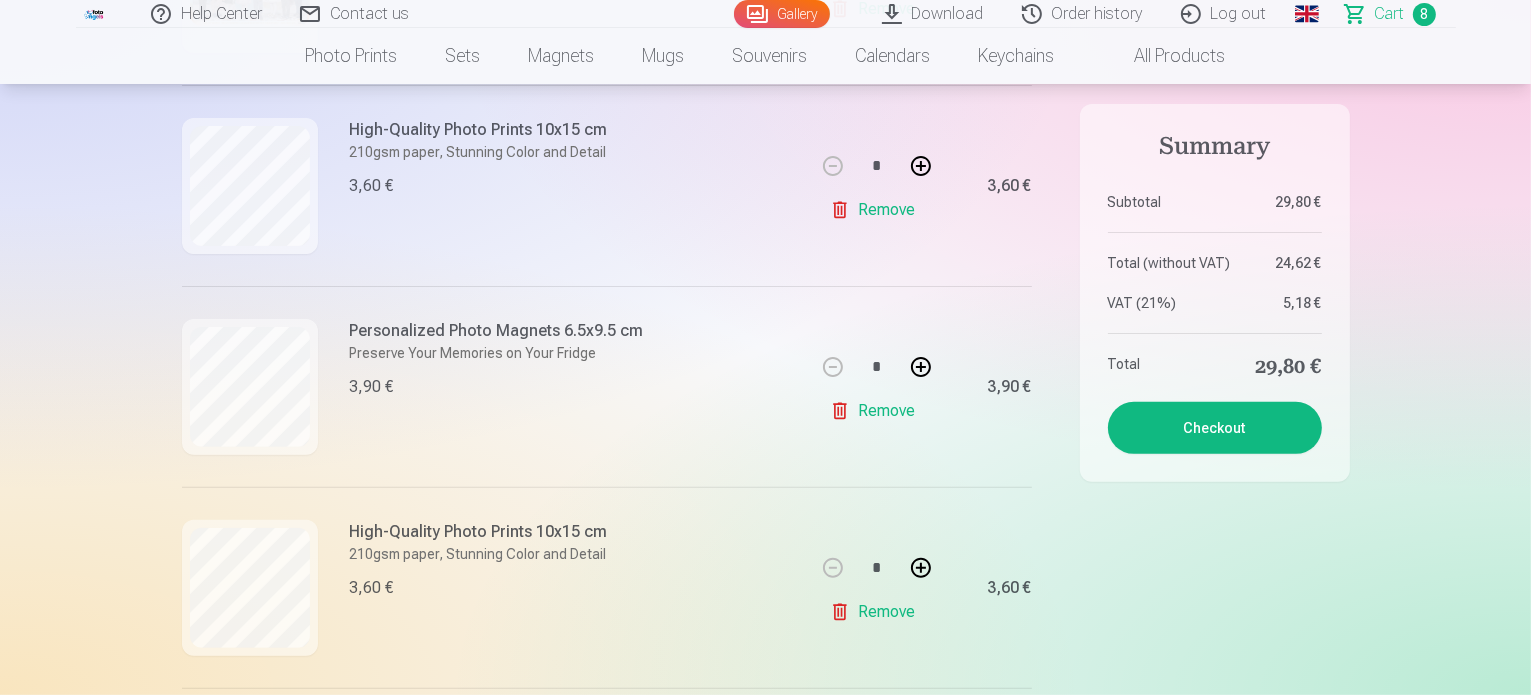 scroll, scrollTop: 600, scrollLeft: 0, axis: vertical 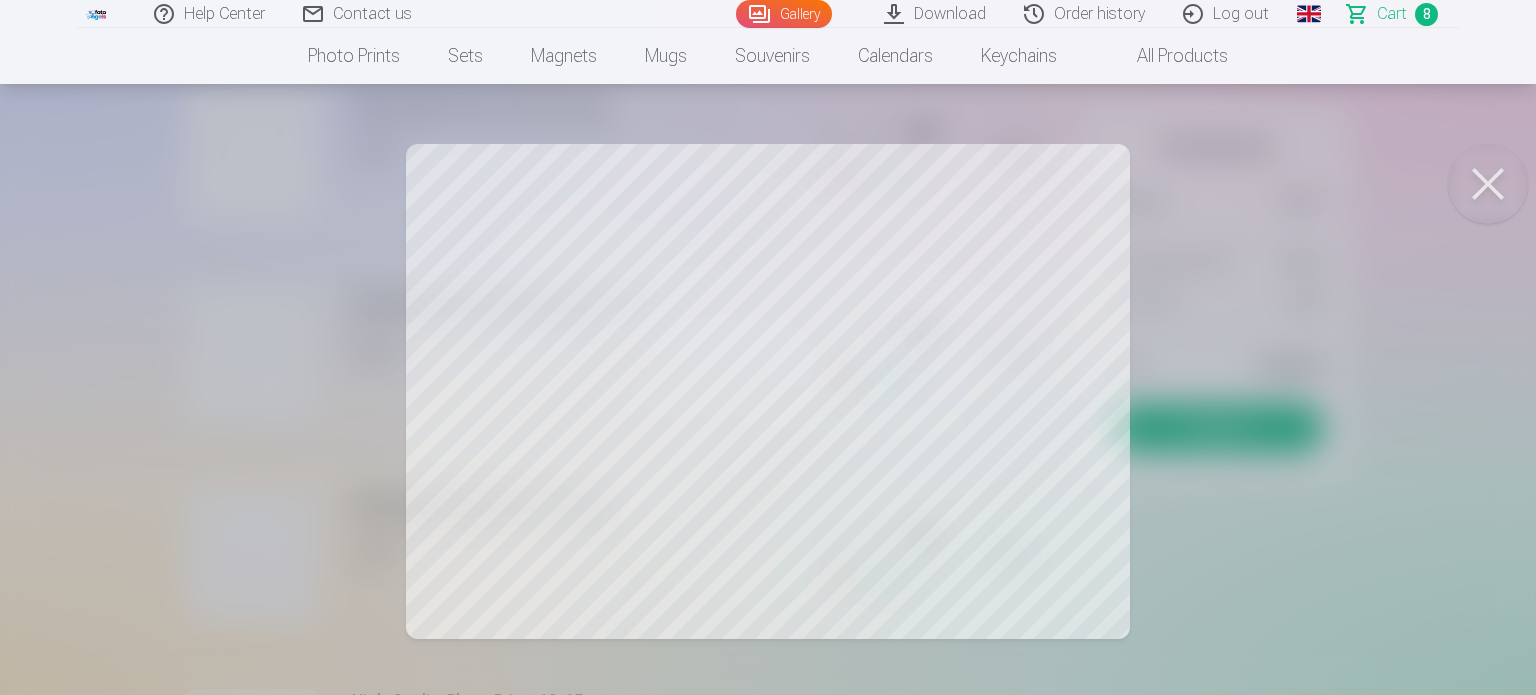 drag, startPoint x: 1492, startPoint y: 187, endPoint x: 1477, endPoint y: 188, distance: 15.033297 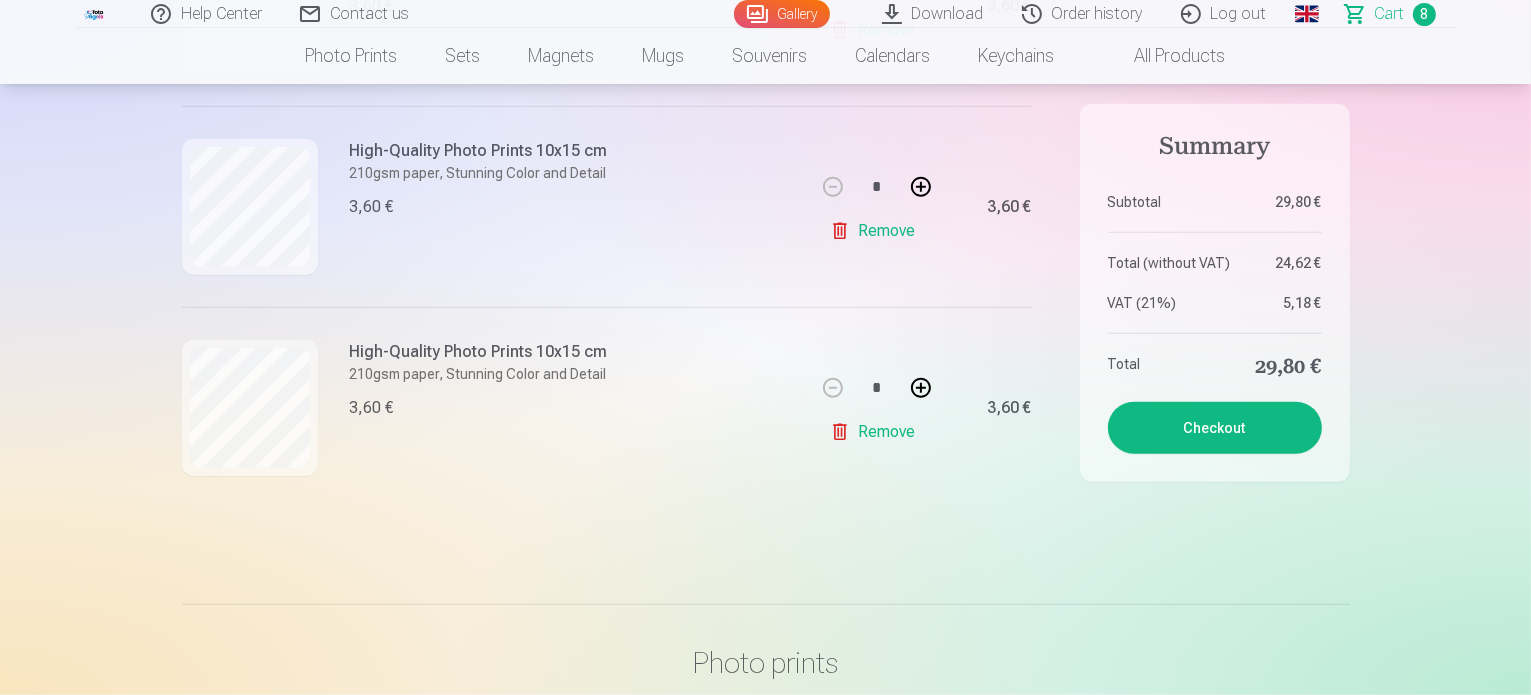 scroll, scrollTop: 1600, scrollLeft: 0, axis: vertical 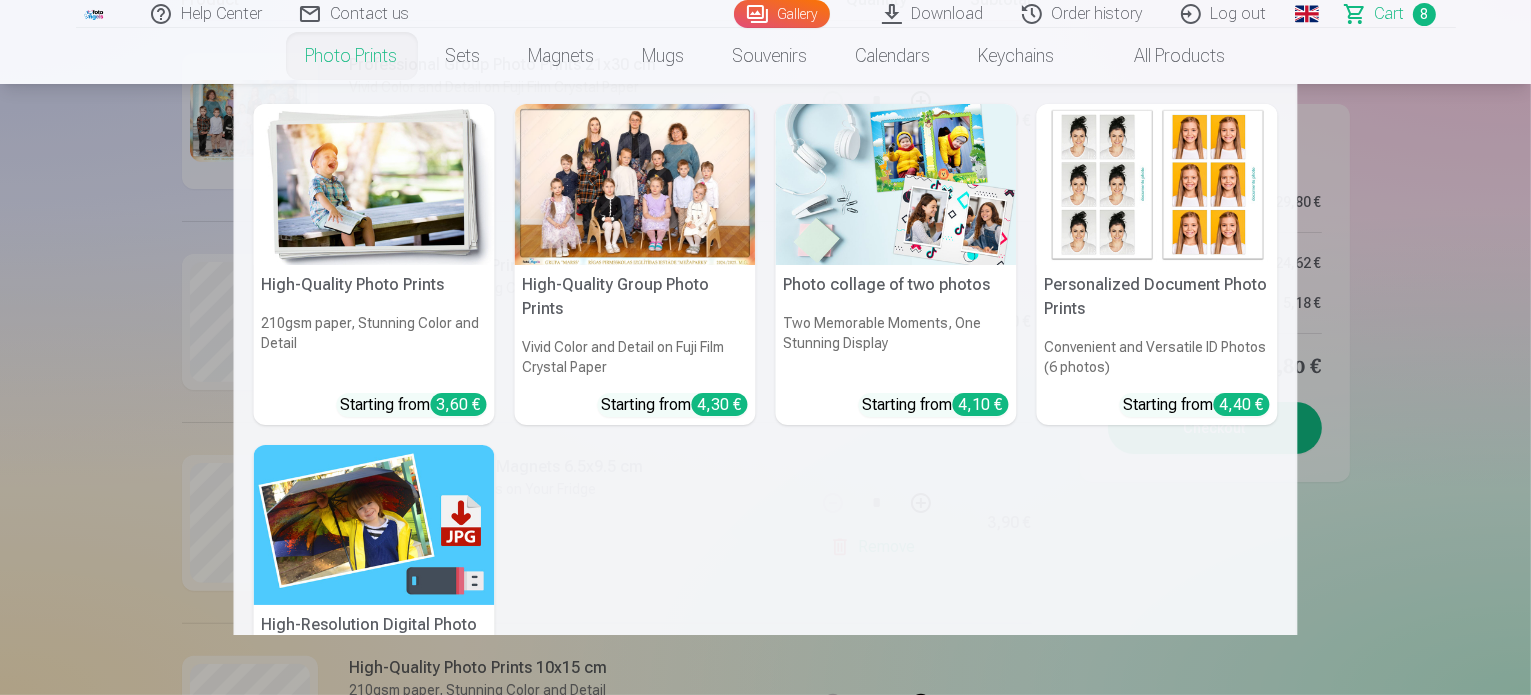 click on "Photo prints" at bounding box center (352, 56) 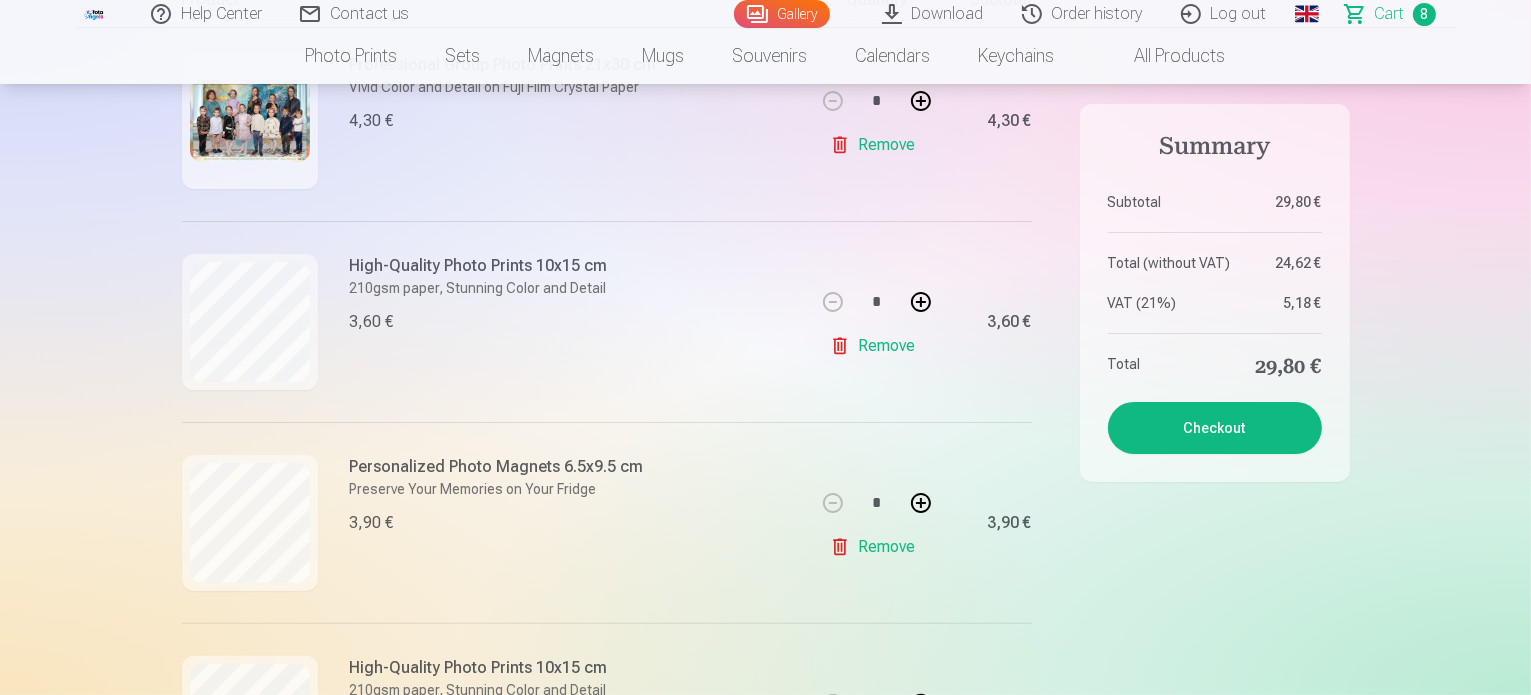 scroll, scrollTop: 0, scrollLeft: 0, axis: both 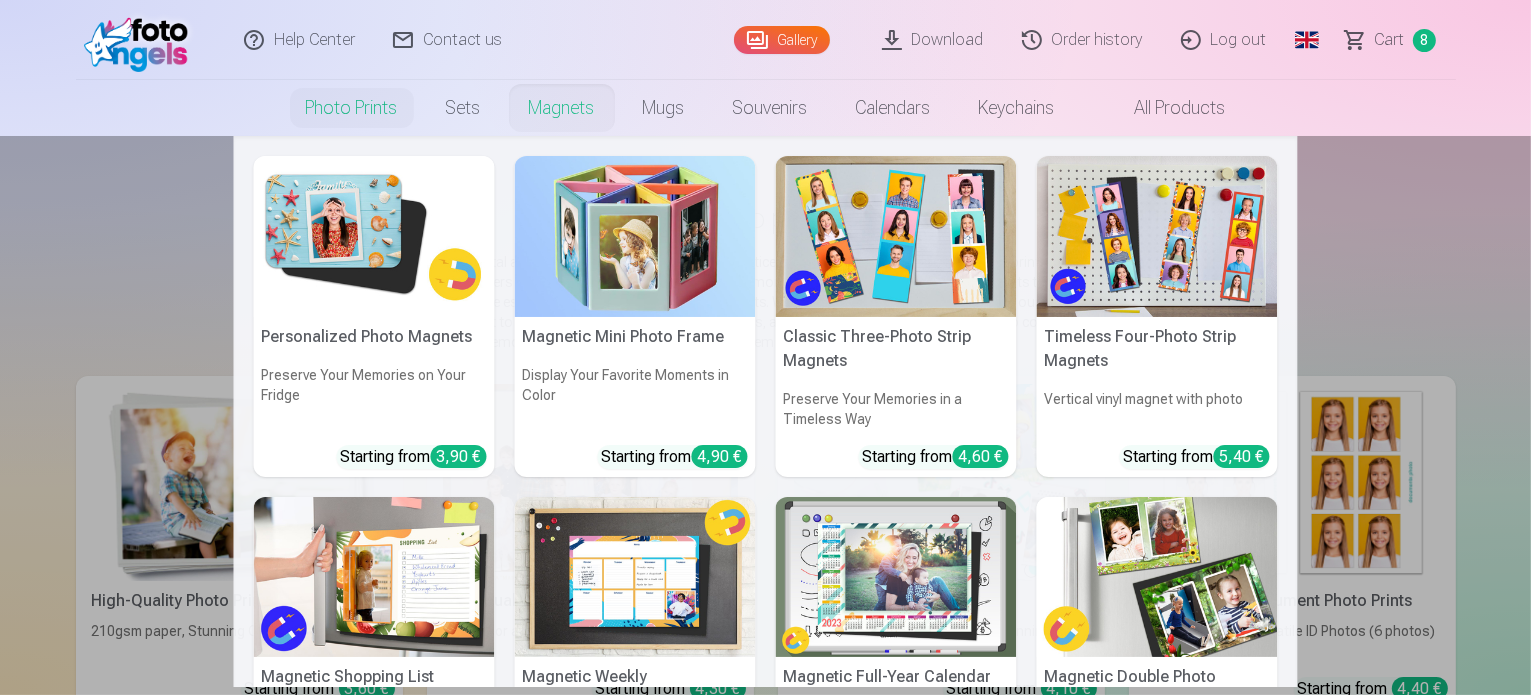 click on "Magnets" at bounding box center [562, 108] 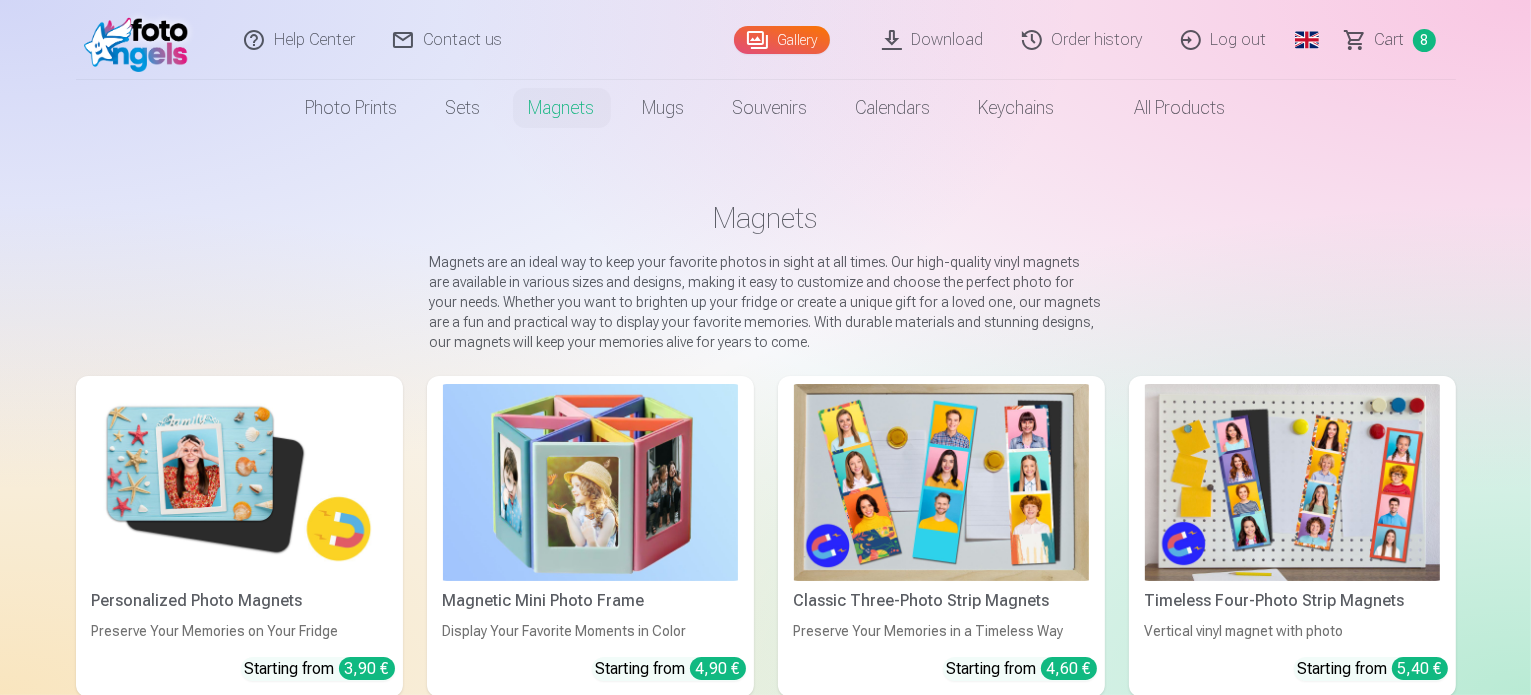 click at bounding box center (239, 482) 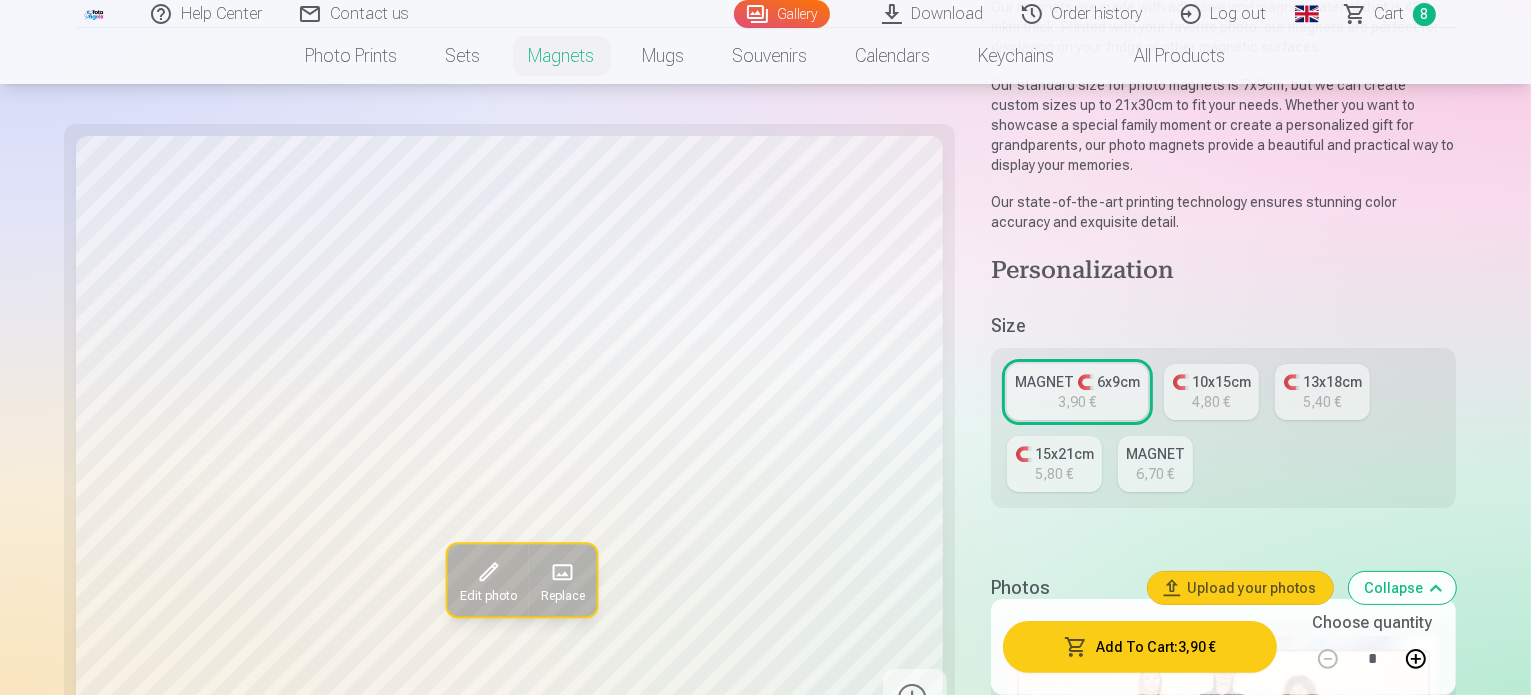scroll, scrollTop: 300, scrollLeft: 0, axis: vertical 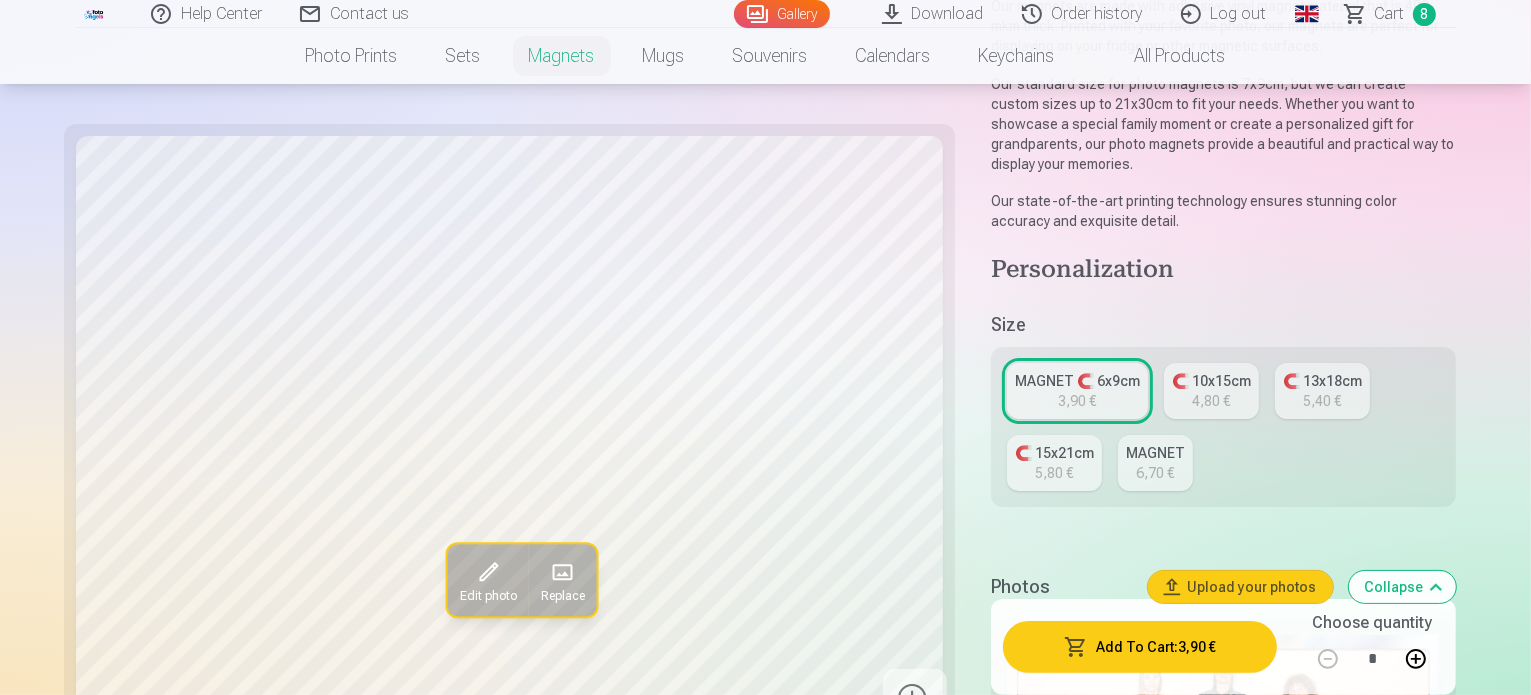 click on "Upload your photos" at bounding box center [1240, 587] 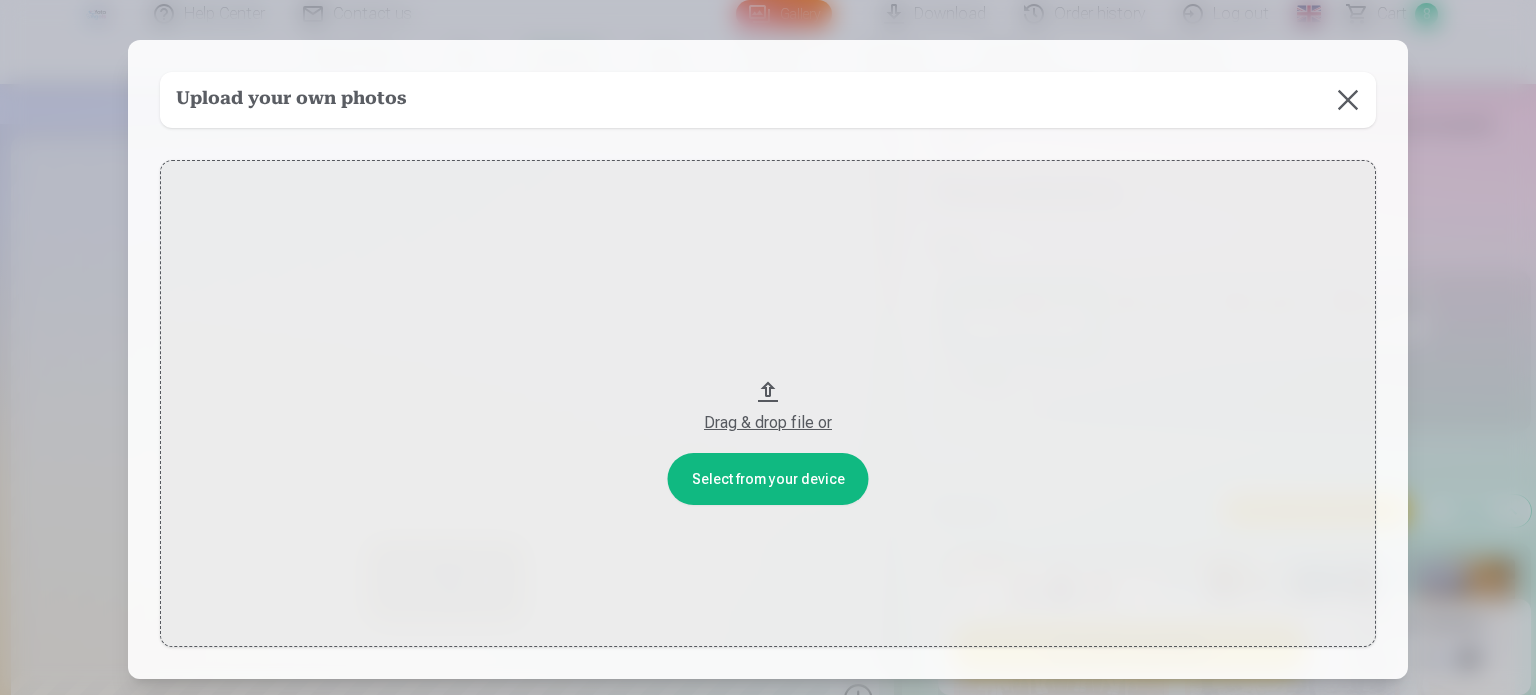 click on "Drag & drop file or" at bounding box center [768, 403] 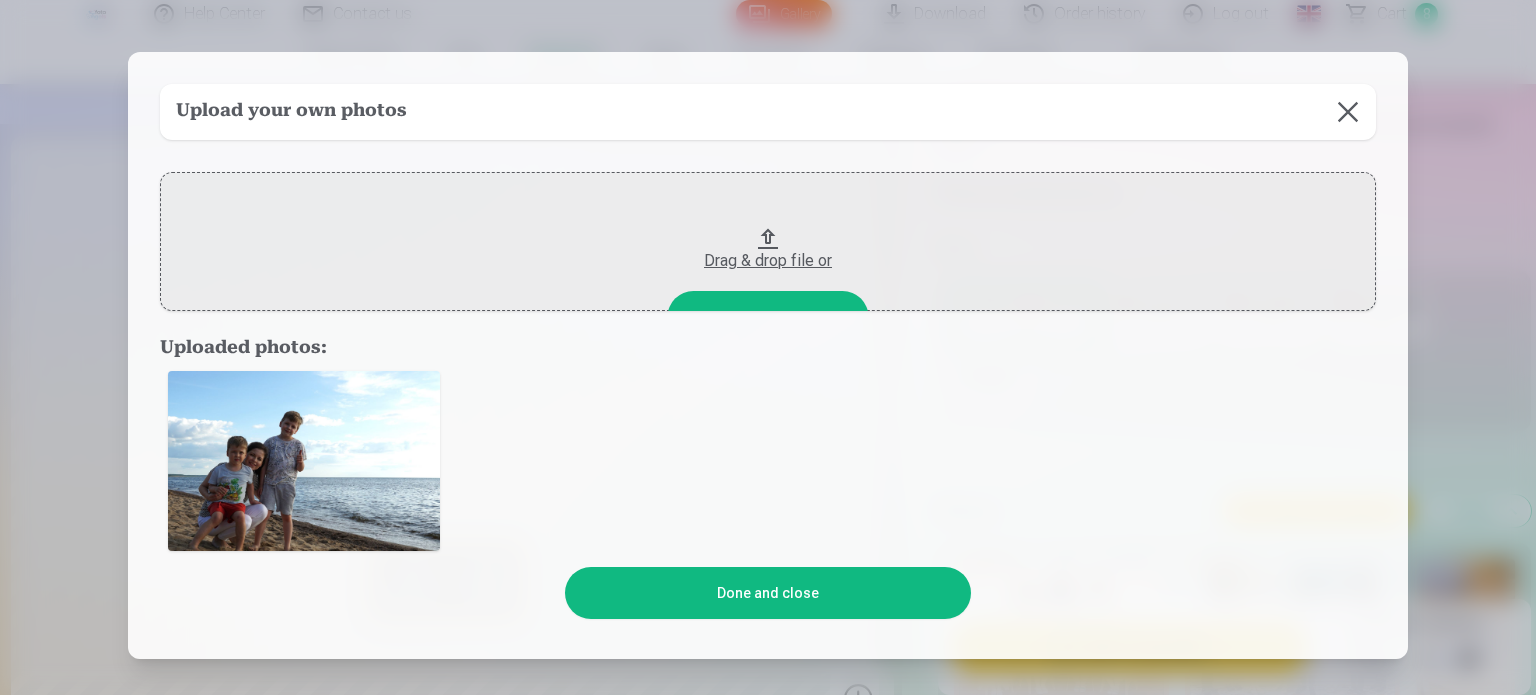 click on "Done and close" at bounding box center [767, 593] 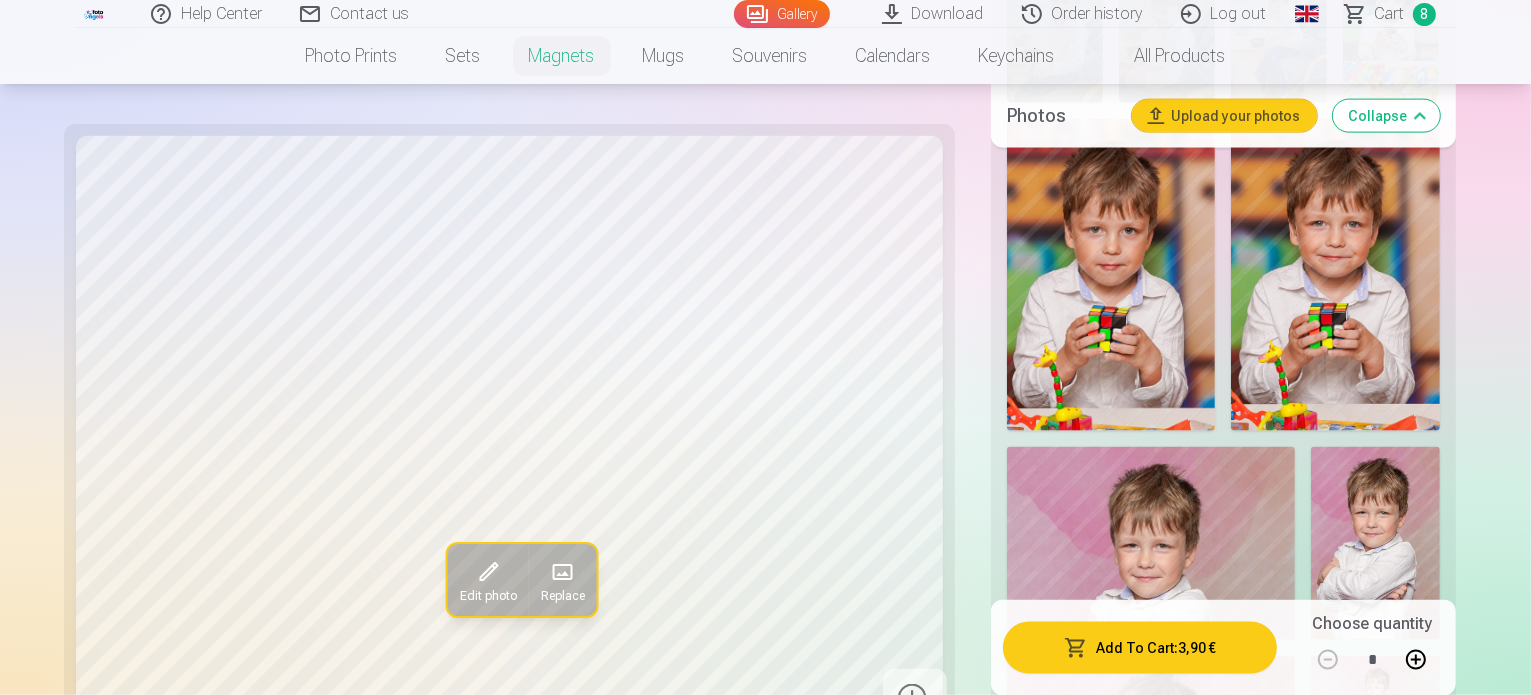 scroll, scrollTop: 2800, scrollLeft: 0, axis: vertical 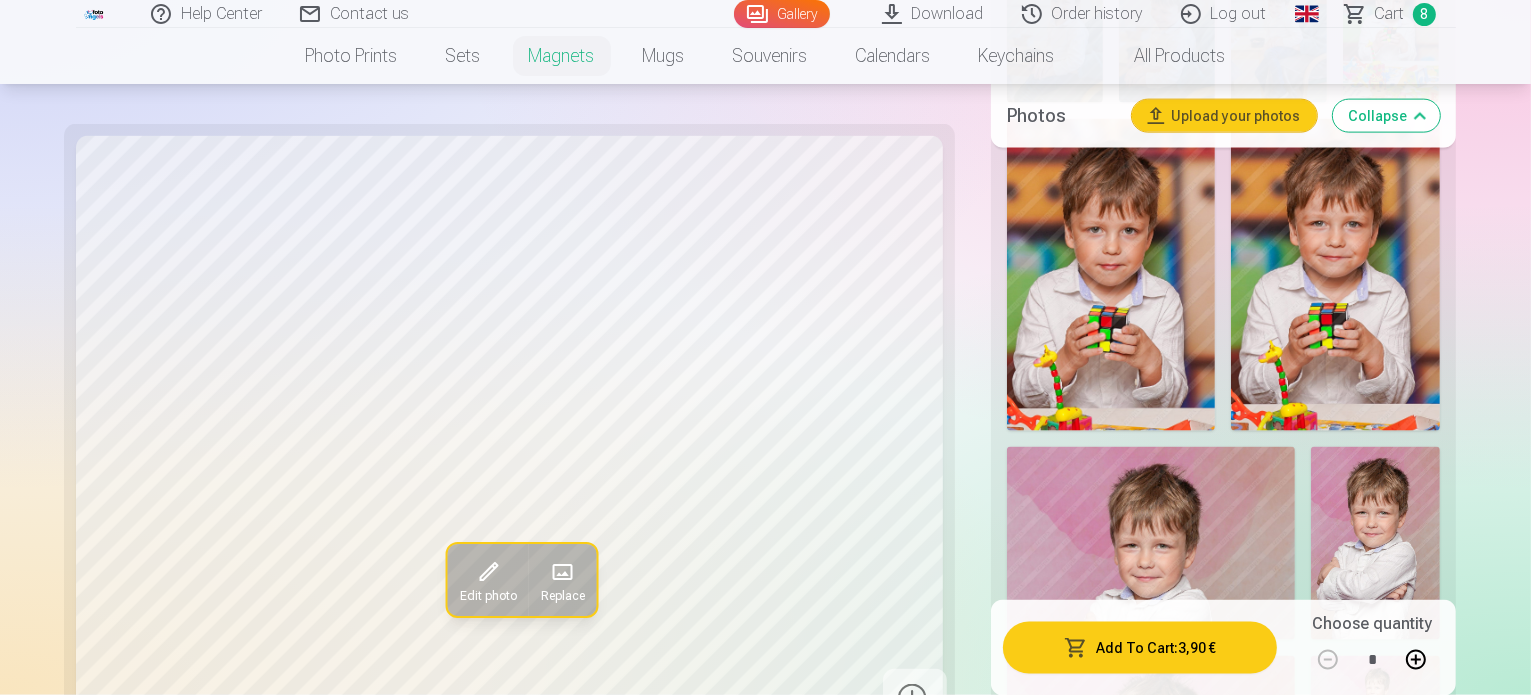 click at bounding box center (1116, 3337) 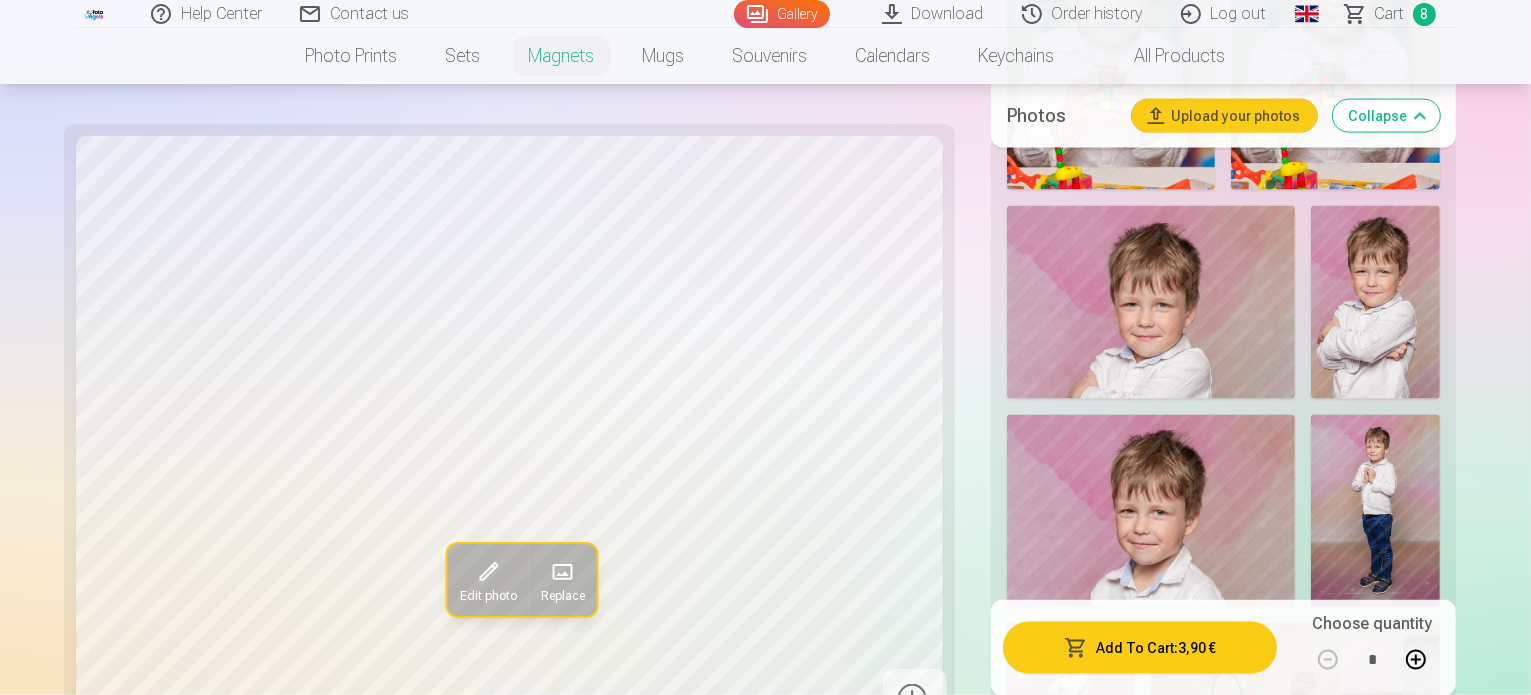 scroll, scrollTop: 3100, scrollLeft: 0, axis: vertical 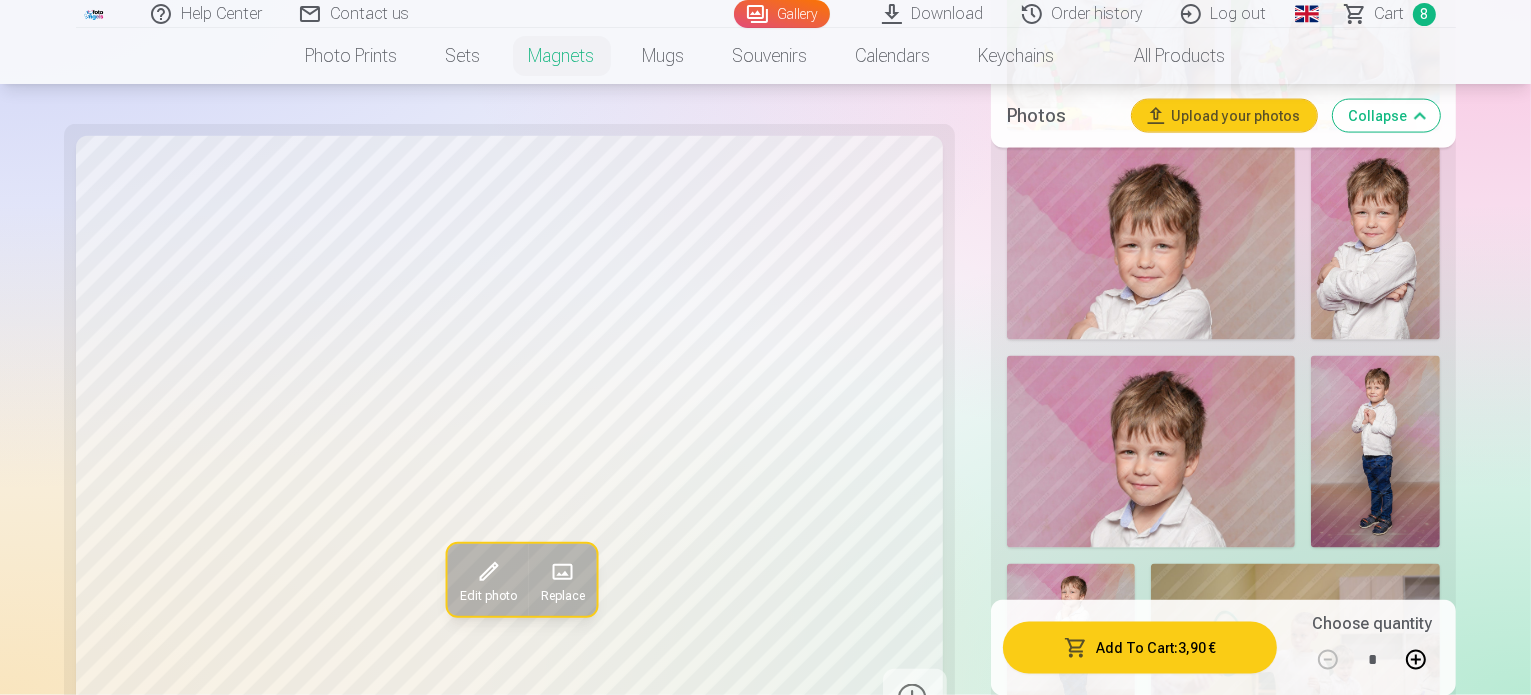 click on "Beach 20" at bounding box center (1050, 3307) 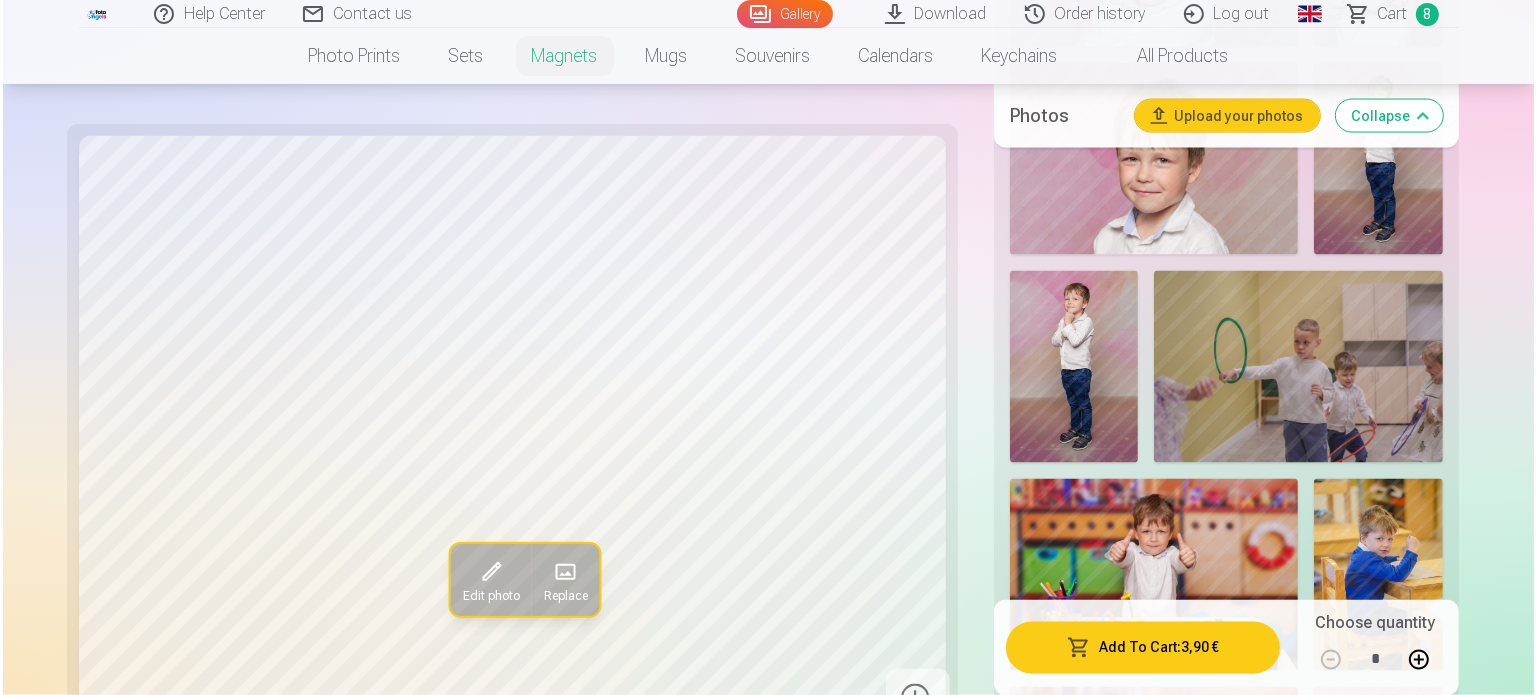 scroll, scrollTop: 3500, scrollLeft: 0, axis: vertical 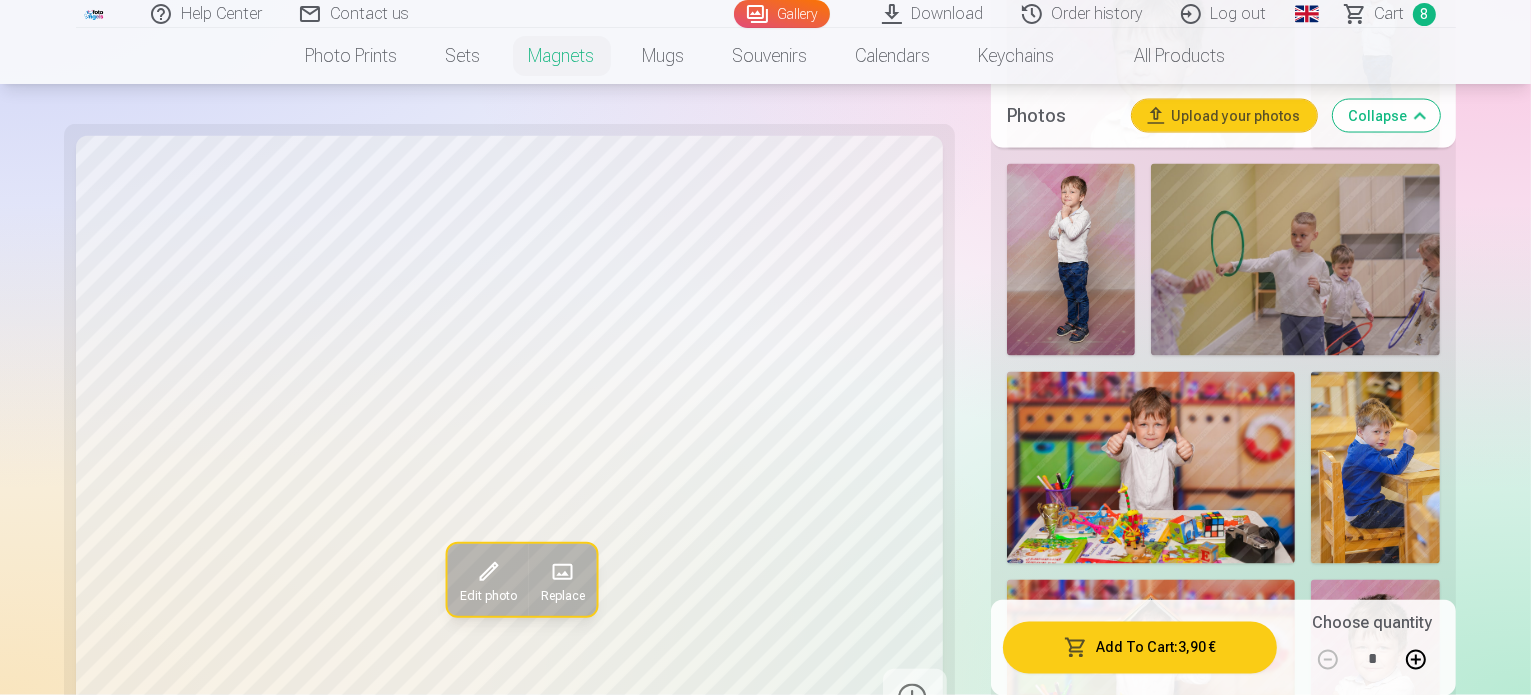 click on "View more designs" at bounding box center [1223, 3270] 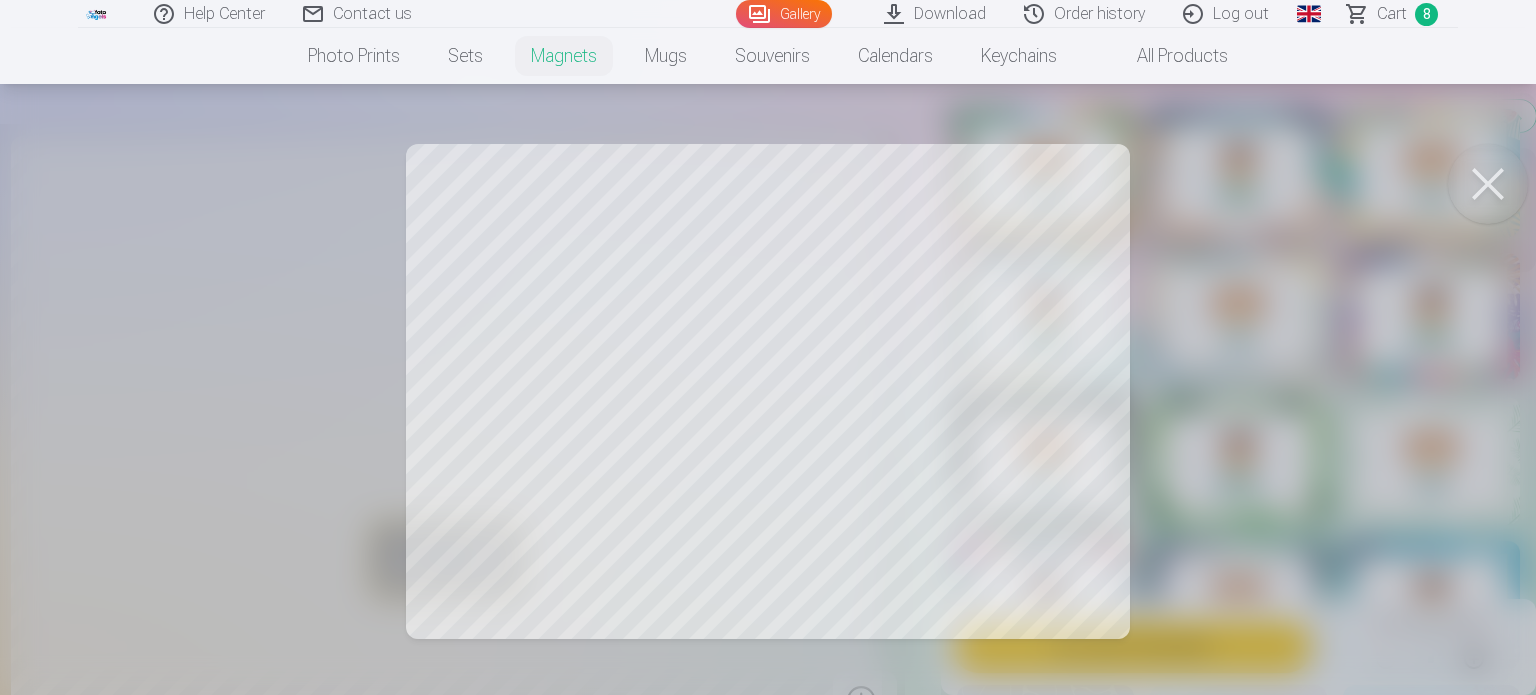 click at bounding box center (1488, 184) 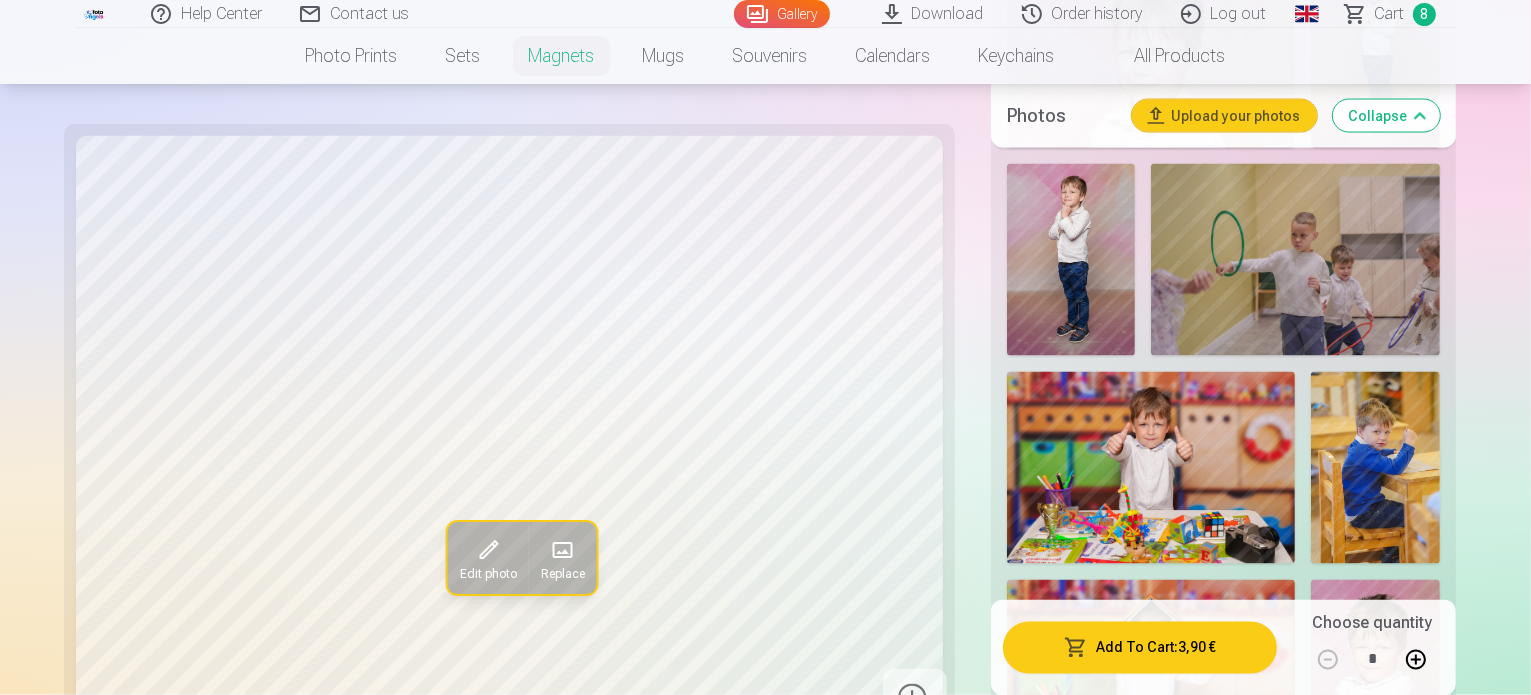 click on "Edit photo" at bounding box center [486, 574] 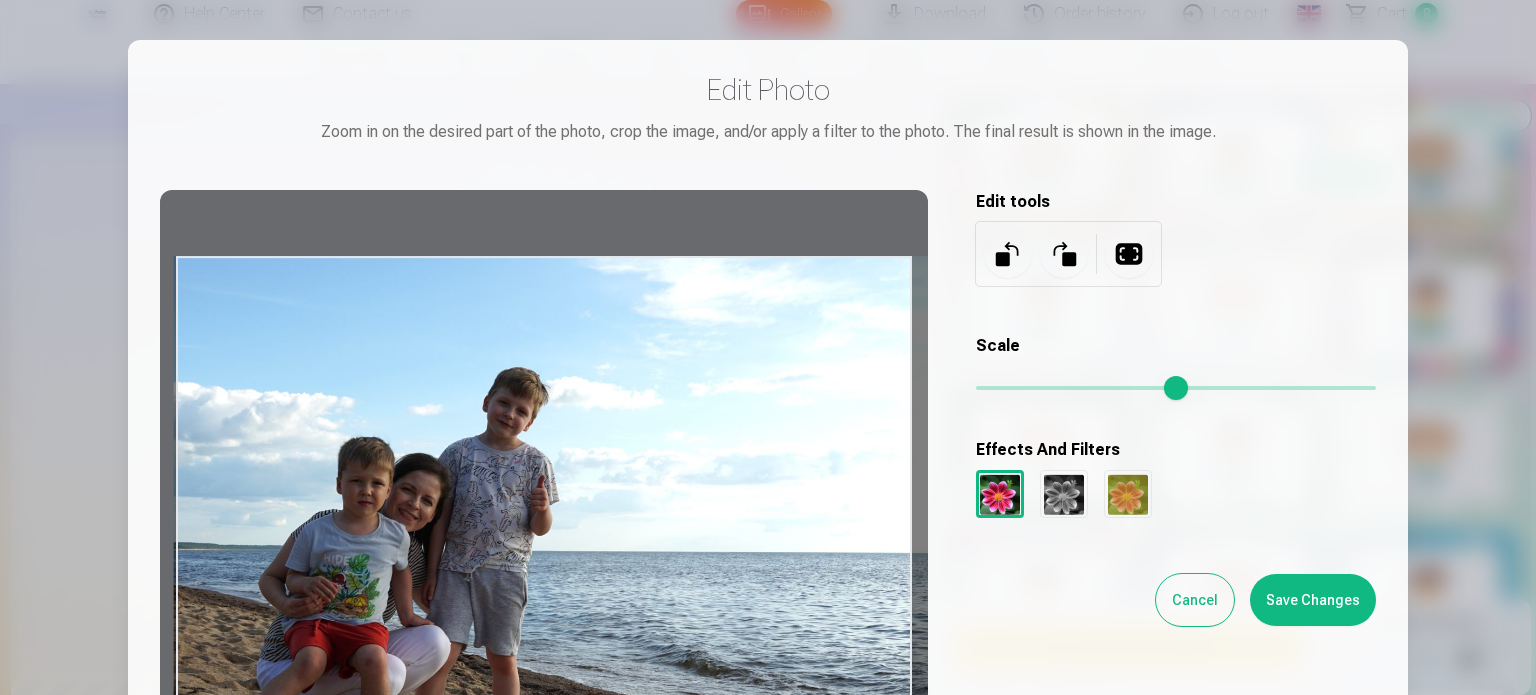 drag, startPoint x: 631, startPoint y: 564, endPoint x: 638, endPoint y: 625, distance: 61.400326 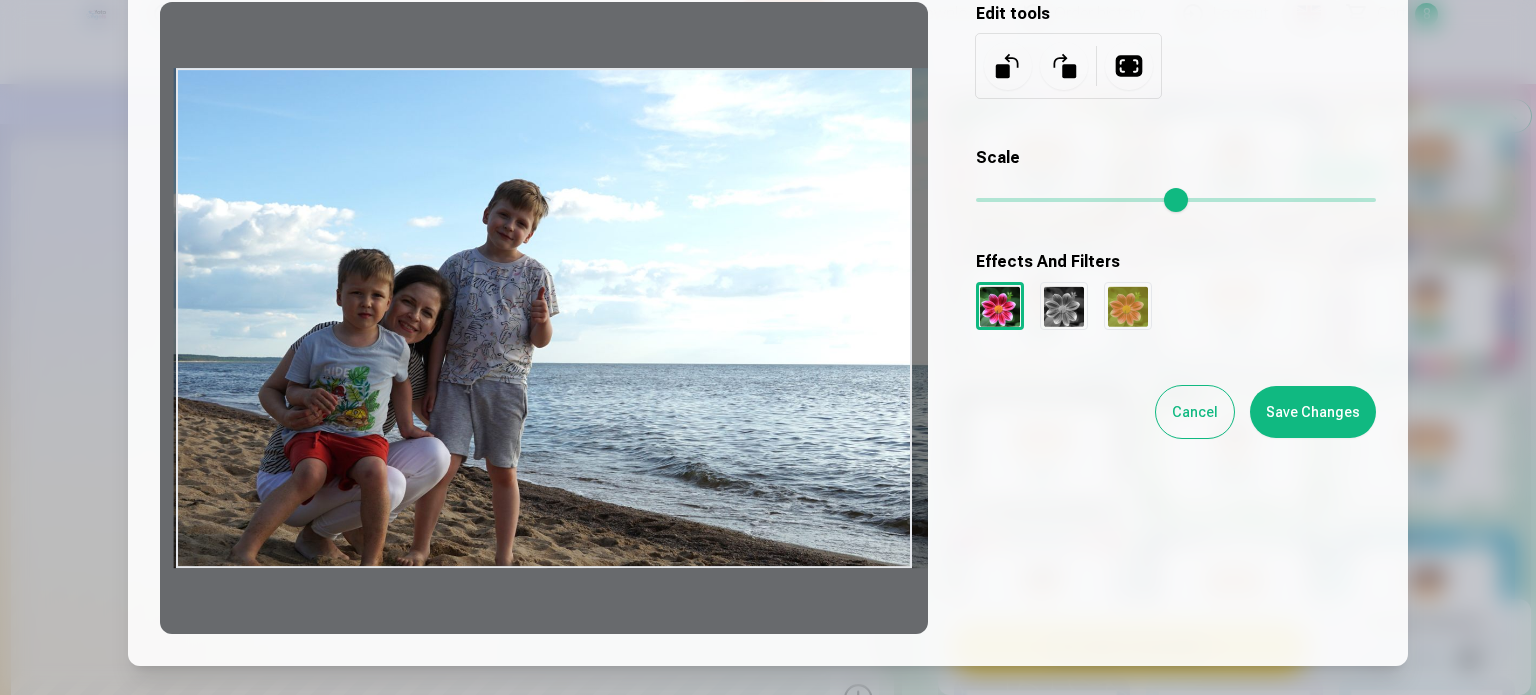 scroll, scrollTop: 200, scrollLeft: 0, axis: vertical 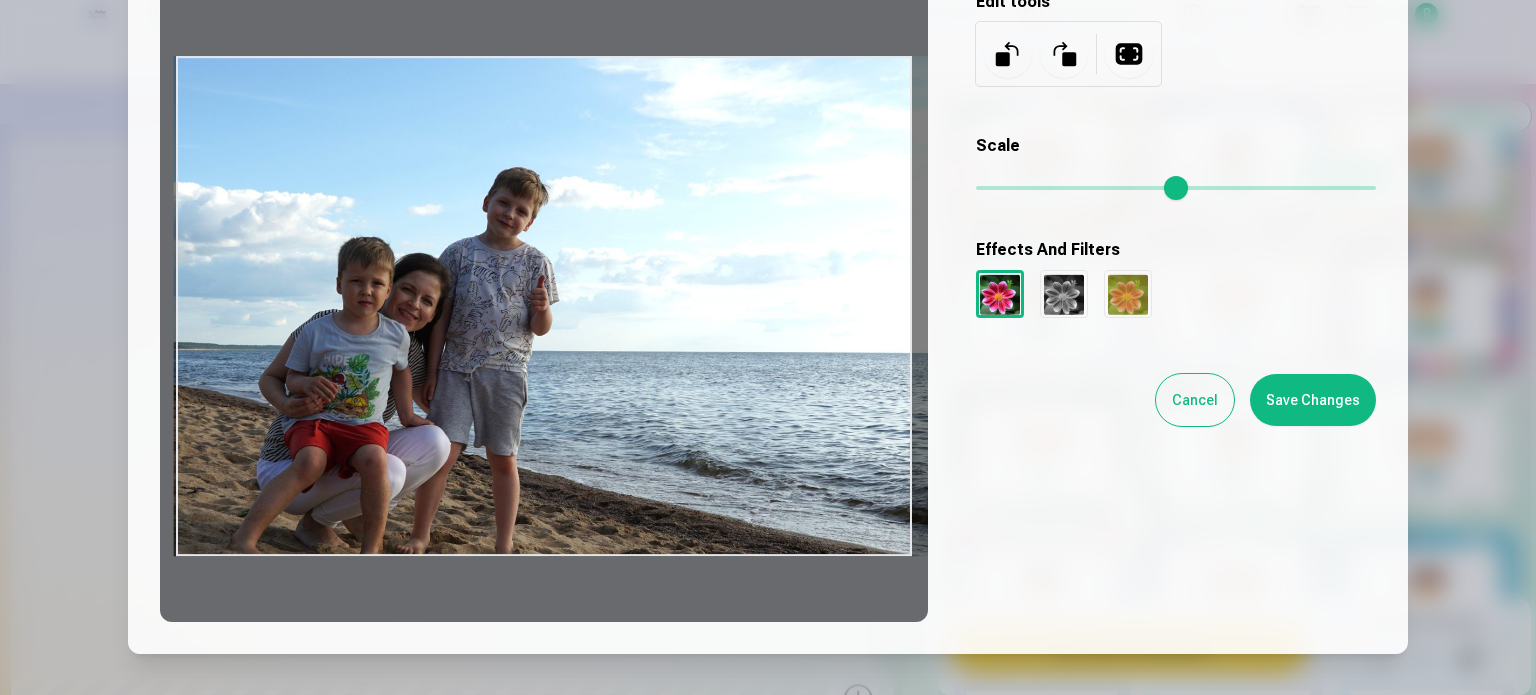 click on "Save Changes" at bounding box center [1313, 400] 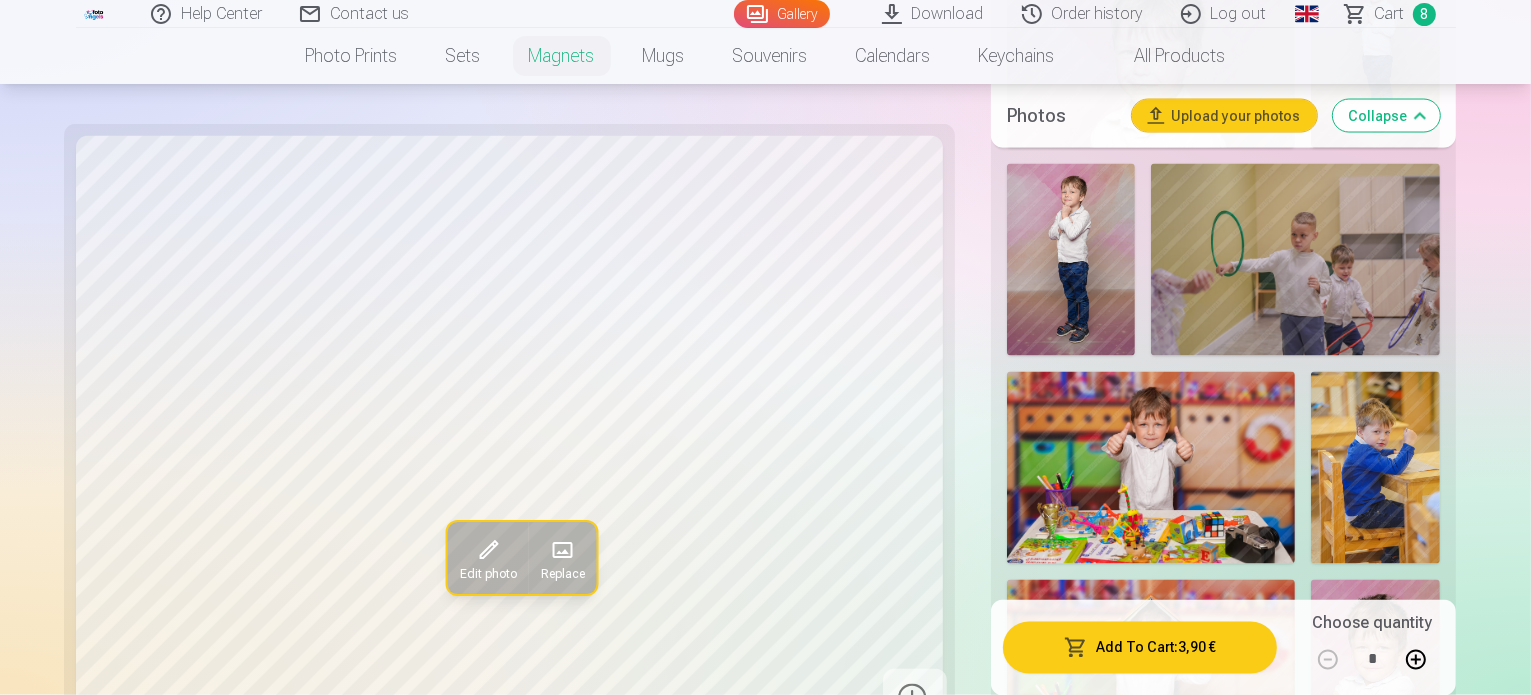 click on "Add To Cart :  3,90 €" at bounding box center (1140, 647) 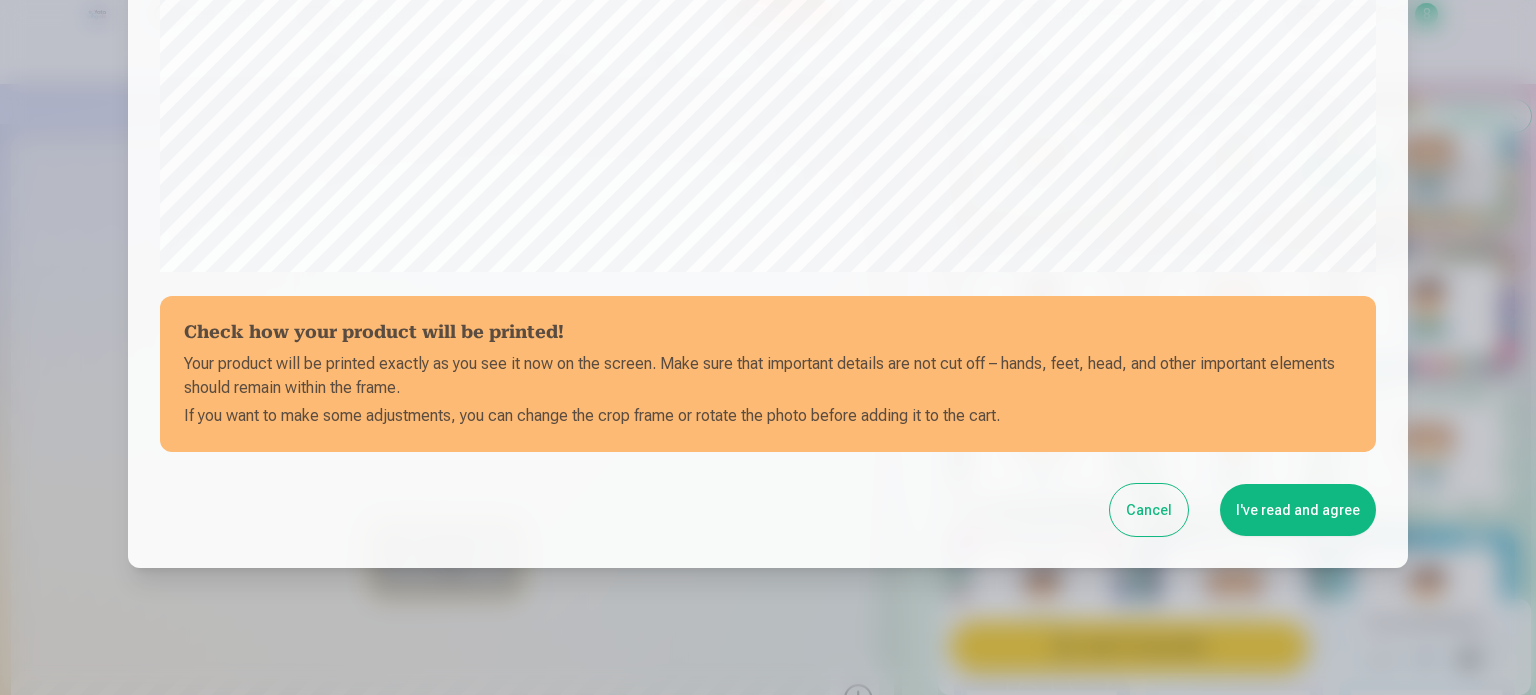 scroll, scrollTop: 744, scrollLeft: 0, axis: vertical 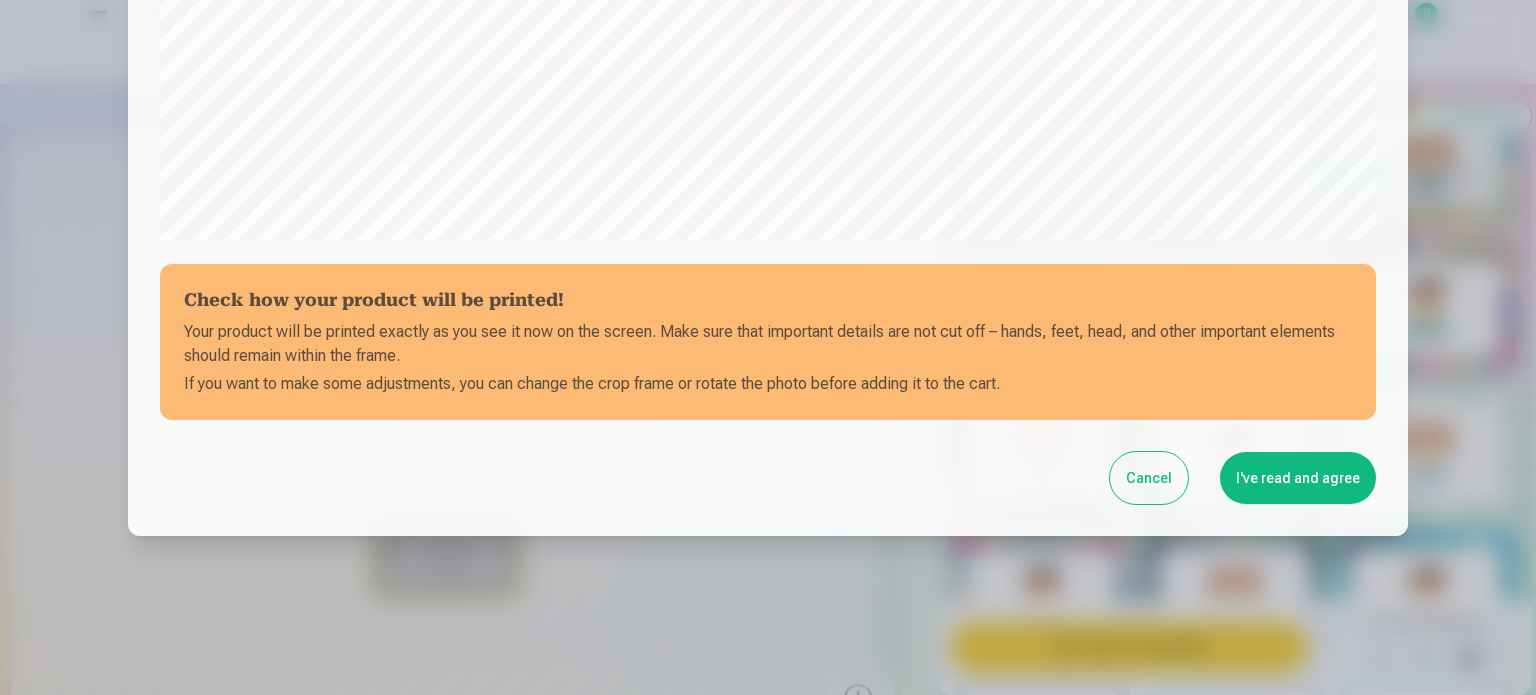click on "I've read and agree" at bounding box center (1298, 478) 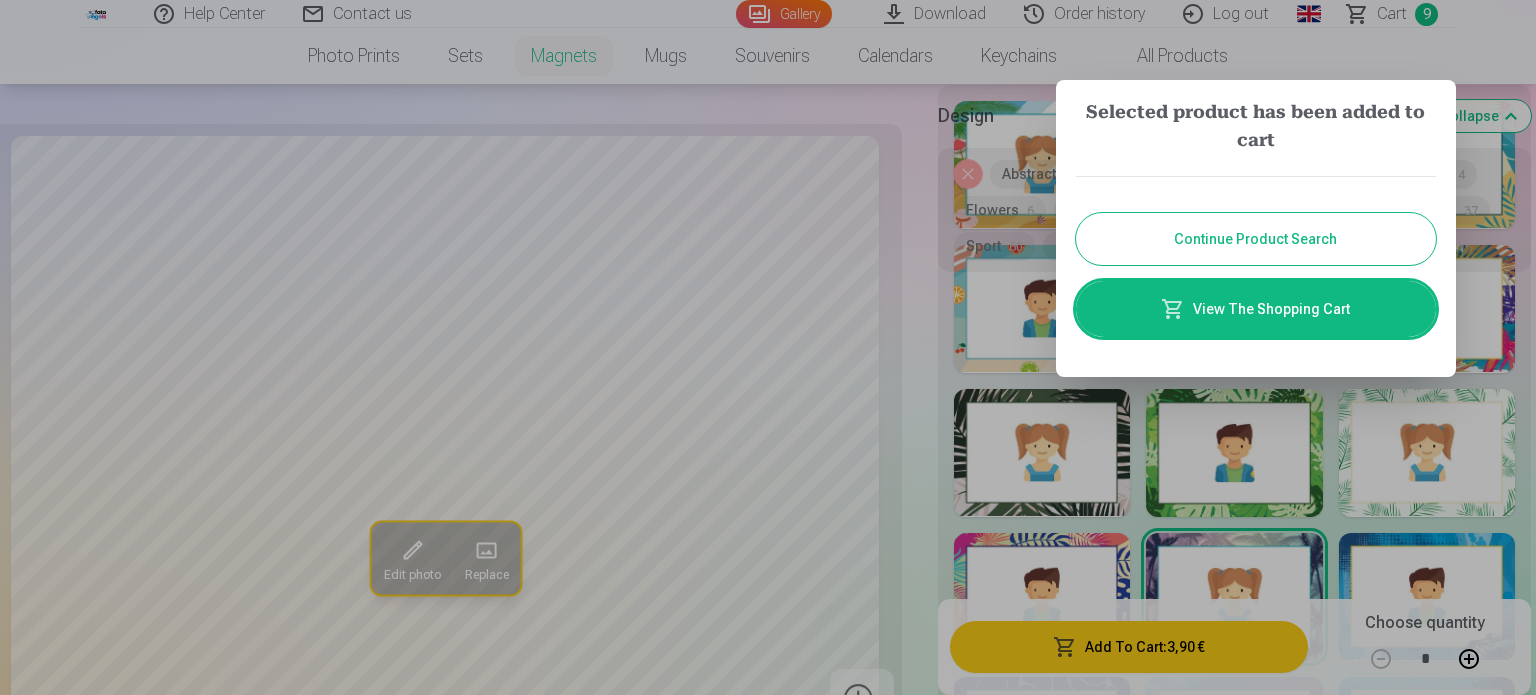 click on "View The Shopping Cart" at bounding box center [1256, 309] 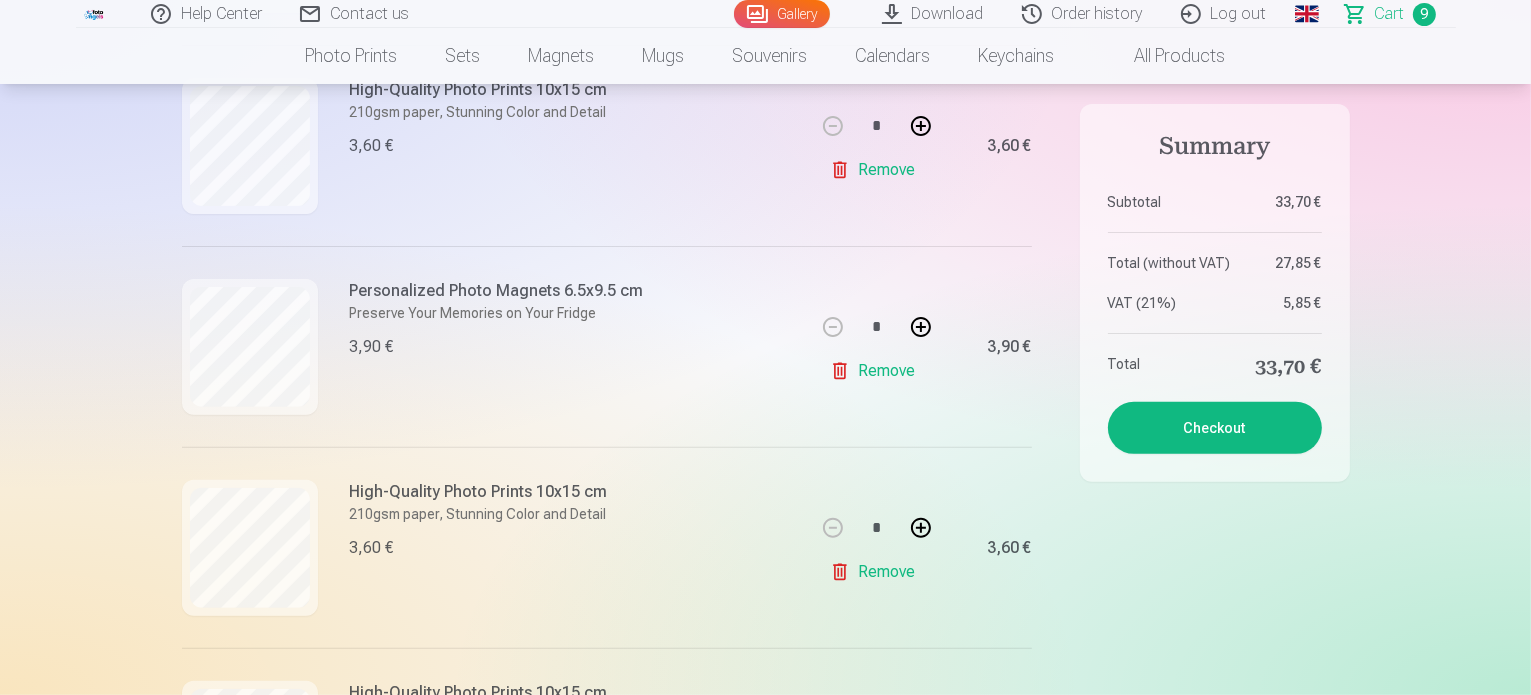 scroll, scrollTop: 600, scrollLeft: 0, axis: vertical 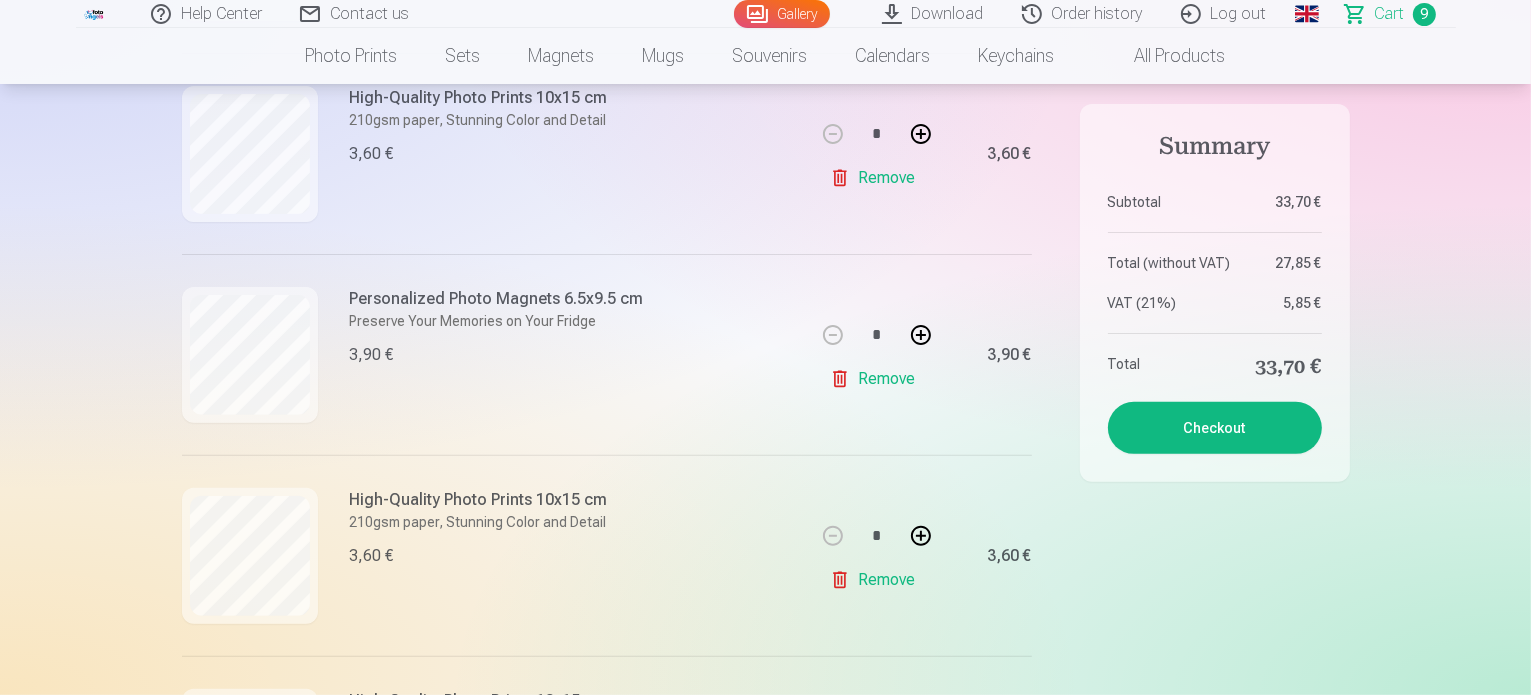 click on "Remove" at bounding box center (876, 379) 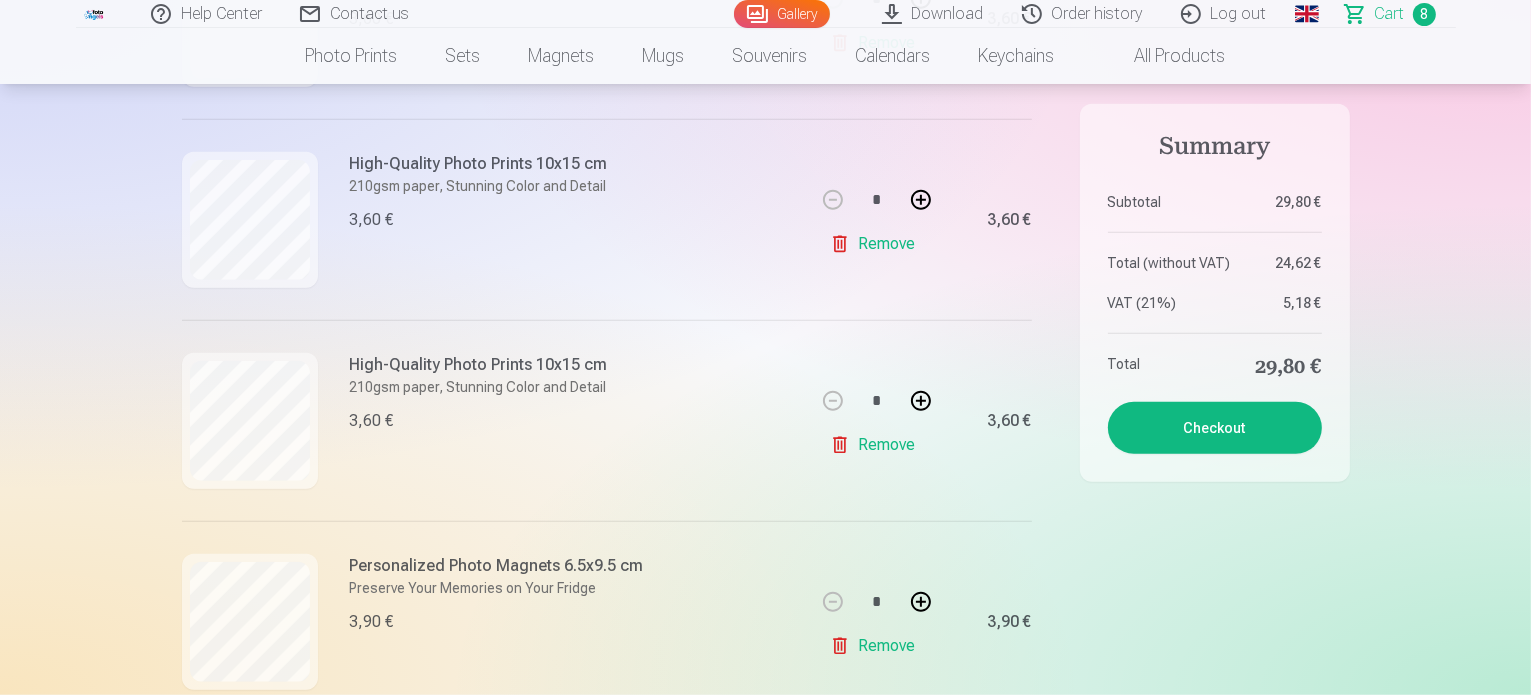 scroll, scrollTop: 1500, scrollLeft: 0, axis: vertical 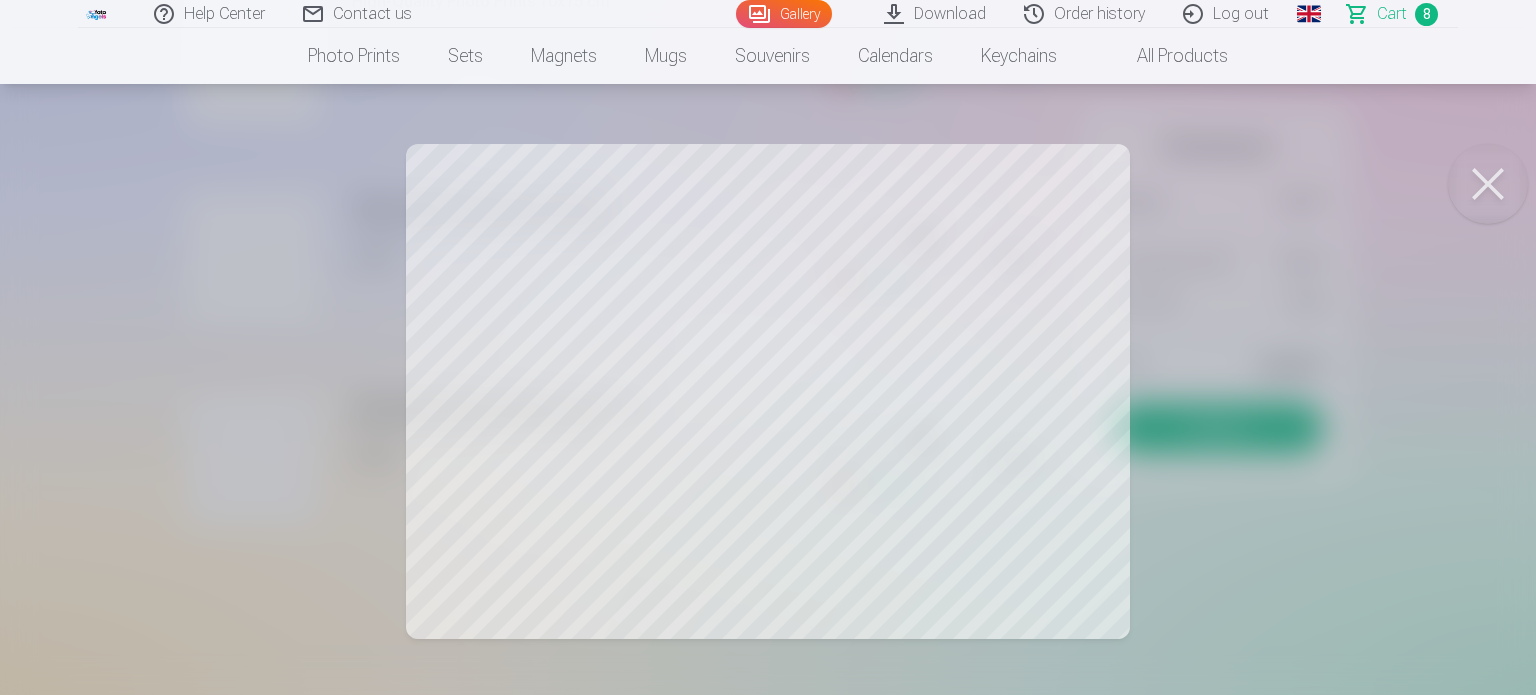click at bounding box center (1488, 184) 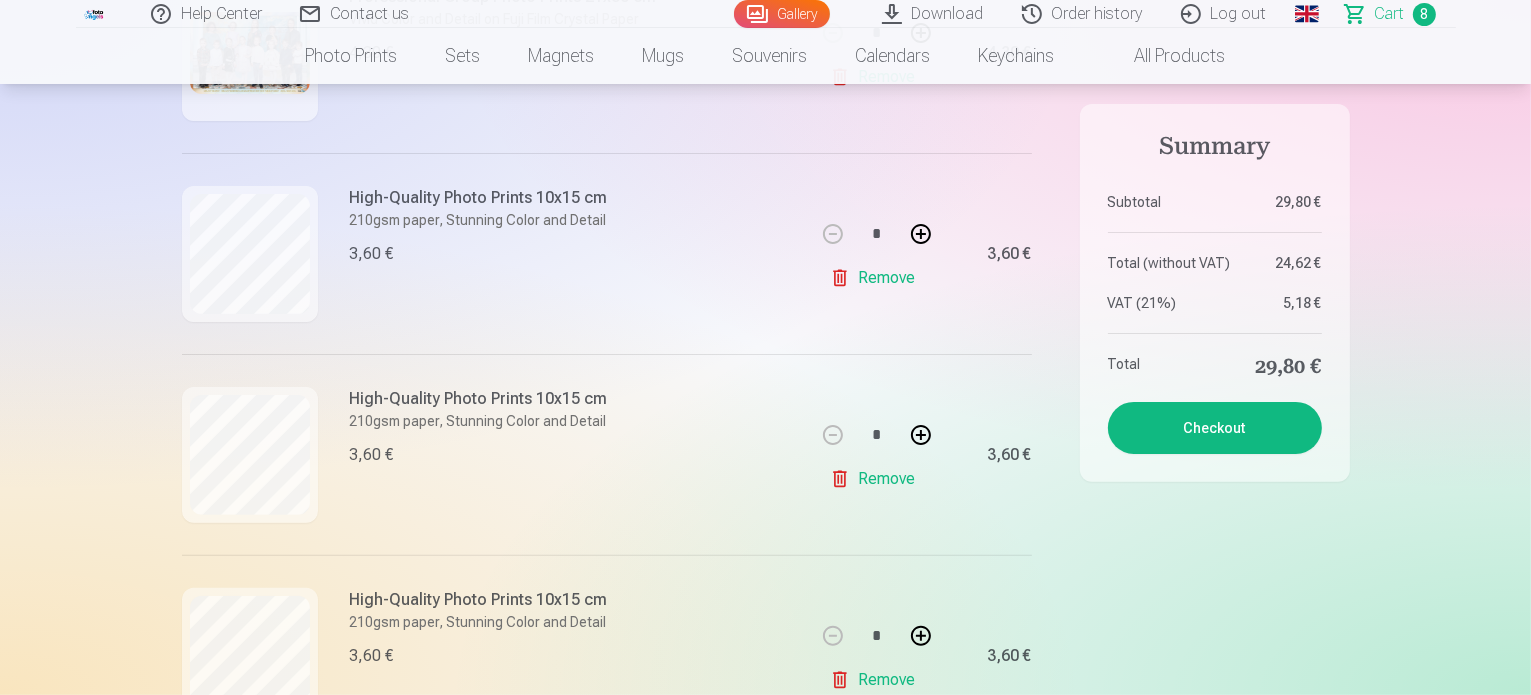 scroll, scrollTop: 300, scrollLeft: 0, axis: vertical 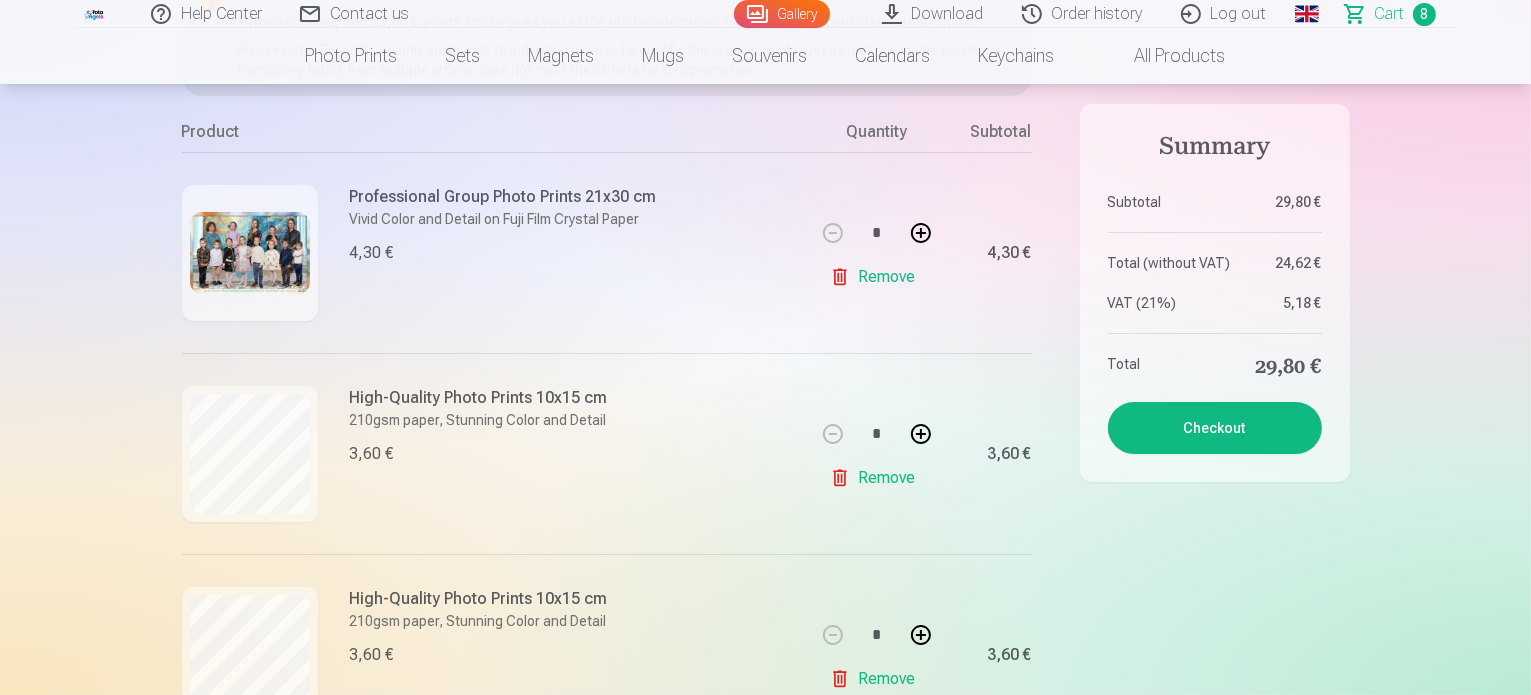 click on "Checkout" at bounding box center [1215, 428] 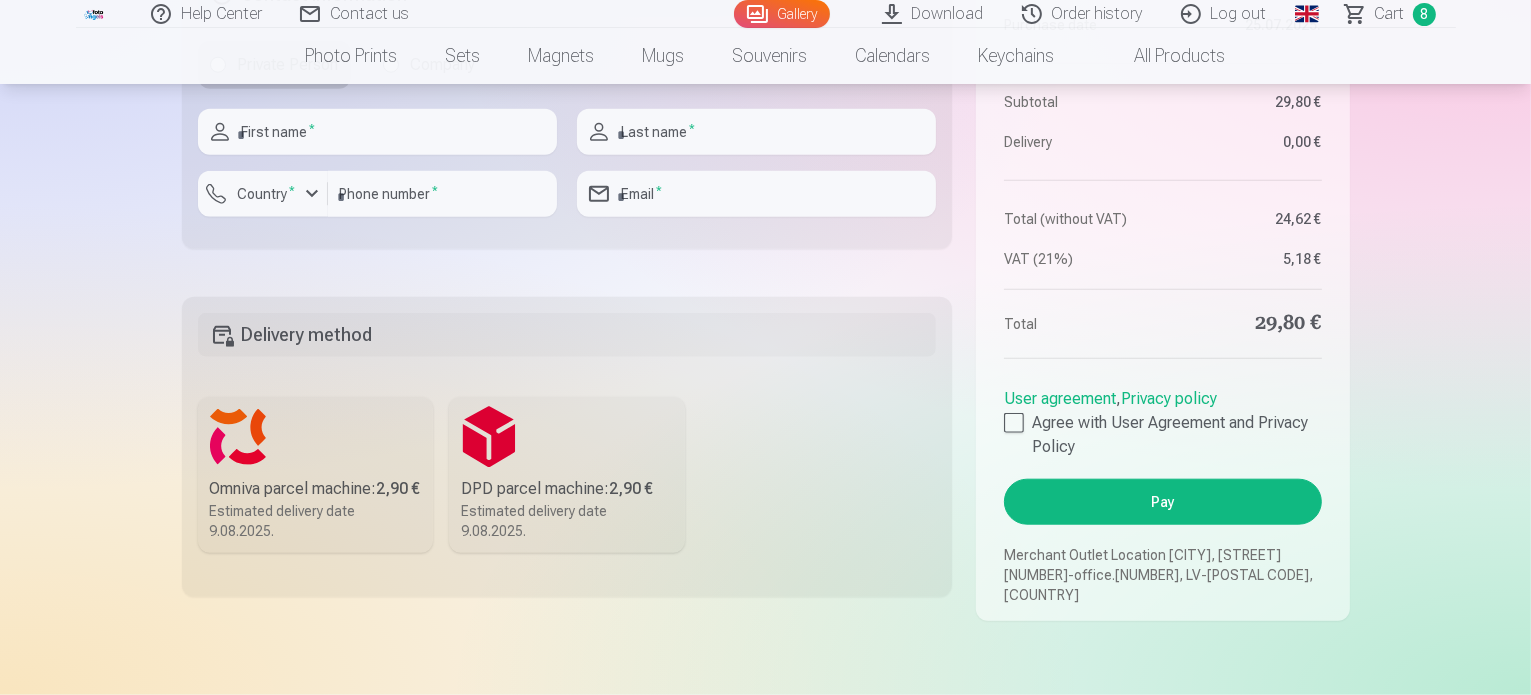 scroll, scrollTop: 2000, scrollLeft: 0, axis: vertical 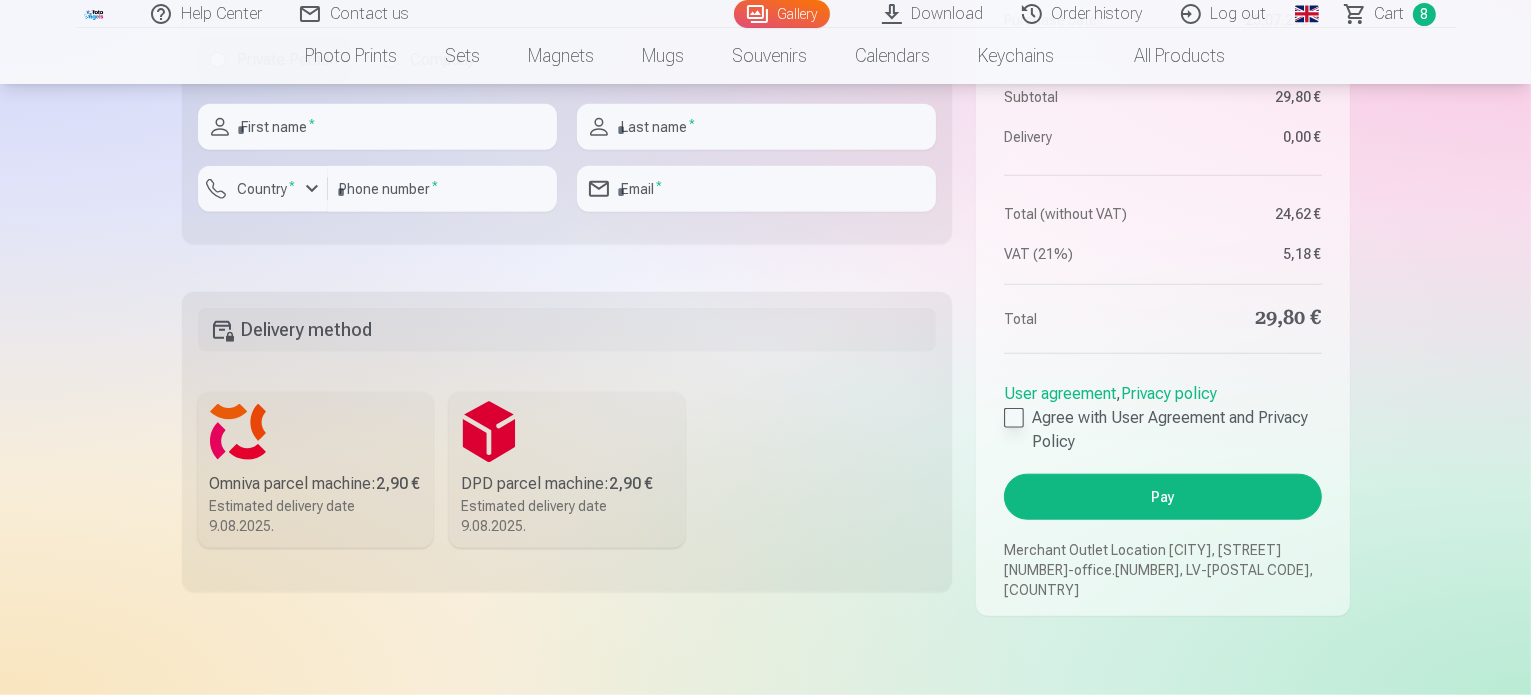 click at bounding box center (1014, 418) 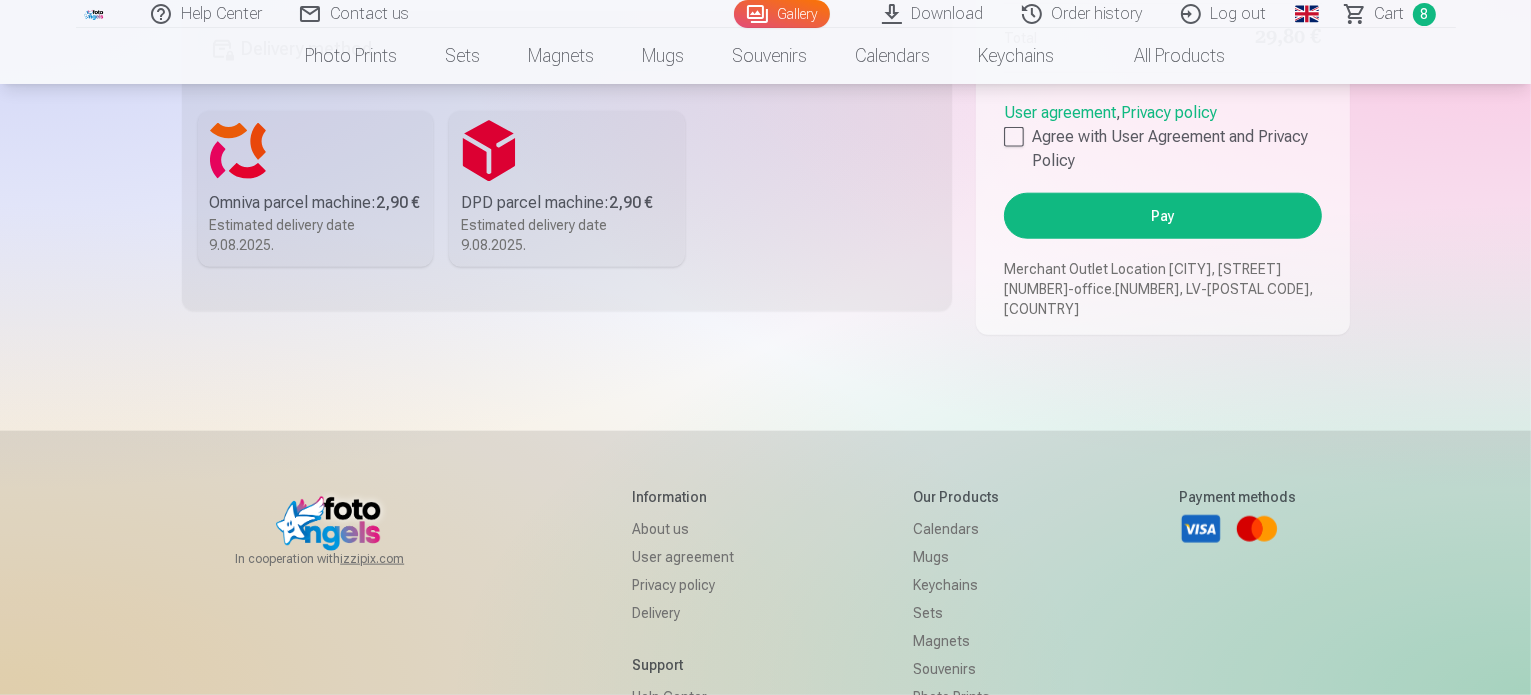 scroll, scrollTop: 1989, scrollLeft: 0, axis: vertical 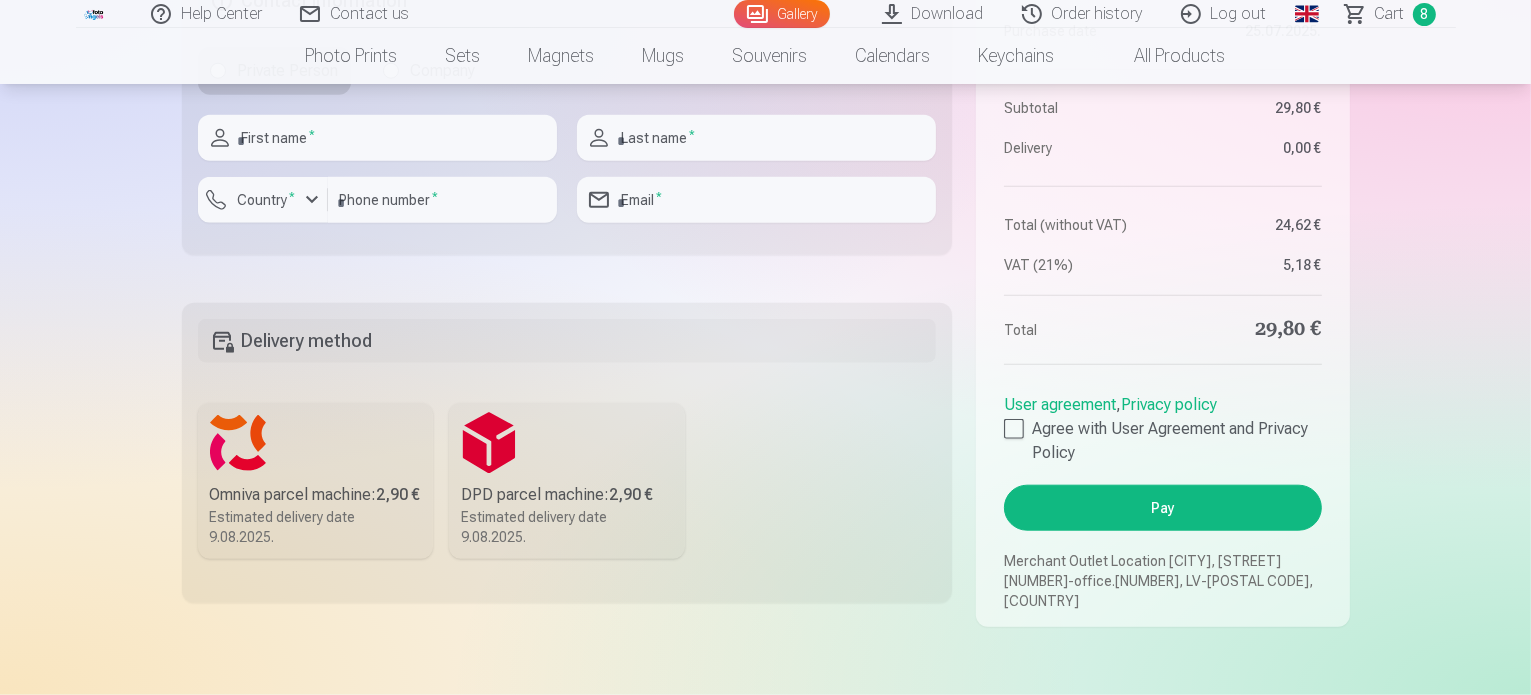 drag, startPoint x: 1151, startPoint y: 553, endPoint x: 1120, endPoint y: 531, distance: 38.013157 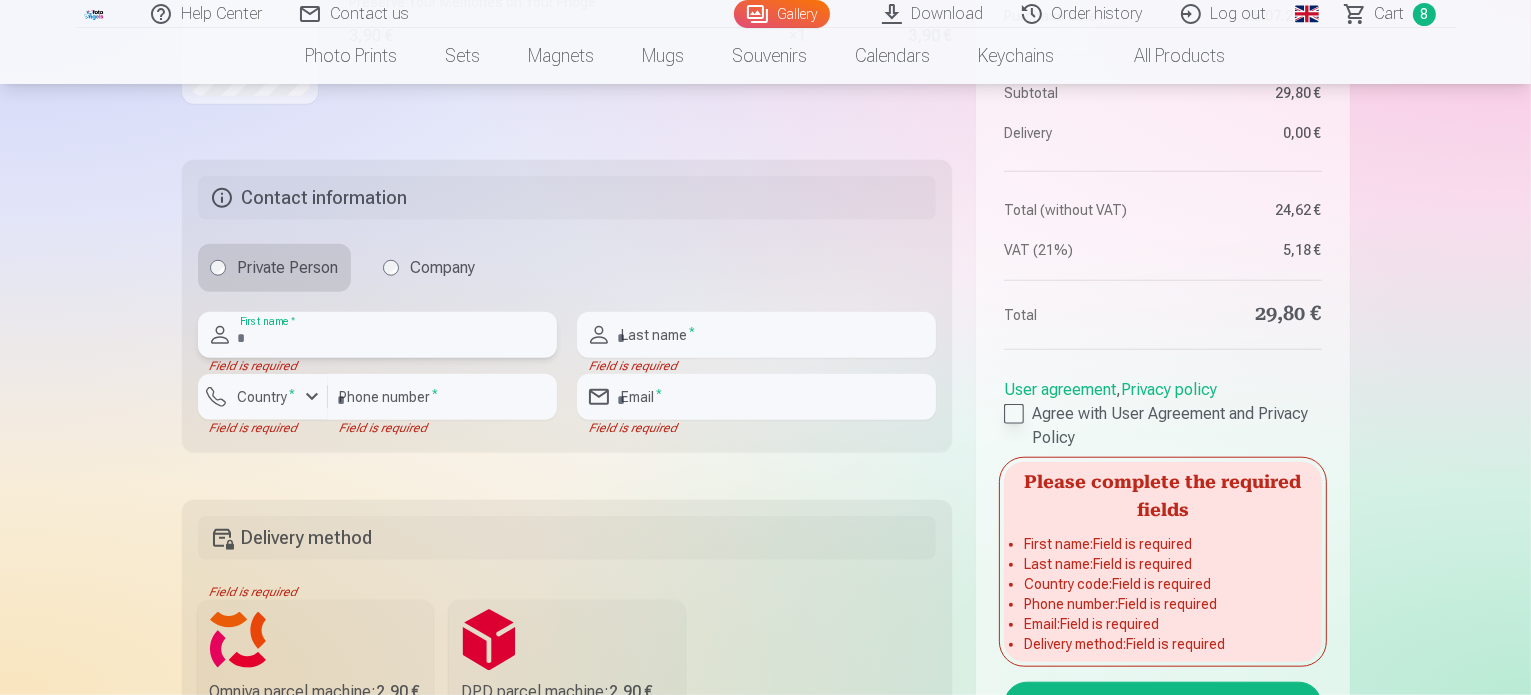 scroll, scrollTop: 1789, scrollLeft: 0, axis: vertical 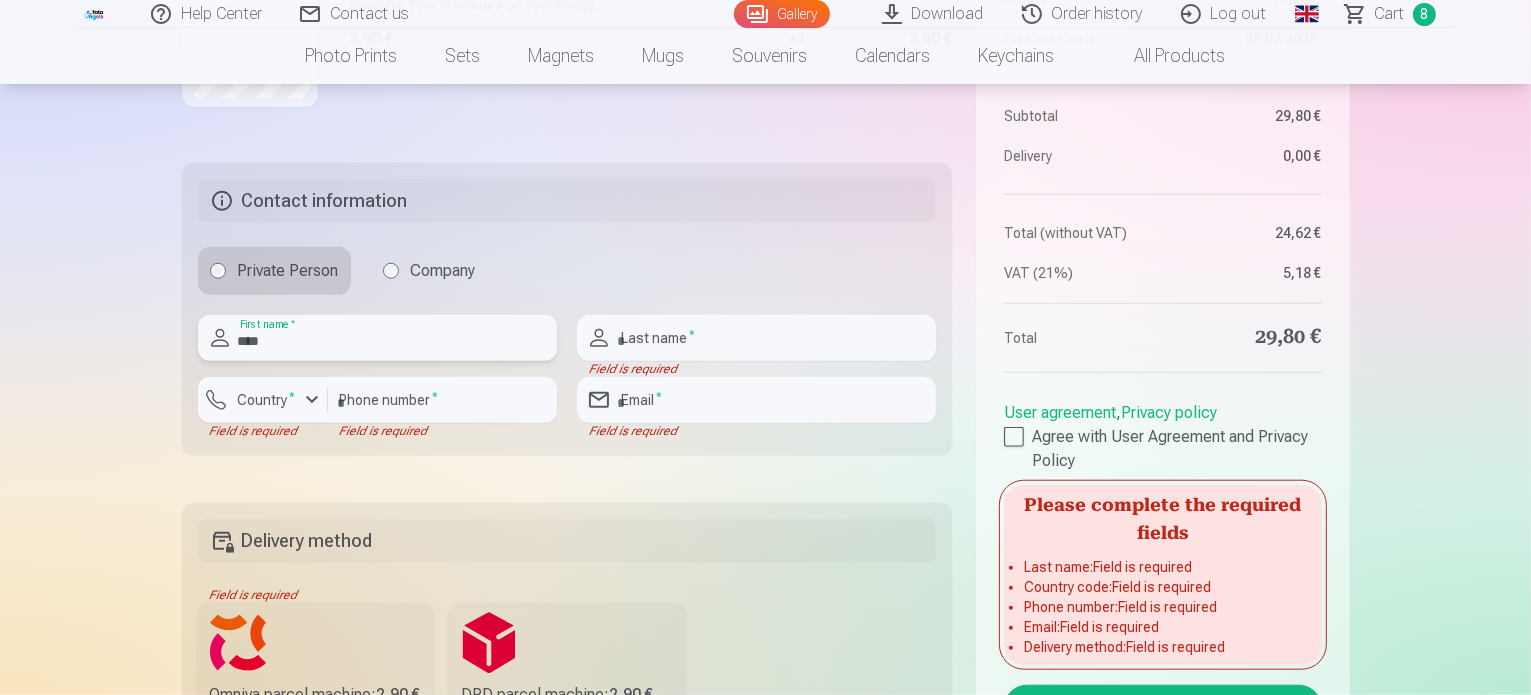type on "****" 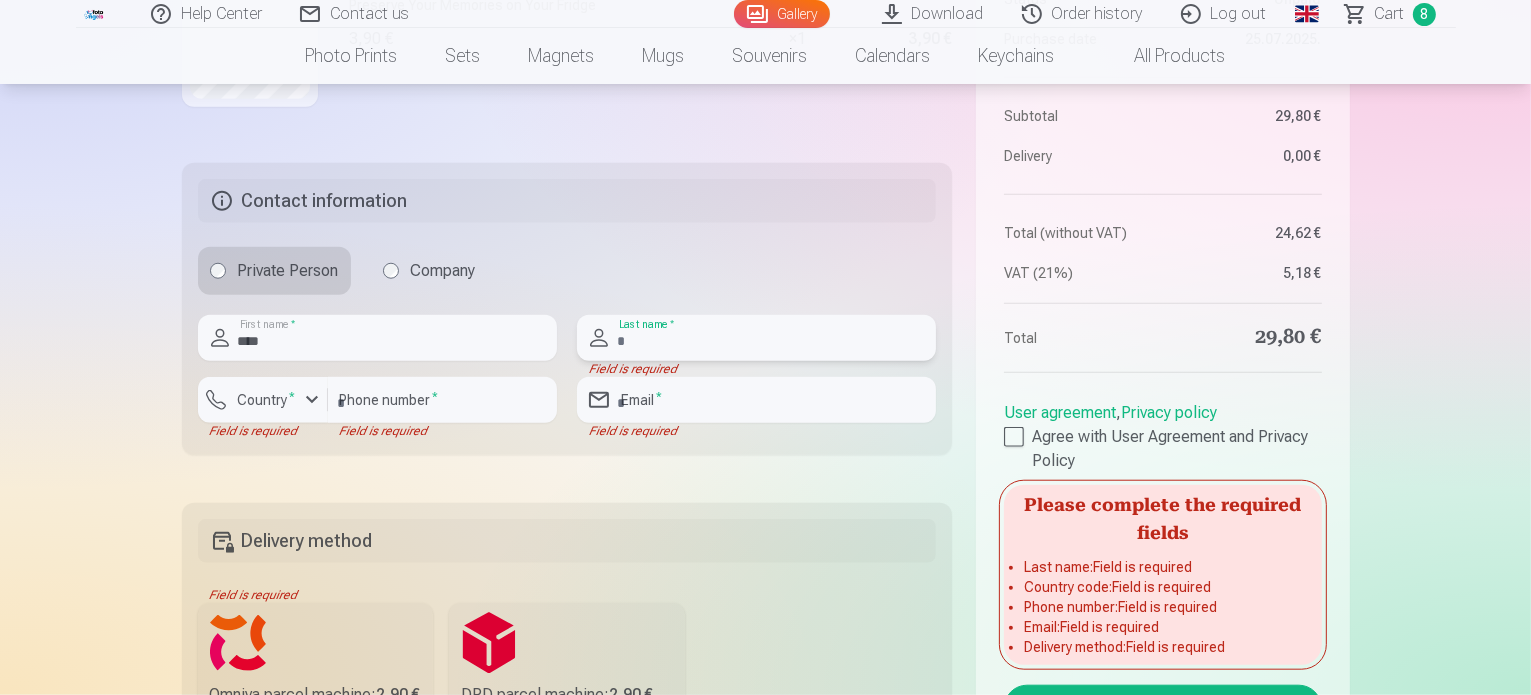 click at bounding box center [756, 338] 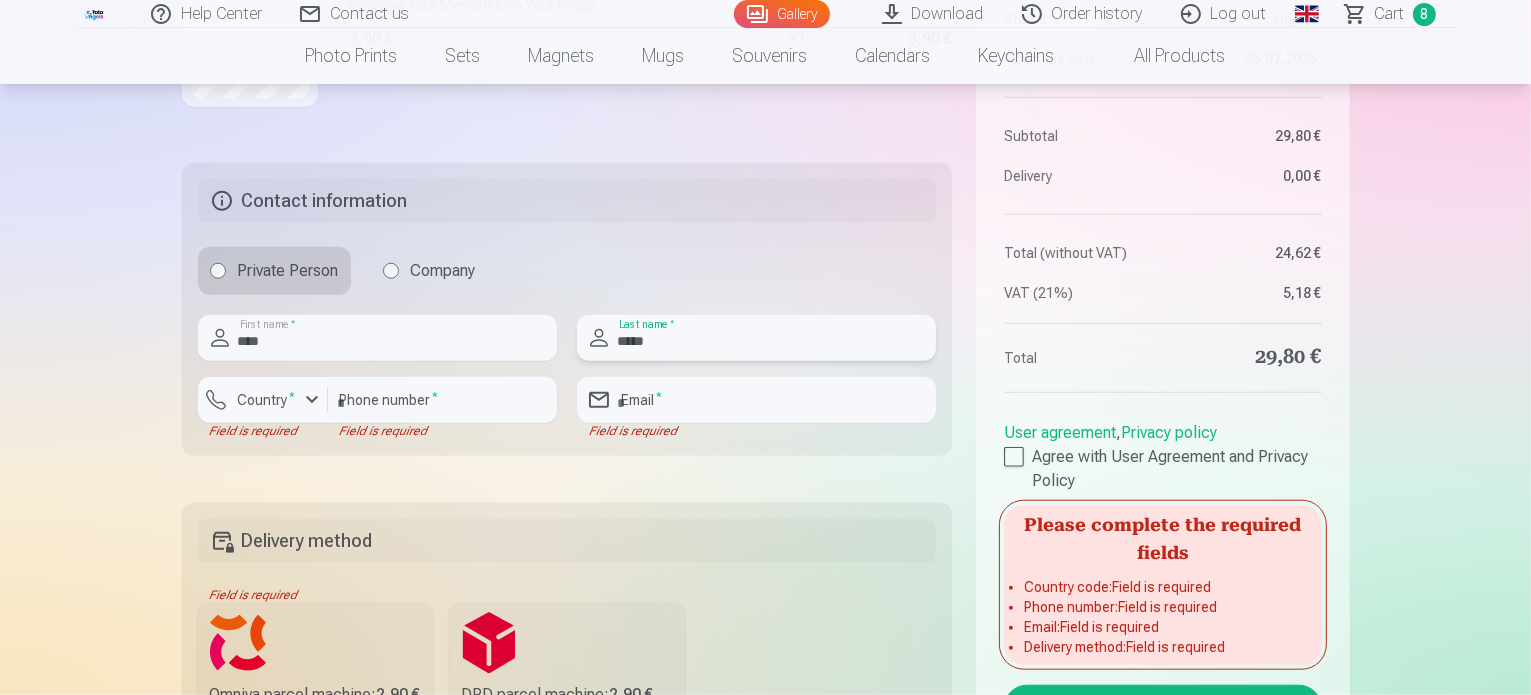 type on "*****" 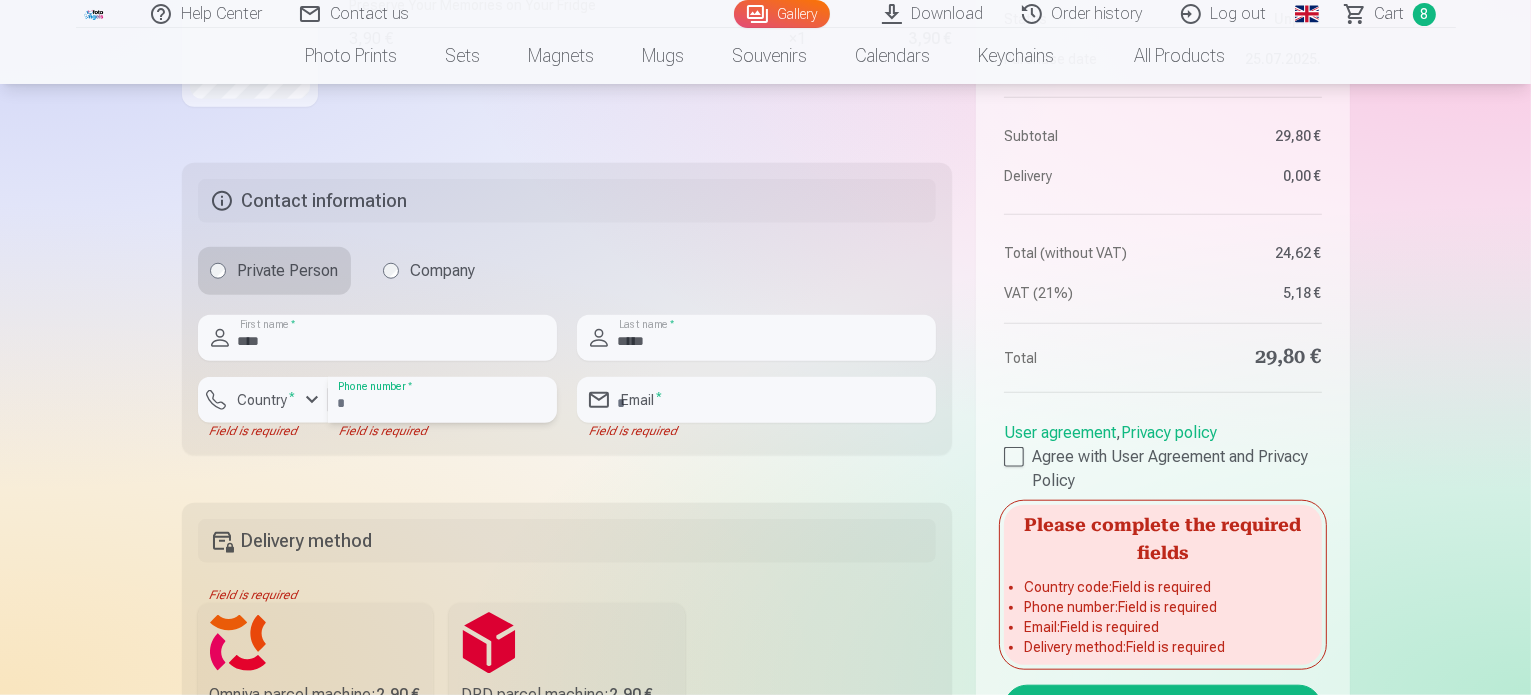 click at bounding box center [442, 400] 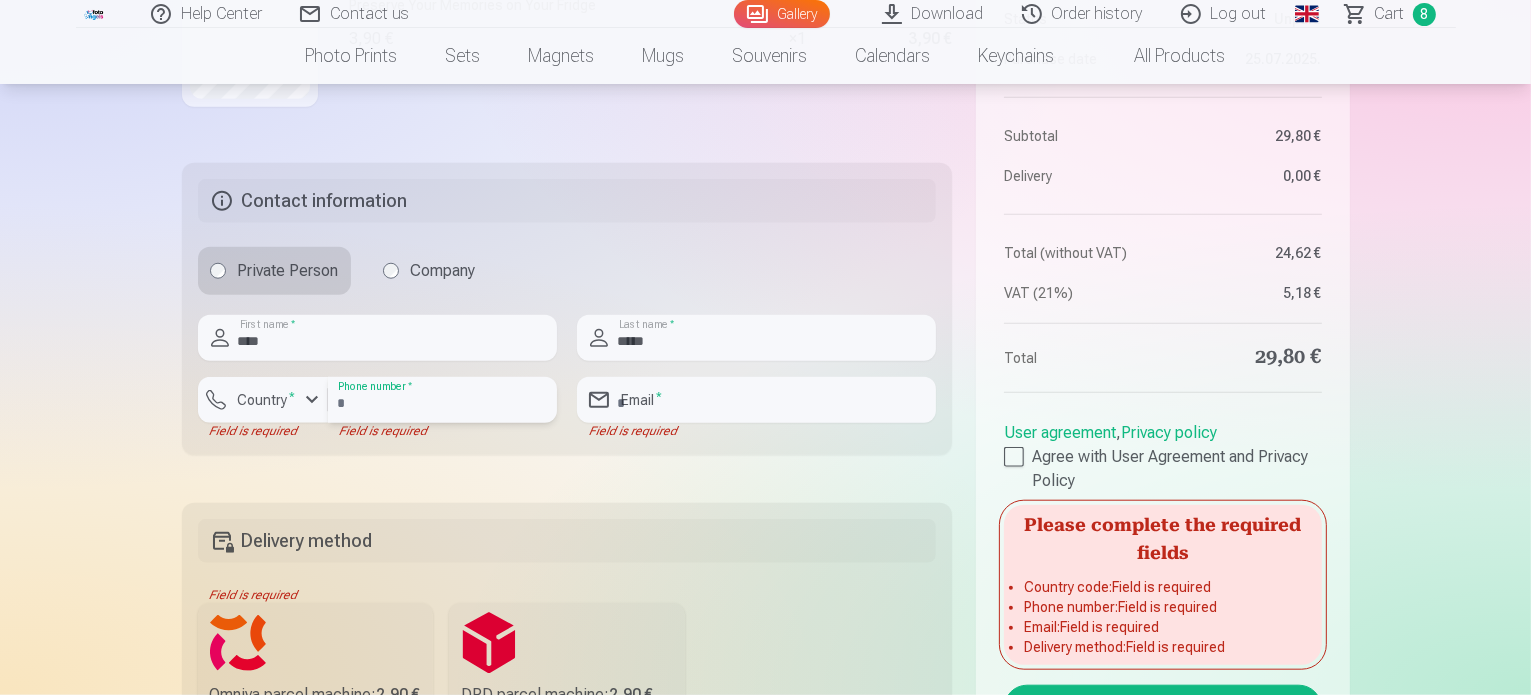 type on "********" 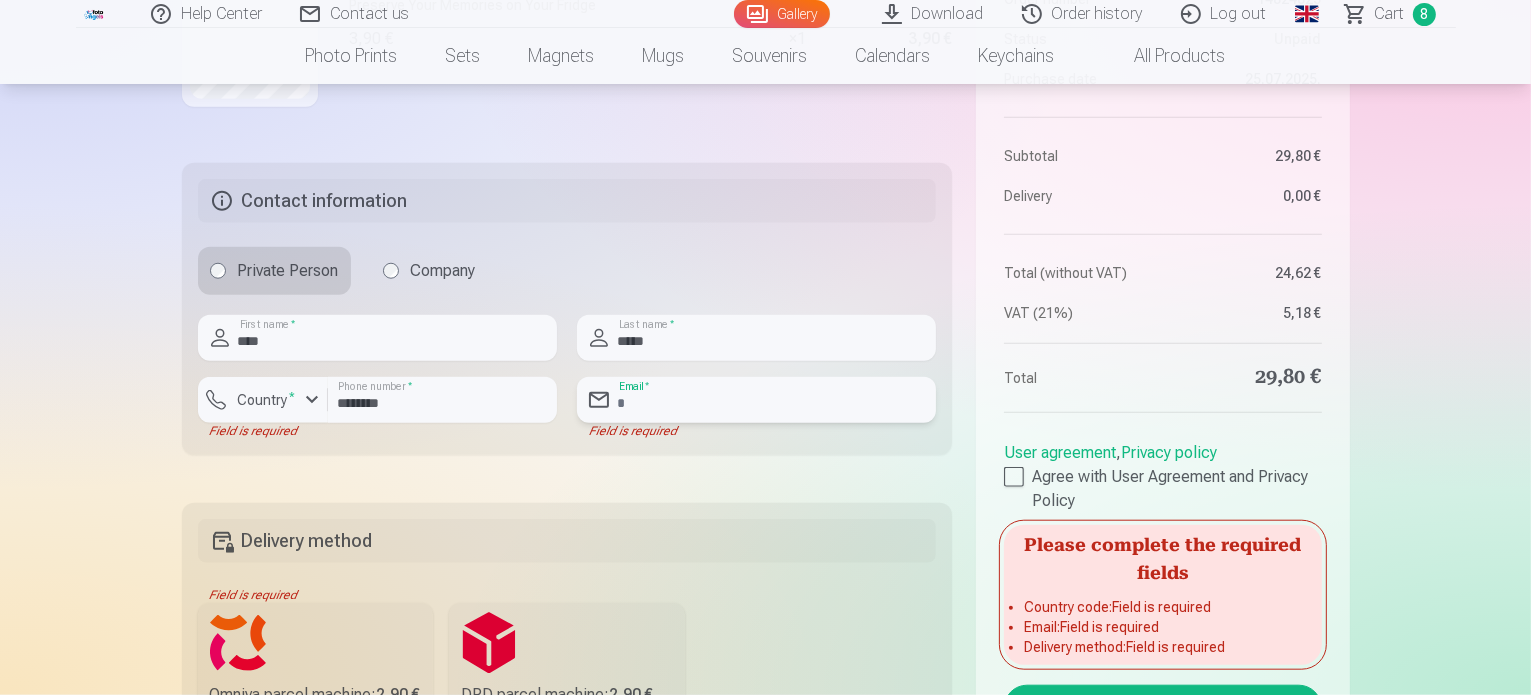click at bounding box center [756, 400] 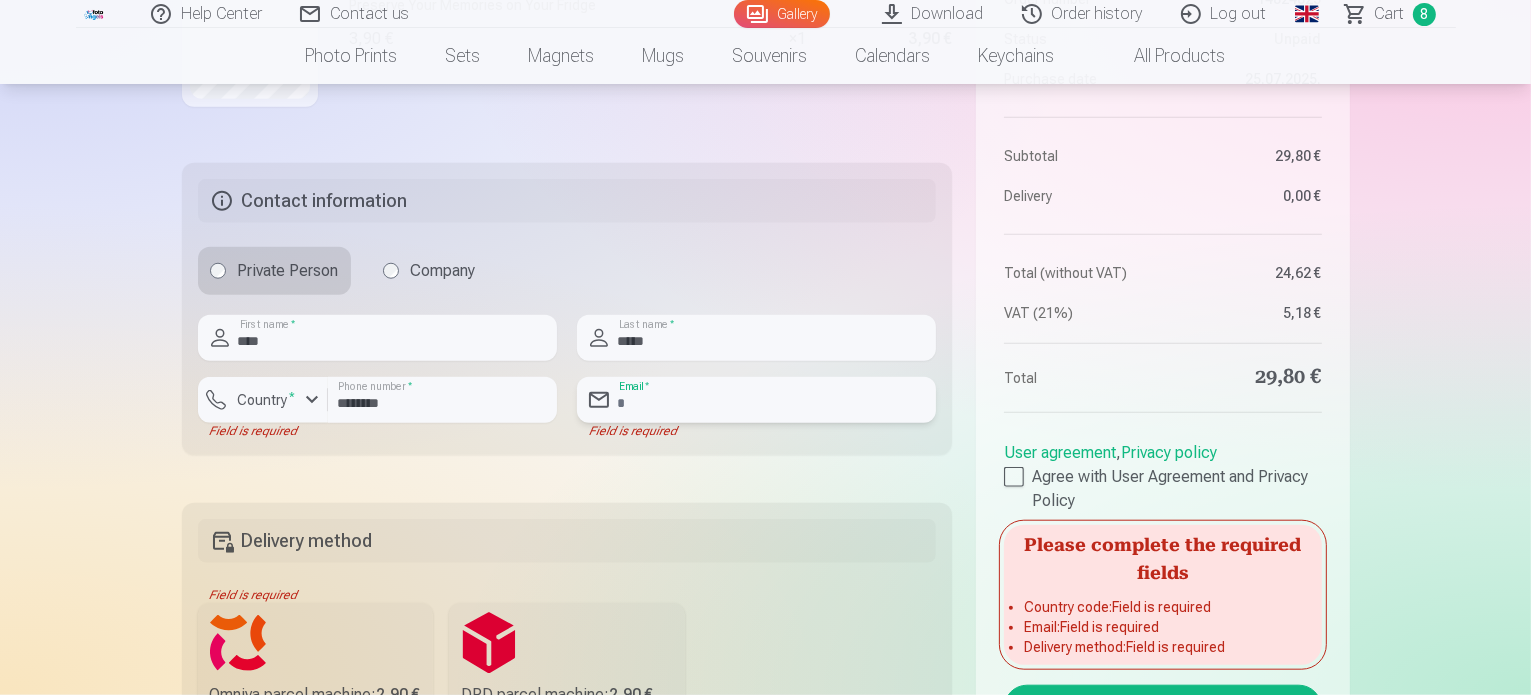 type on "**********" 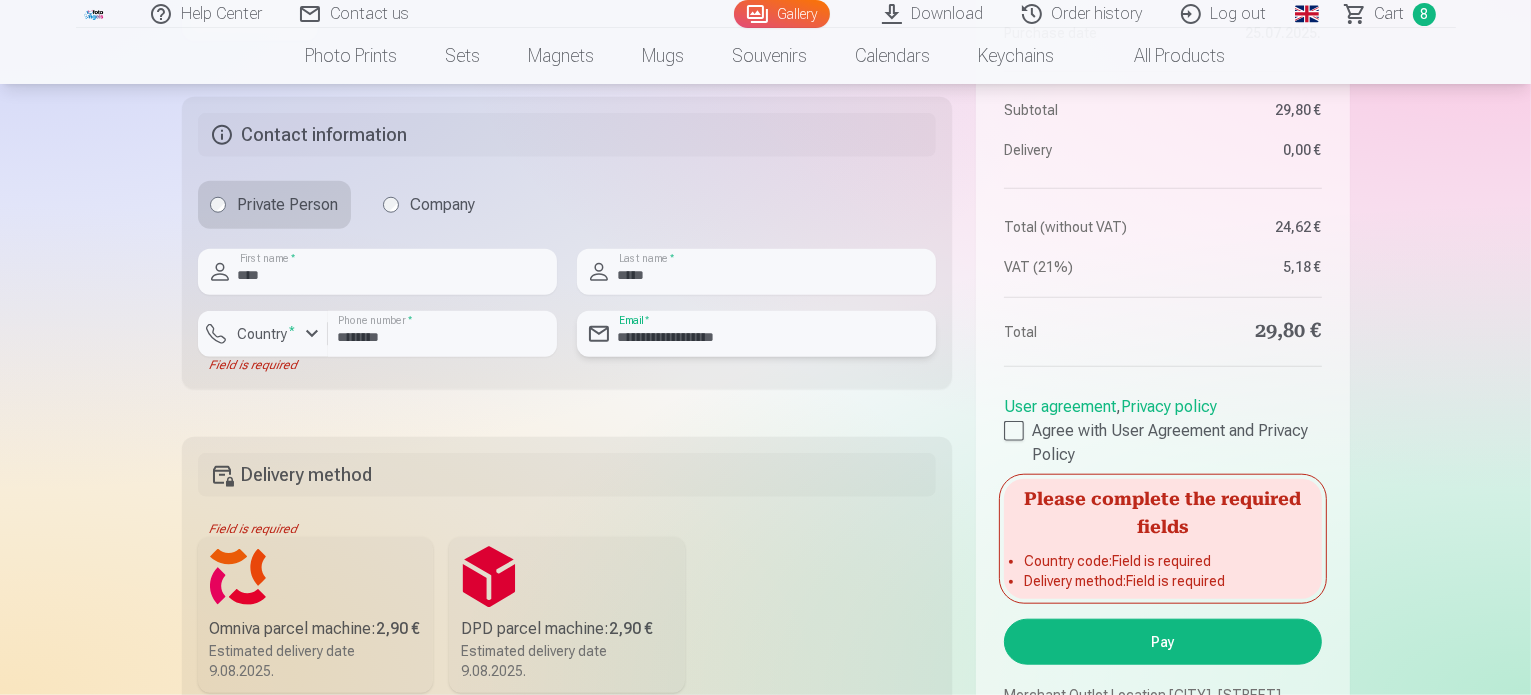scroll, scrollTop: 1989, scrollLeft: 0, axis: vertical 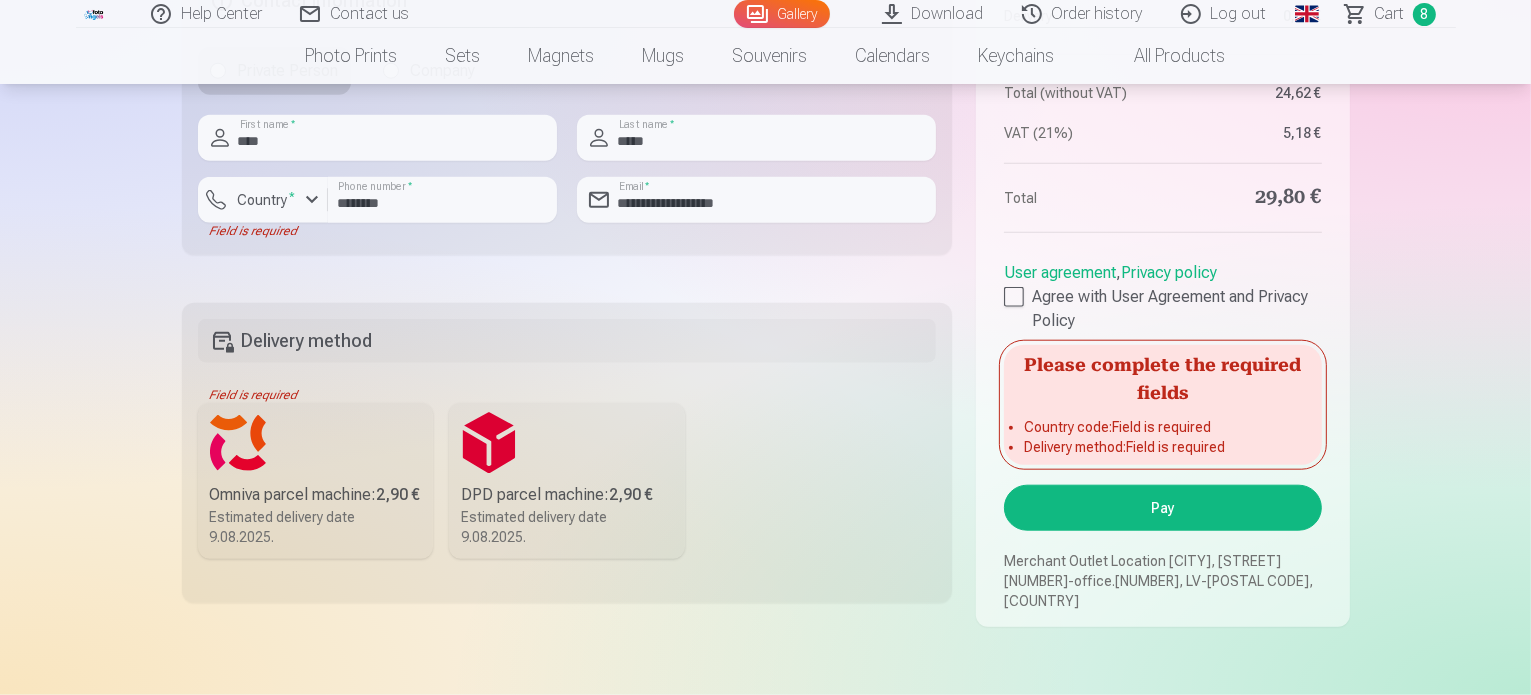 click on "Omniva parcel machine :  2,90 € Estimated delivery date 9.08.2025." at bounding box center (316, 481) 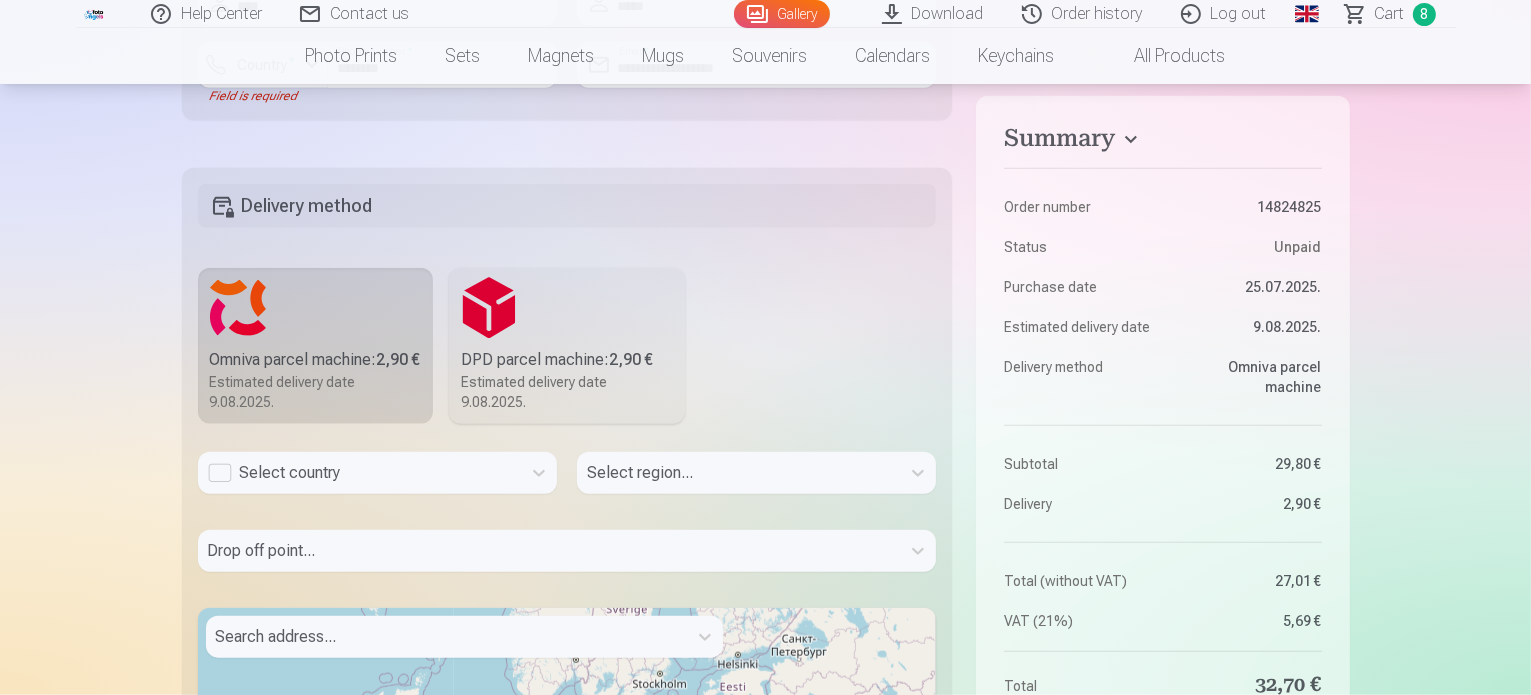 scroll, scrollTop: 2289, scrollLeft: 0, axis: vertical 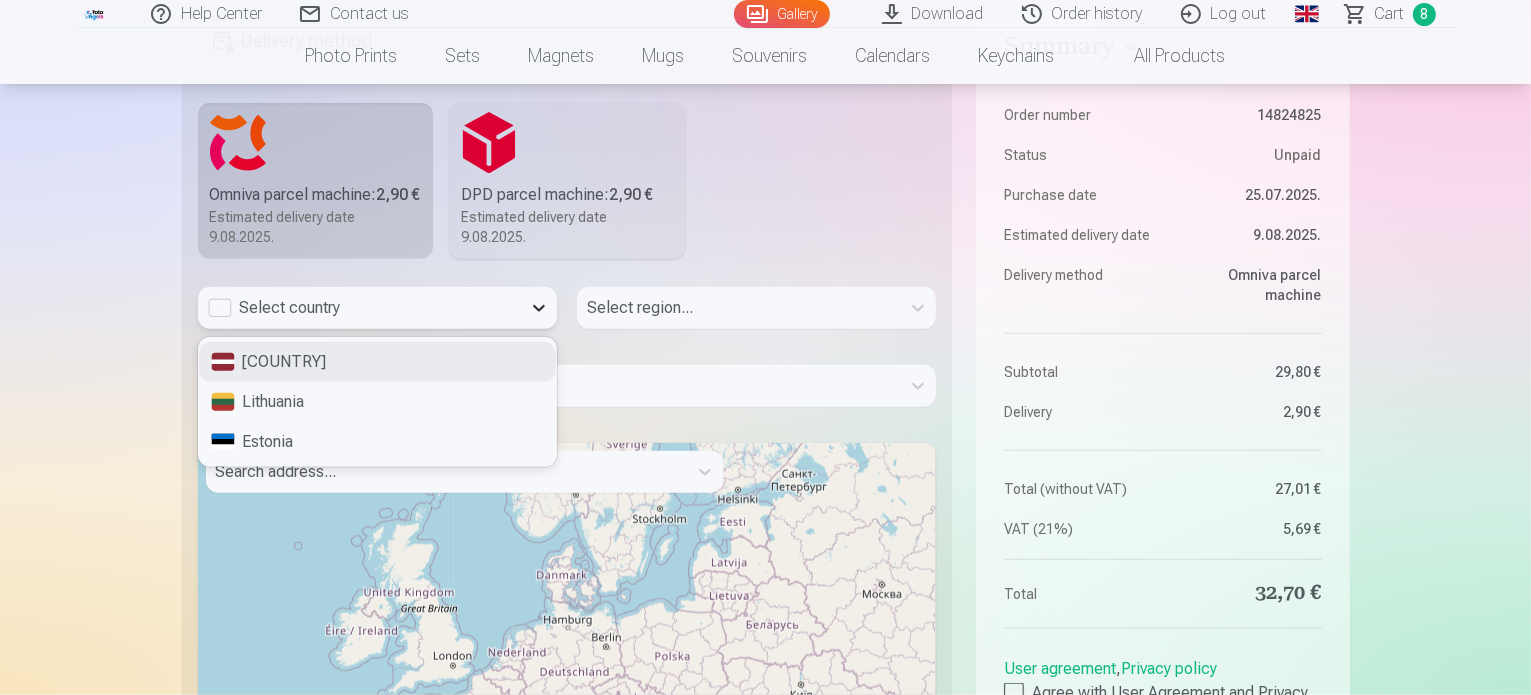 click 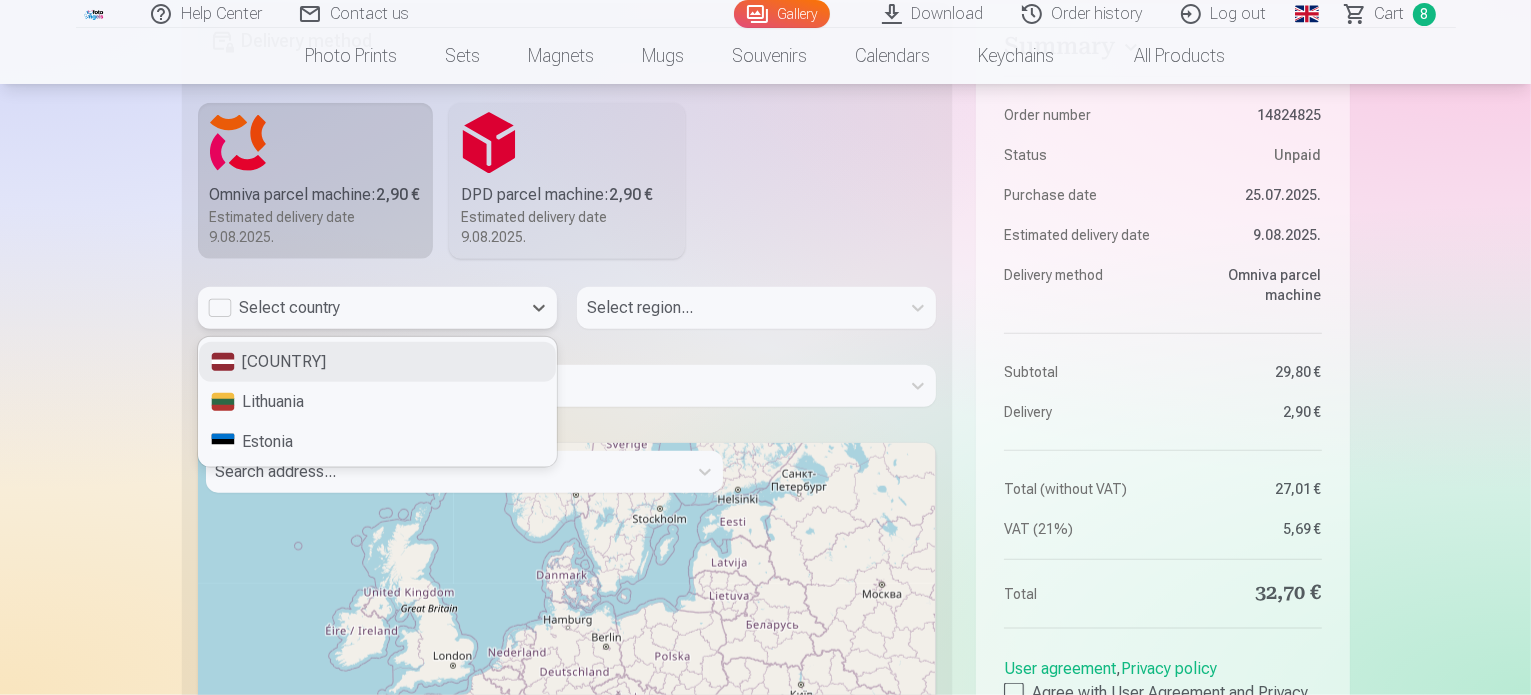 click on "Latvia" at bounding box center [377, 362] 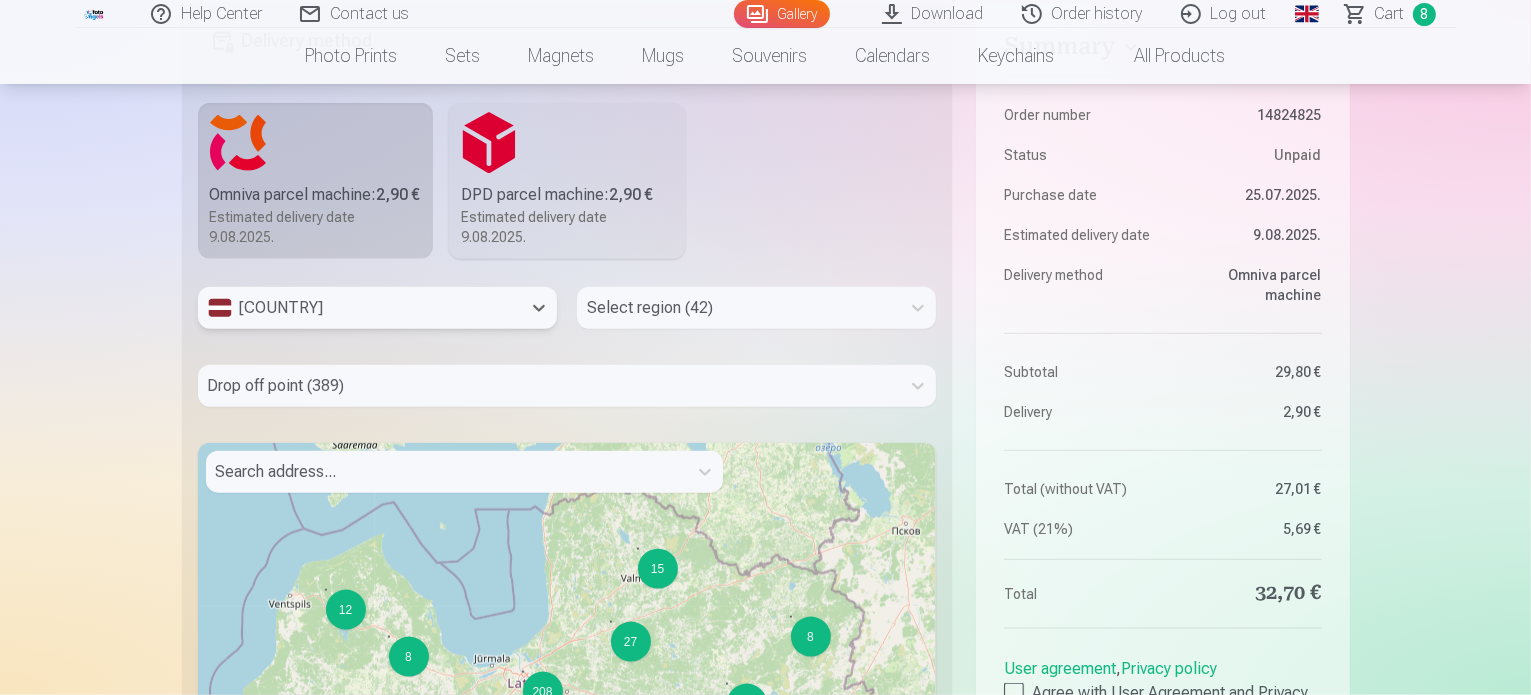 click at bounding box center [738, 308] 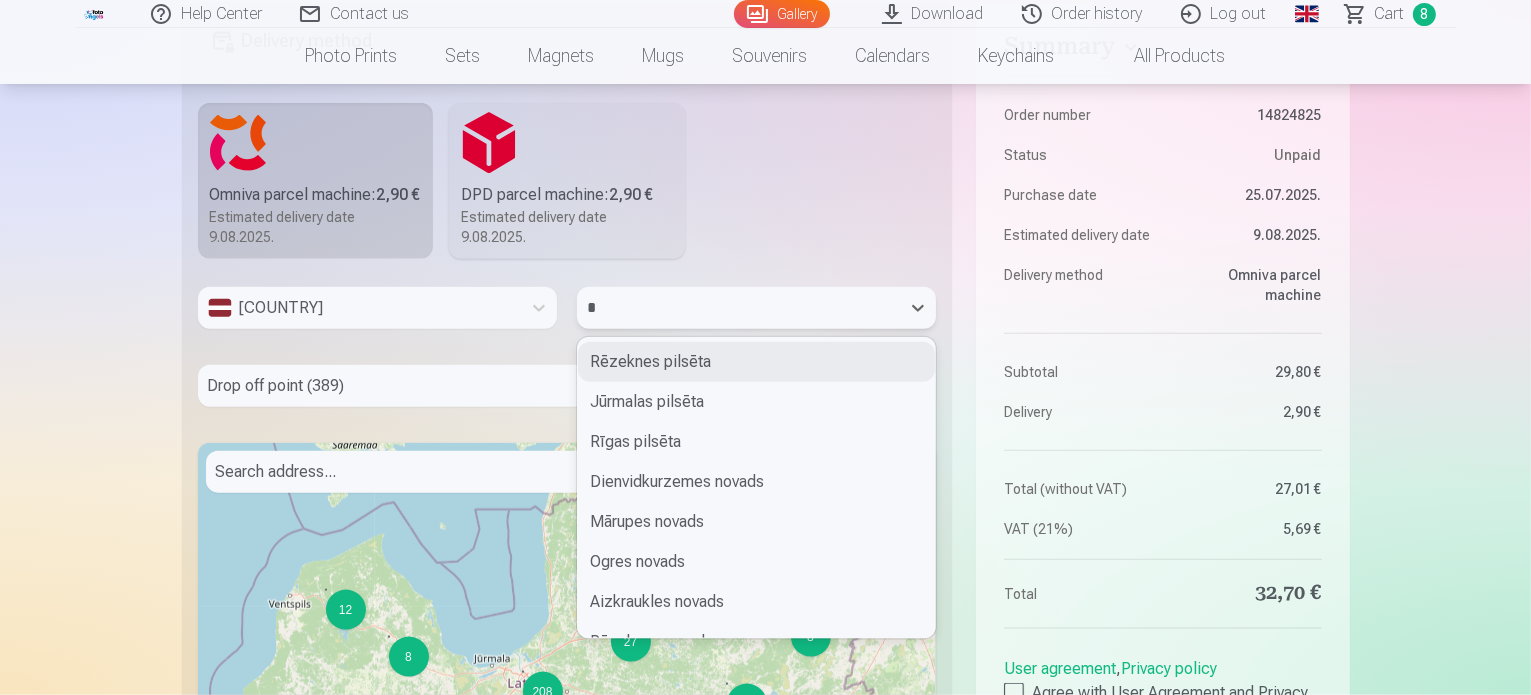 type on "**" 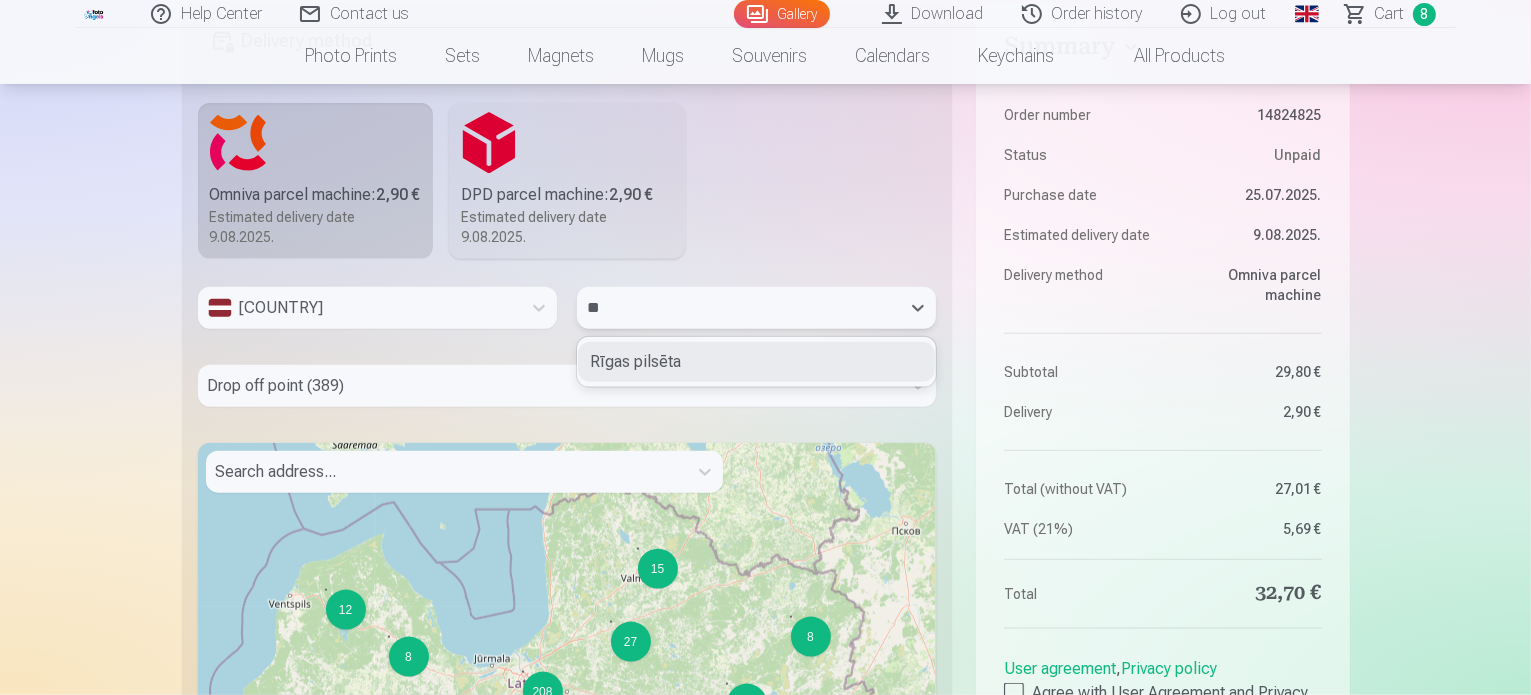 click on "Rīgas pilsēta" at bounding box center [756, 362] 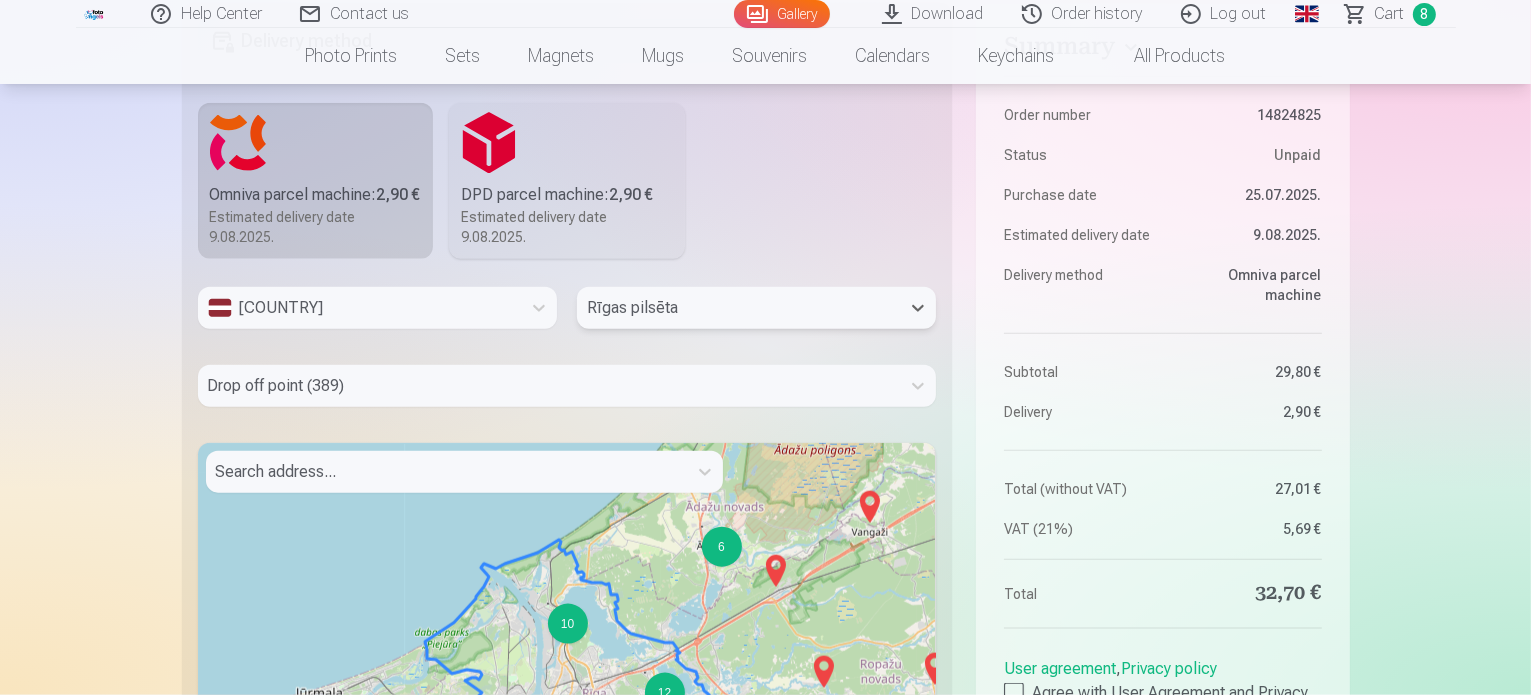 scroll, scrollTop: 2340, scrollLeft: 0, axis: vertical 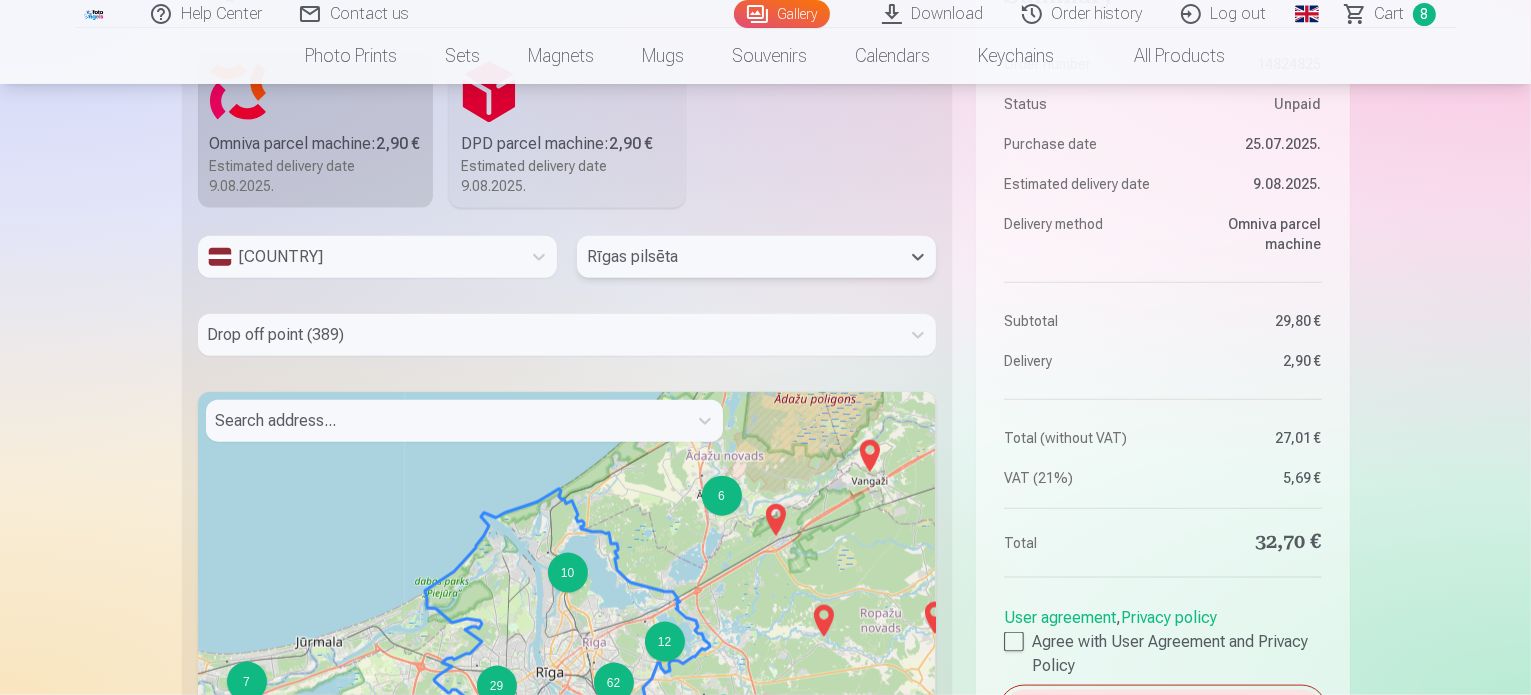 click on "Drop off point (389)" at bounding box center [567, 335] 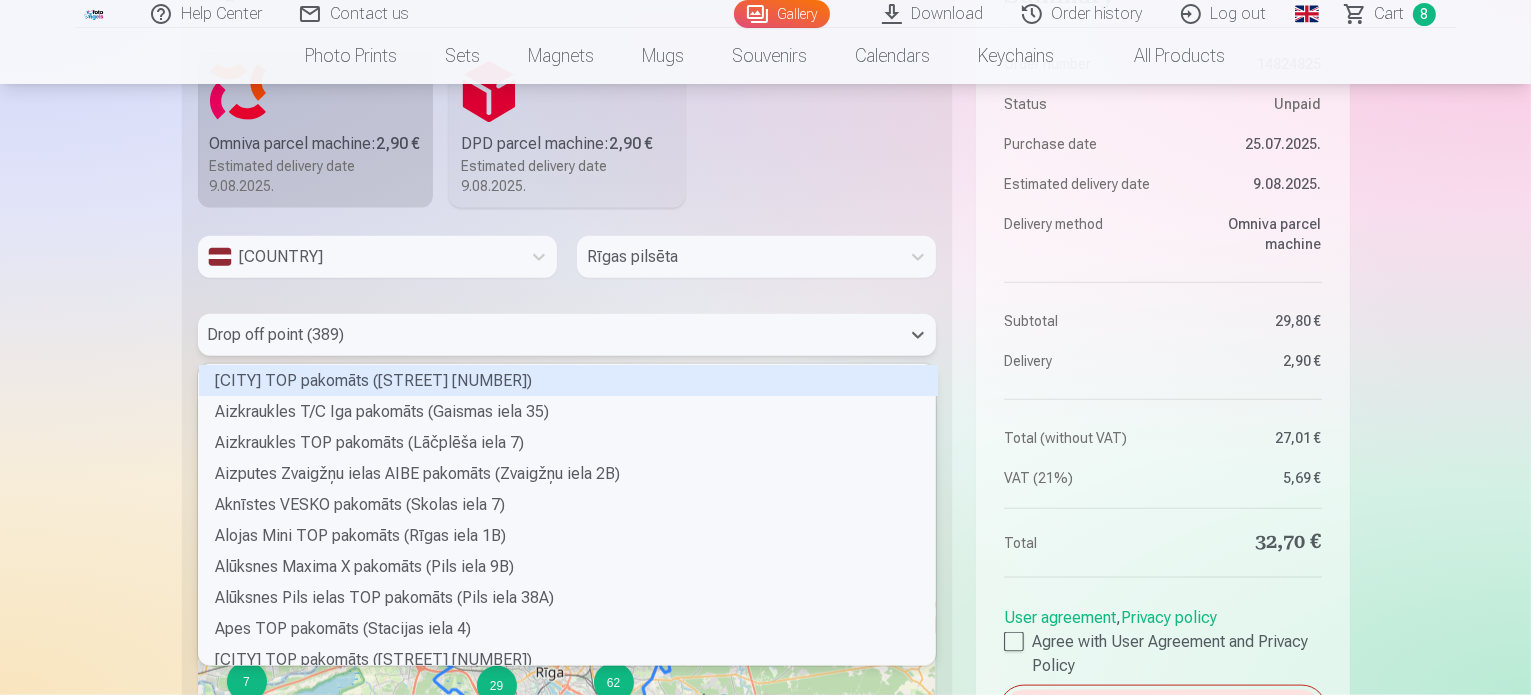 scroll, scrollTop: 5, scrollLeft: 6, axis: both 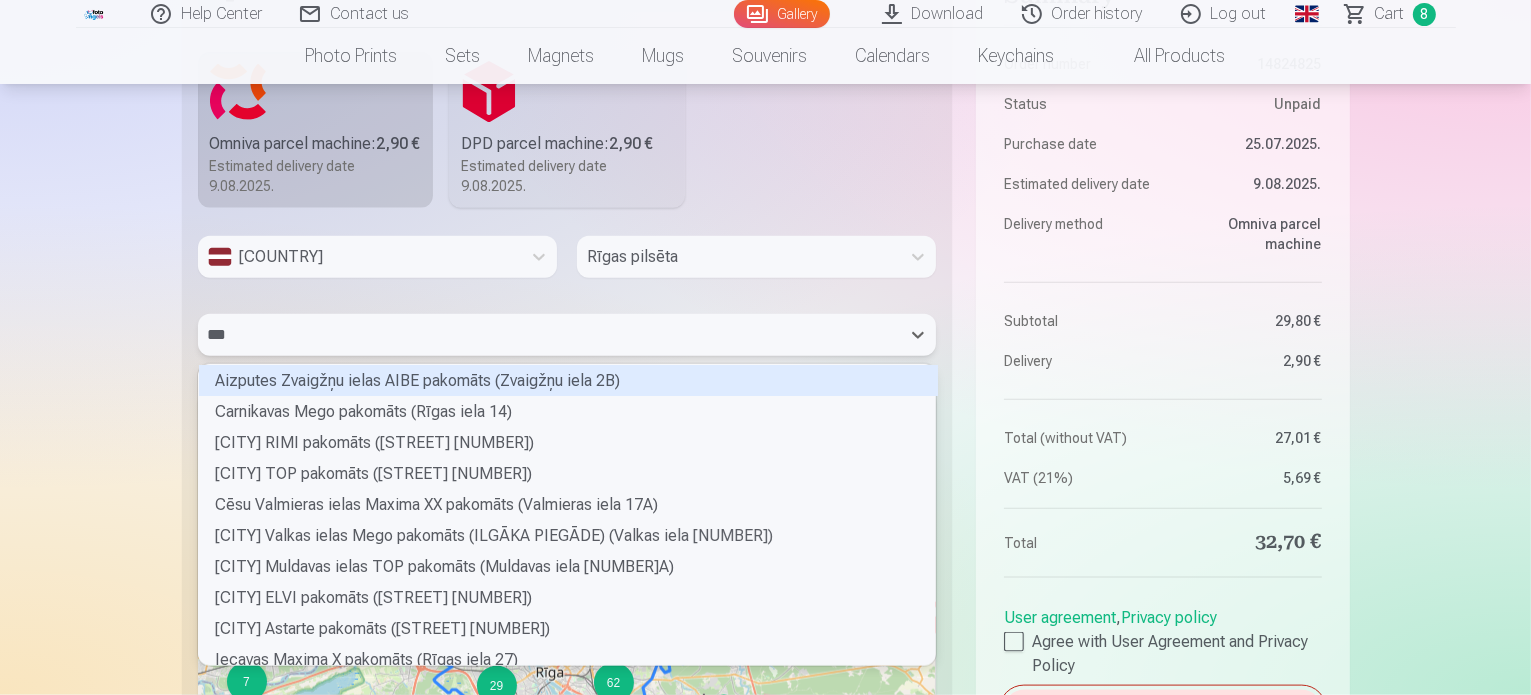 type on "****" 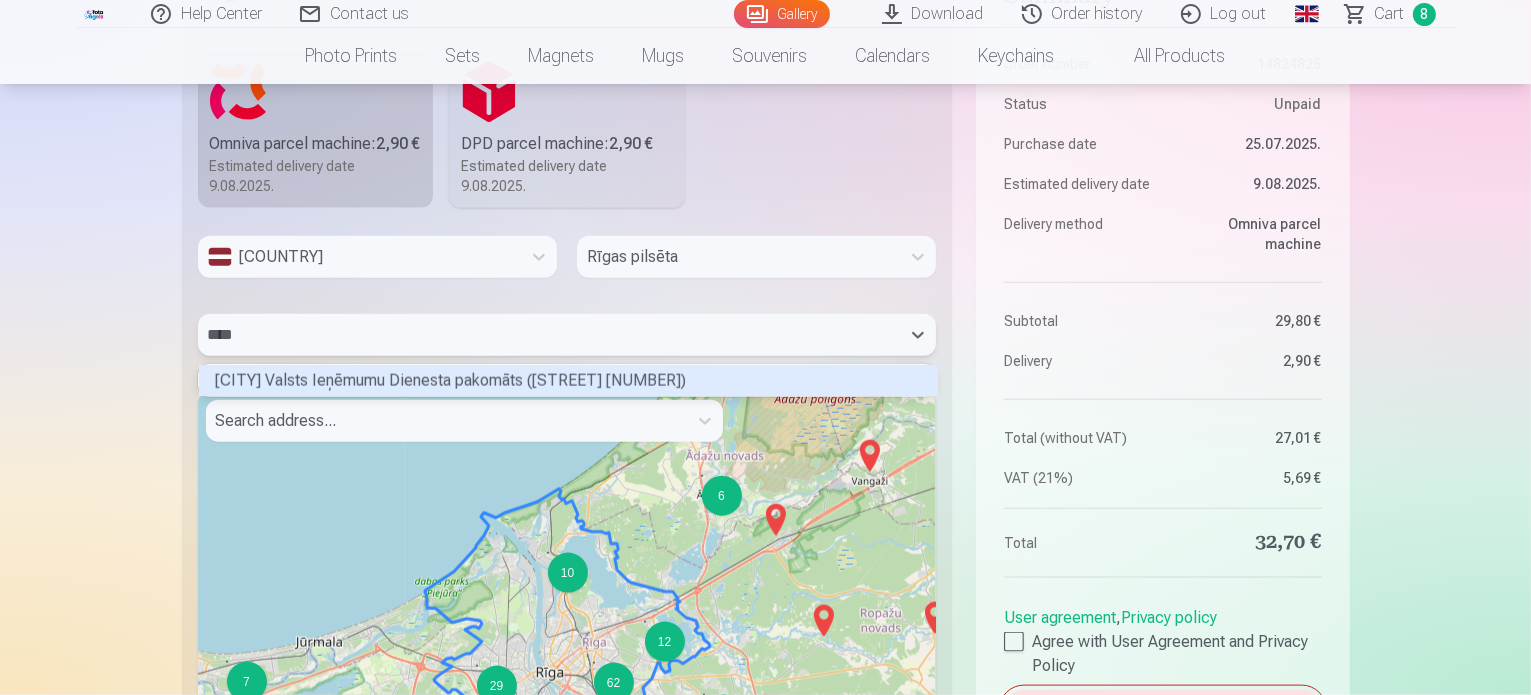scroll, scrollTop: 26, scrollLeft: 732, axis: both 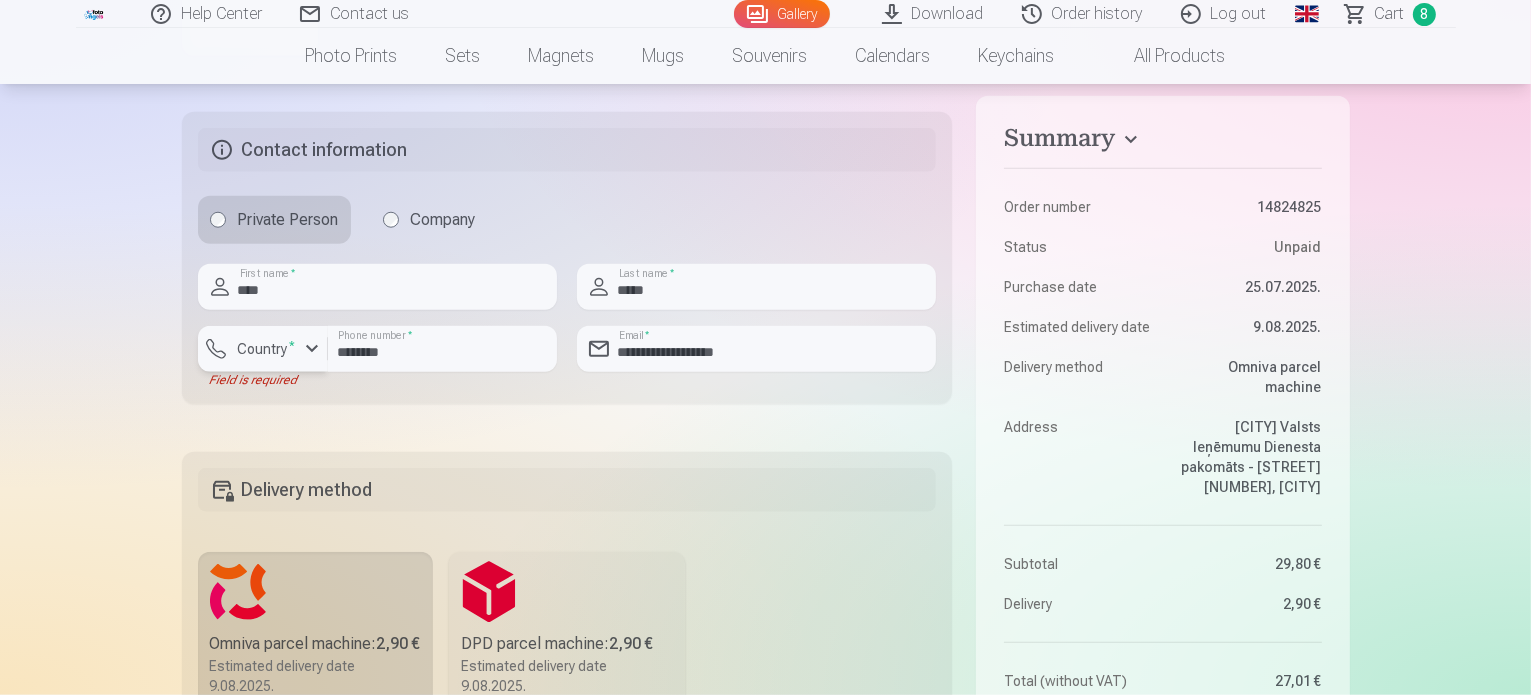 click at bounding box center (312, 349) 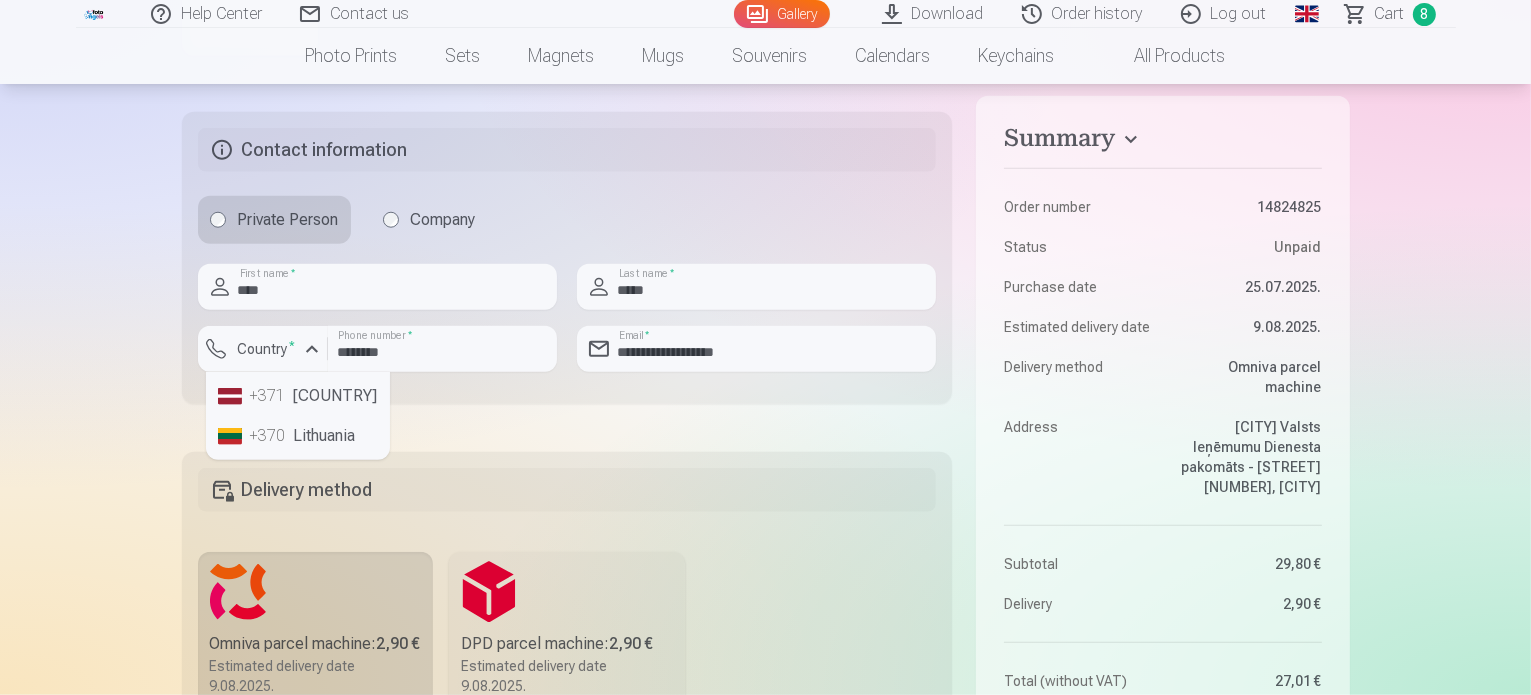 click on "+371 Latvia" at bounding box center (298, 396) 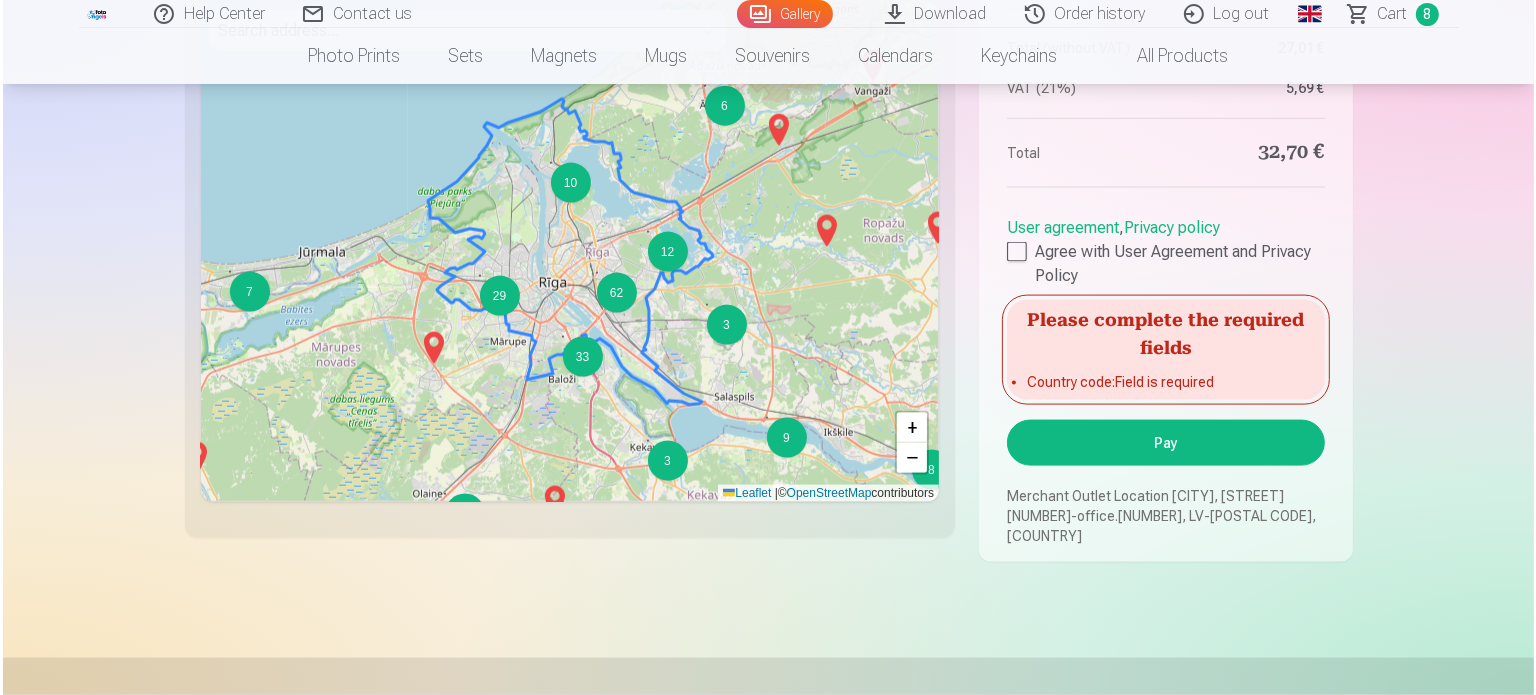 scroll, scrollTop: 2740, scrollLeft: 0, axis: vertical 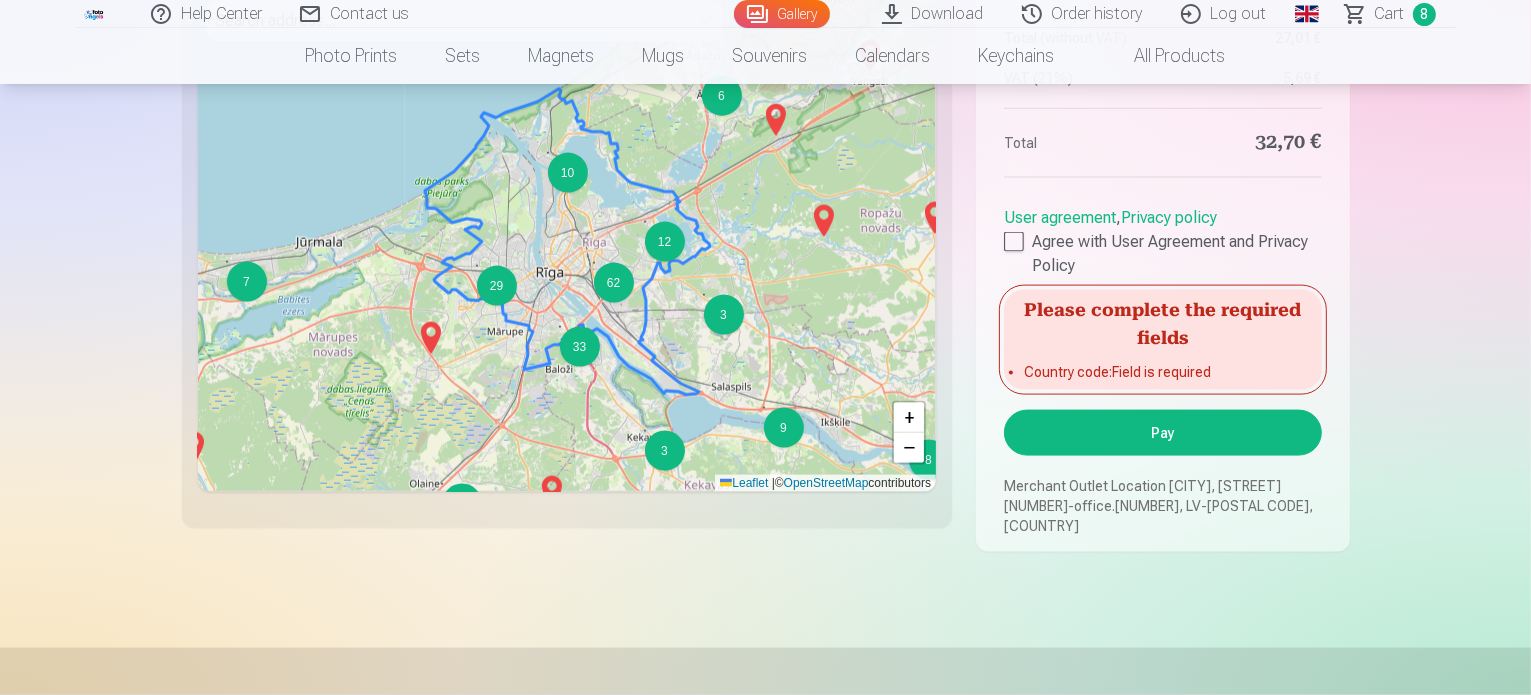 click on "Pay" at bounding box center [1162, 433] 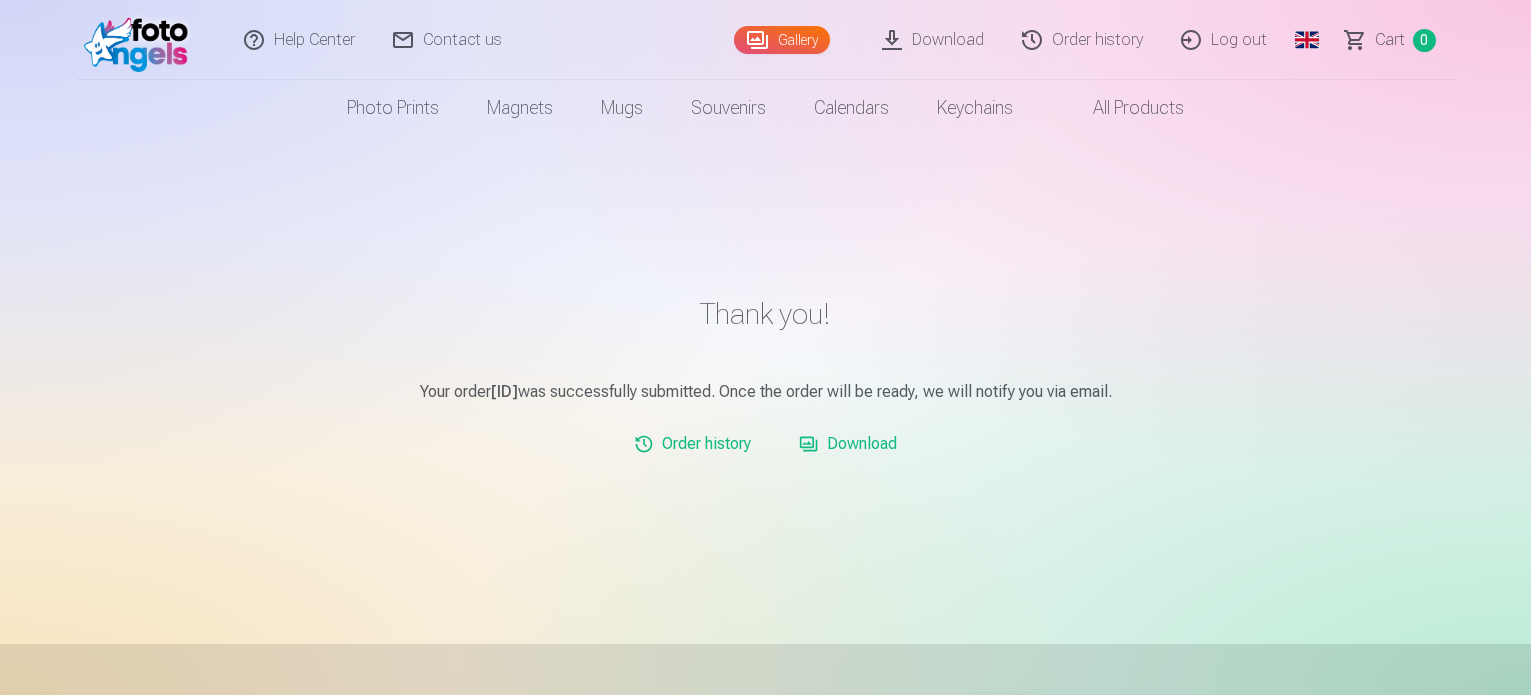 scroll, scrollTop: 0, scrollLeft: 0, axis: both 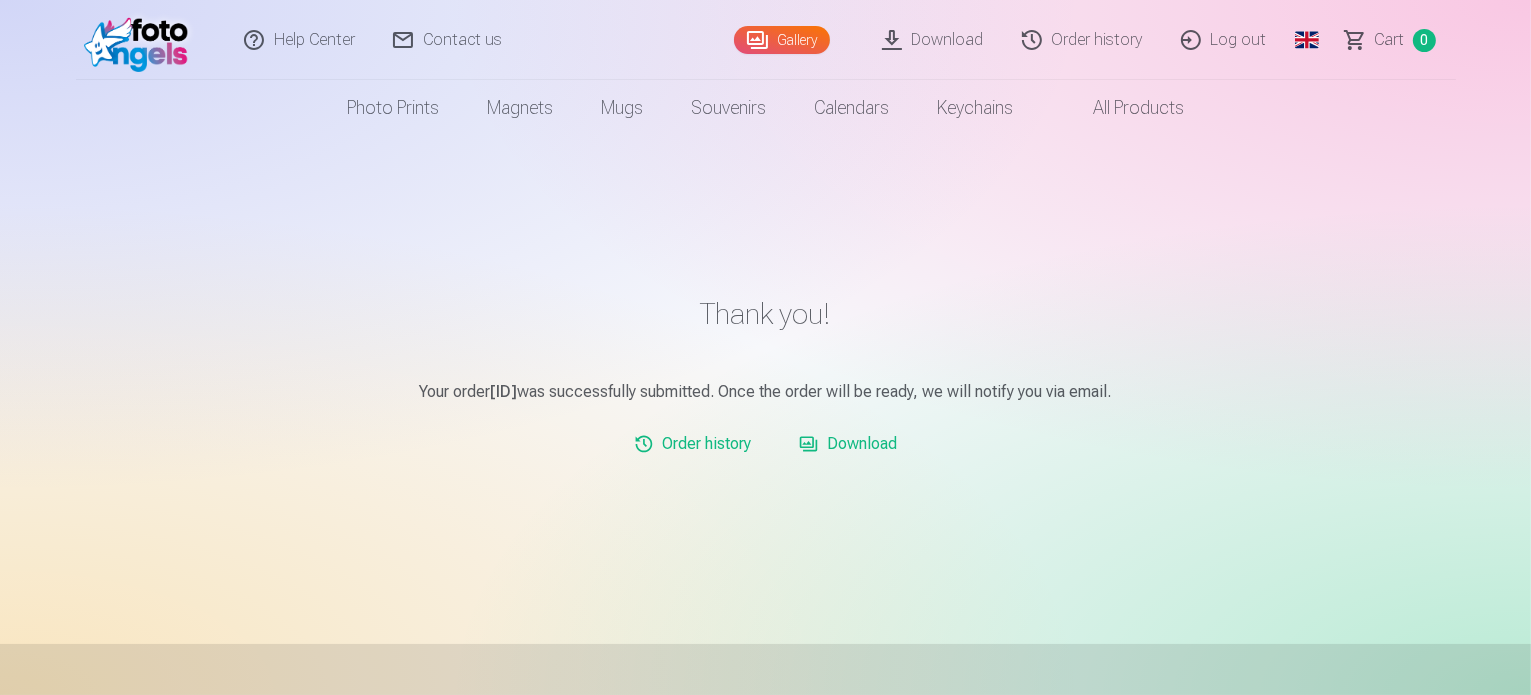 click on "Download" at bounding box center [934, 40] 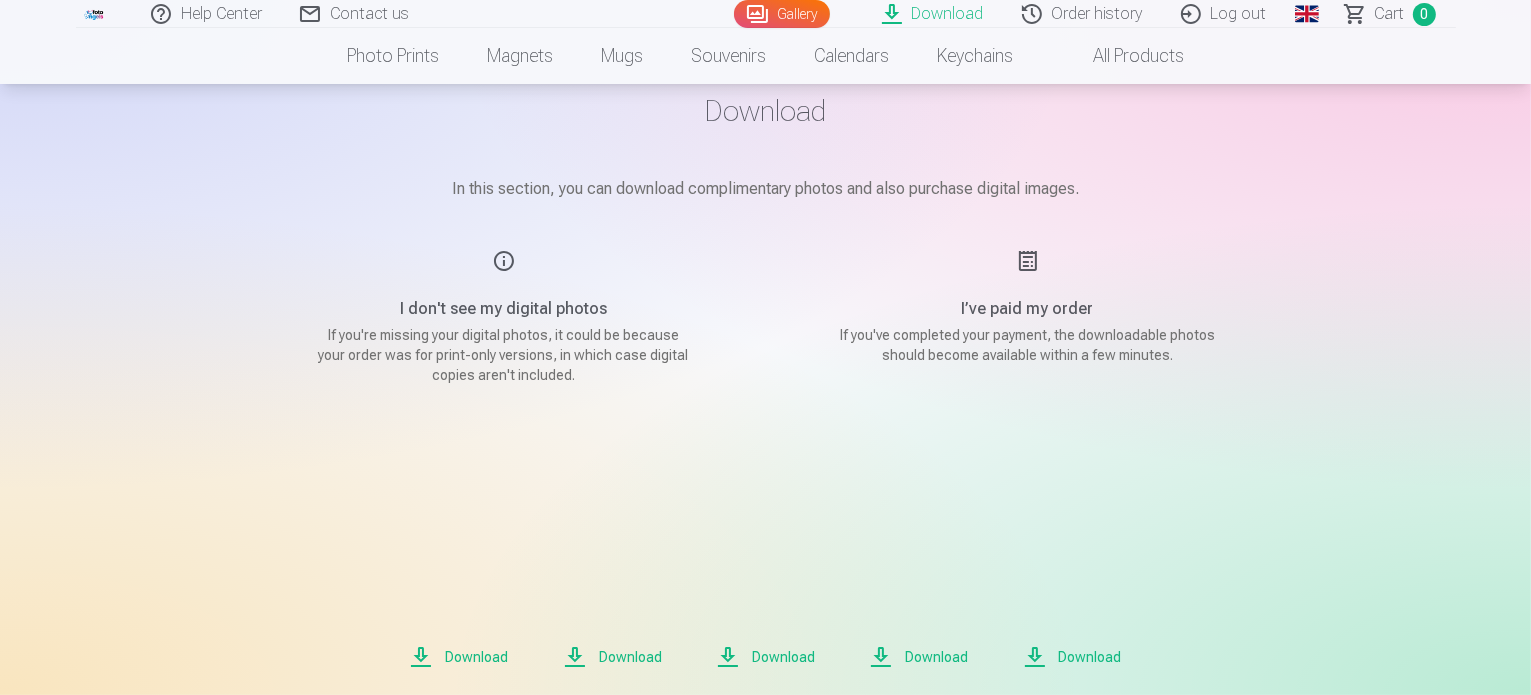 scroll, scrollTop: 400, scrollLeft: 0, axis: vertical 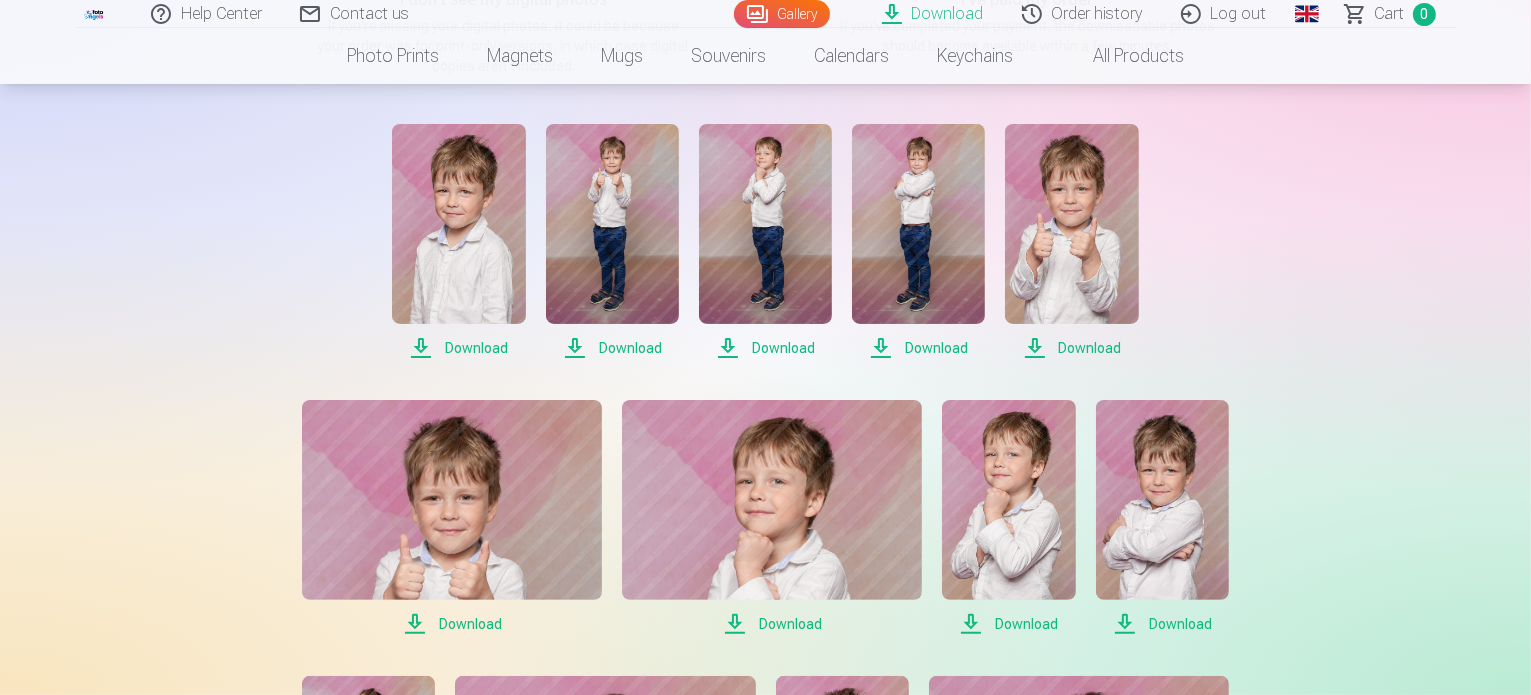 click on "Download" at bounding box center [458, 348] 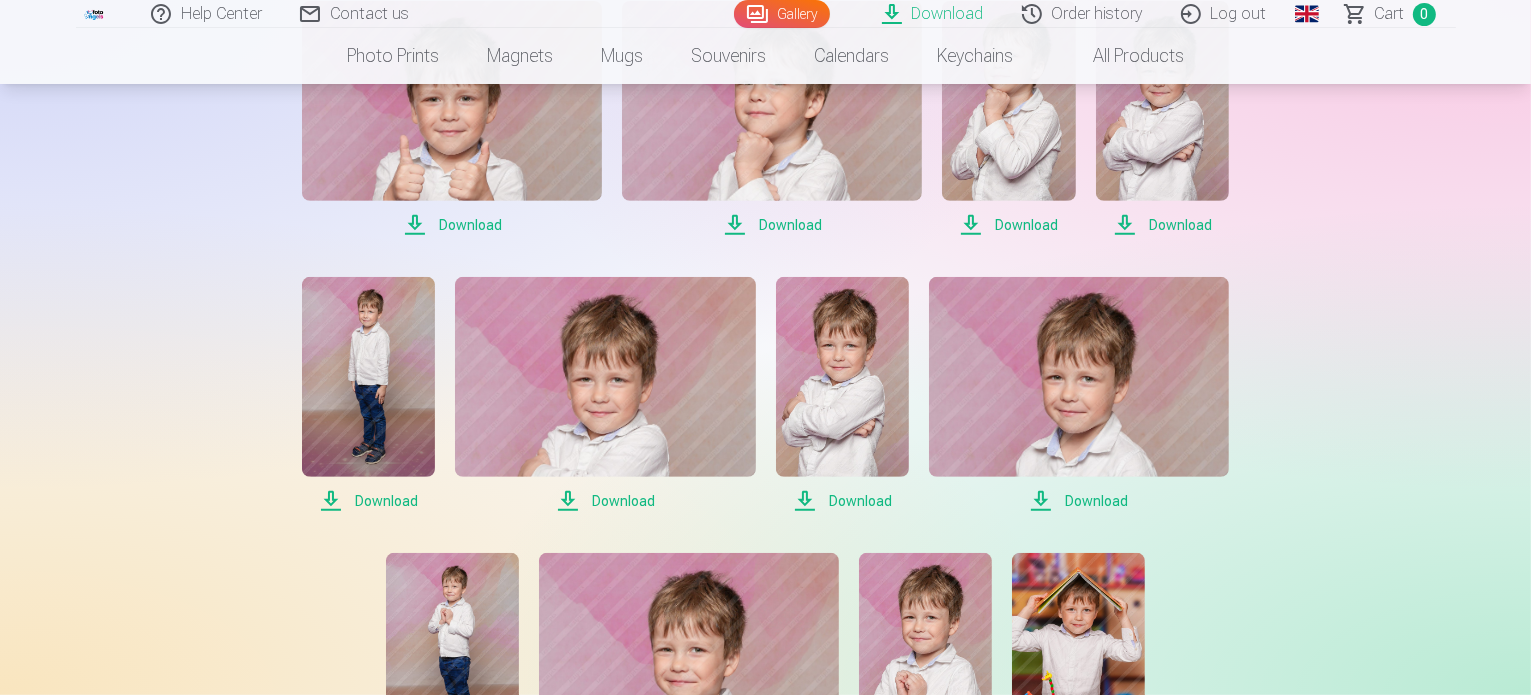 scroll, scrollTop: 900, scrollLeft: 0, axis: vertical 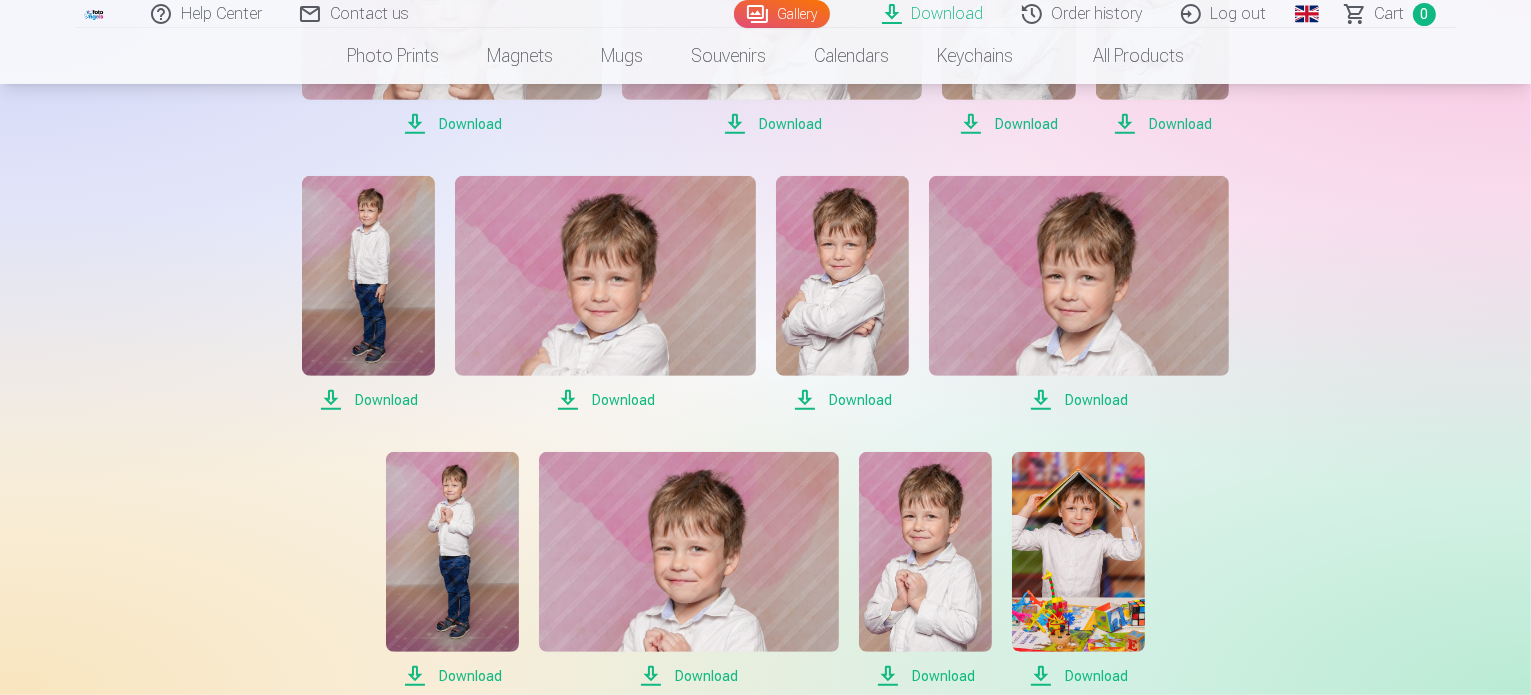click on "Download" at bounding box center [452, 124] 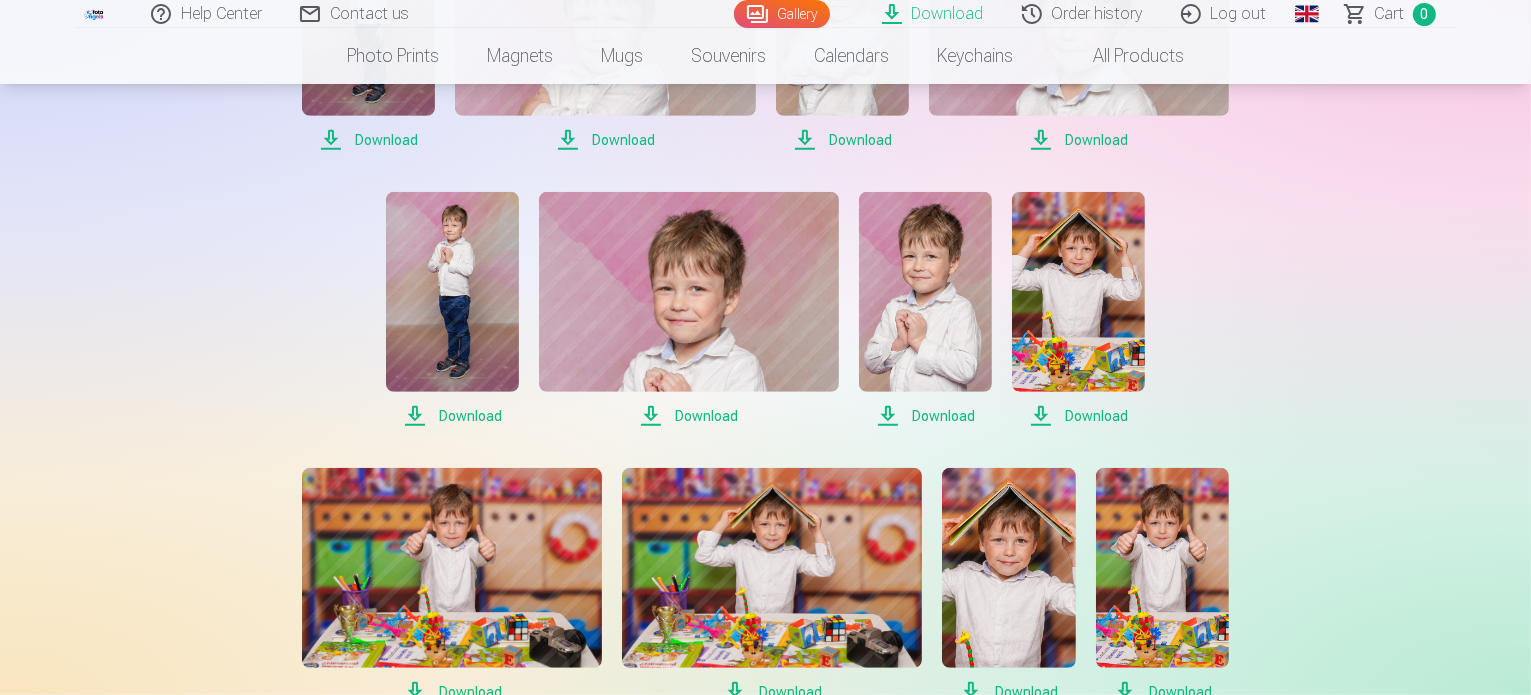 scroll, scrollTop: 1200, scrollLeft: 0, axis: vertical 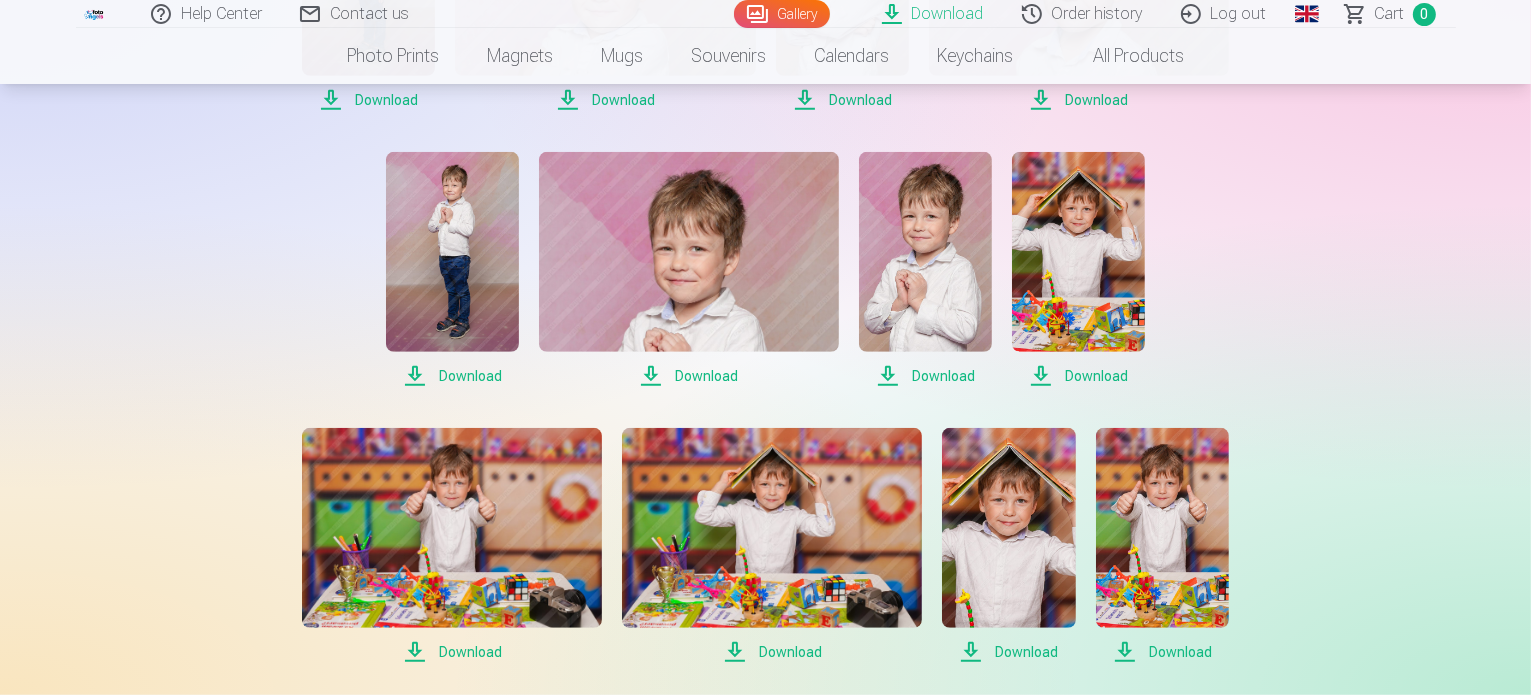 click on "Download" at bounding box center [452, 376] 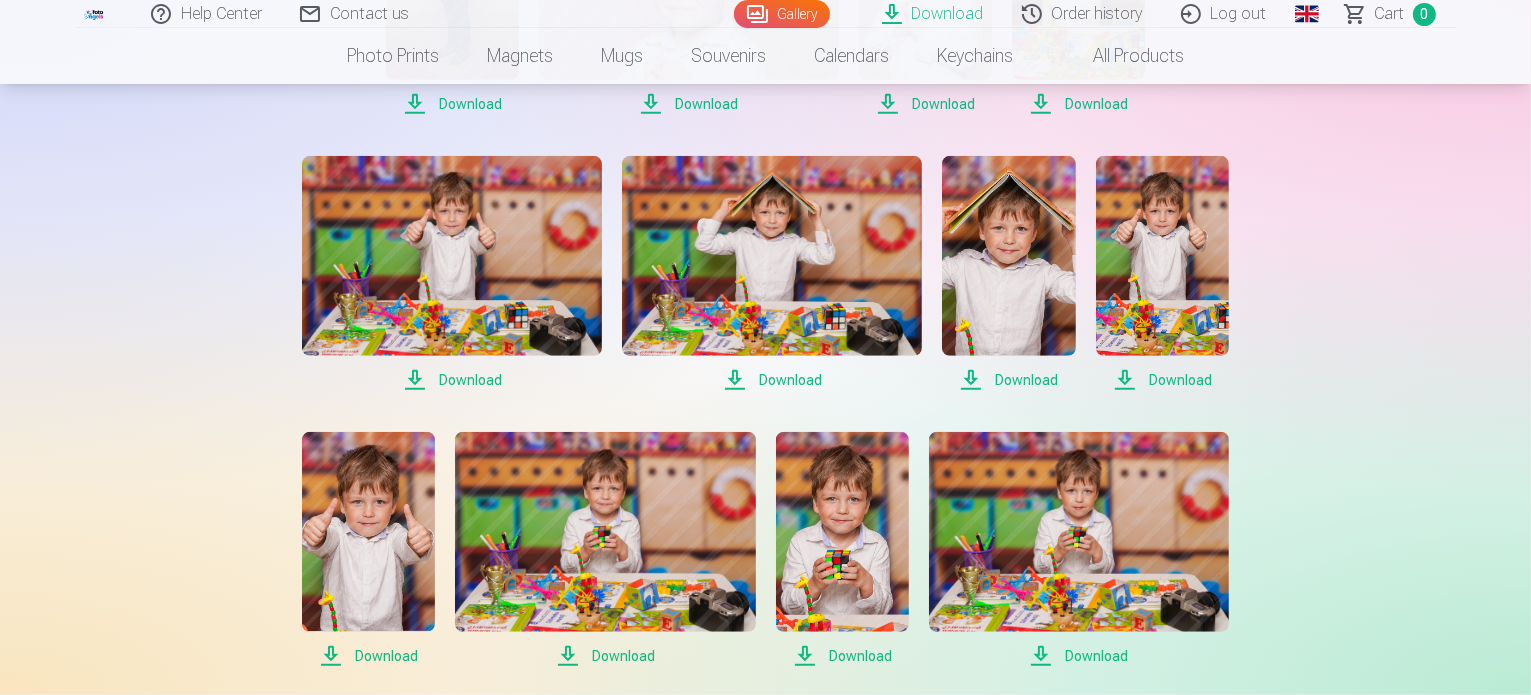 scroll, scrollTop: 1500, scrollLeft: 0, axis: vertical 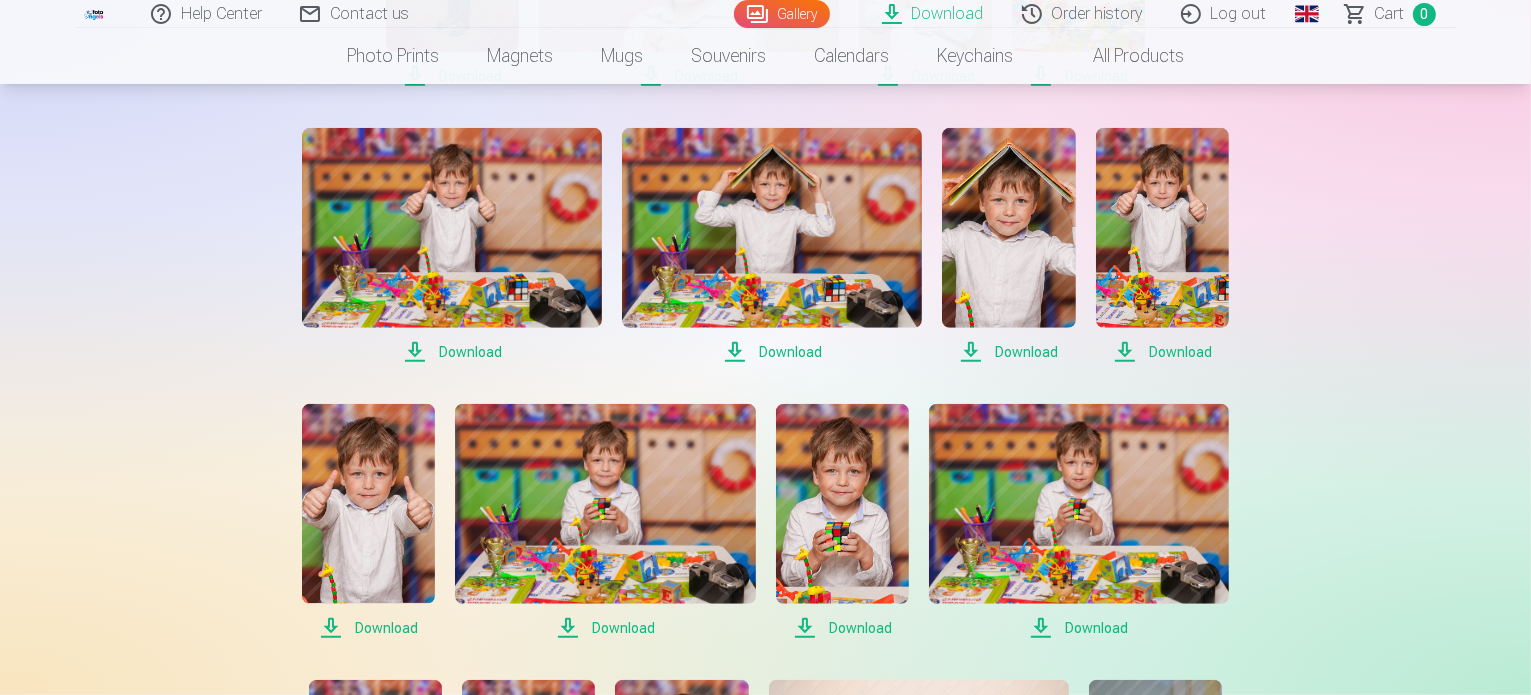 click on "Download" at bounding box center (452, 352) 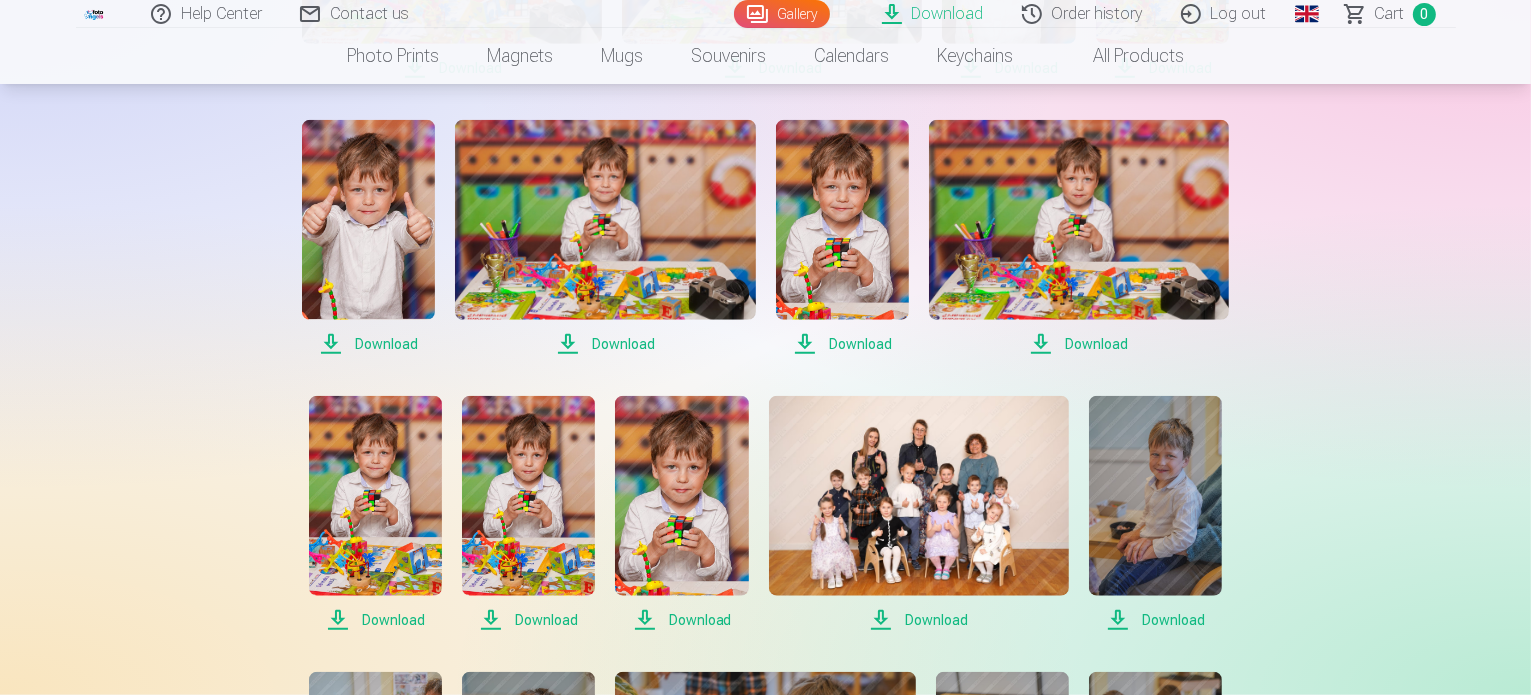 scroll, scrollTop: 1800, scrollLeft: 0, axis: vertical 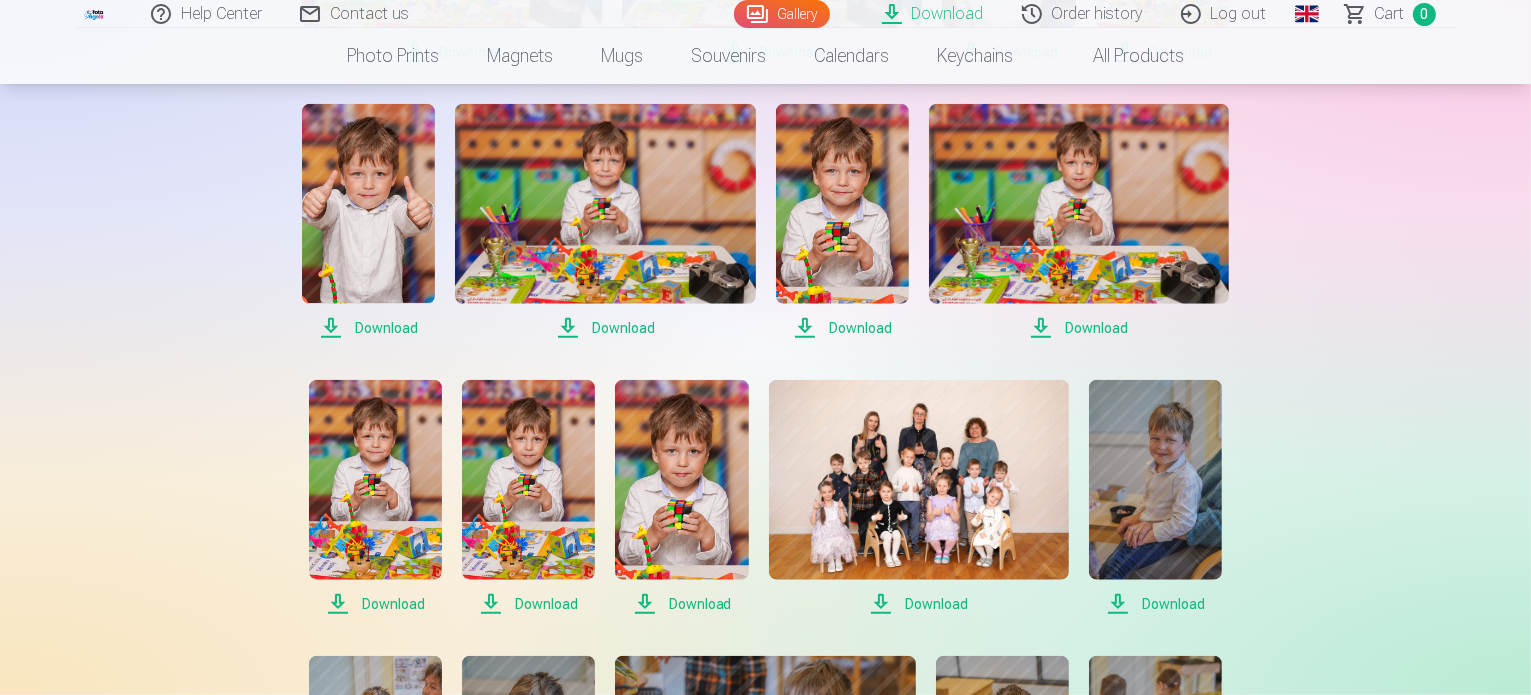 click on "Download" at bounding box center (1079, 328) 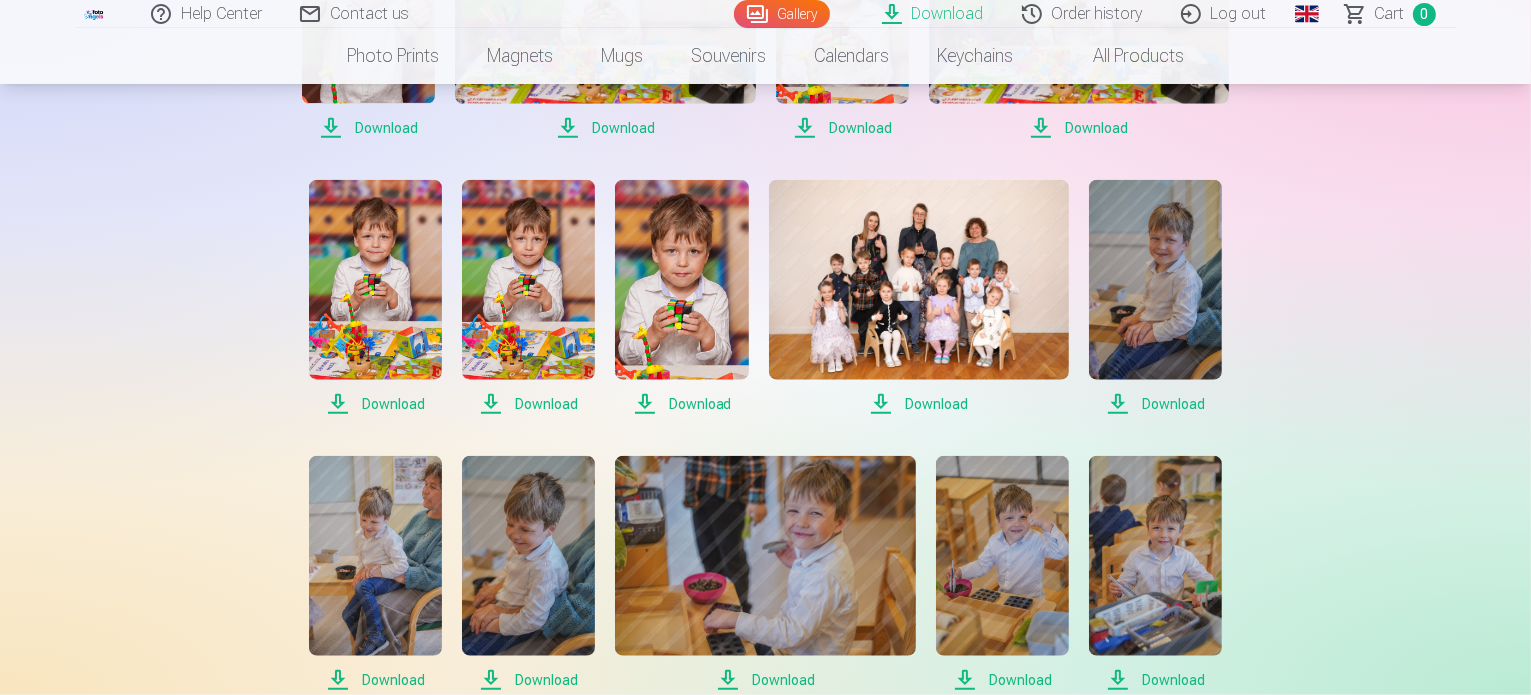 click on "Download In this section, you can download complimentary photos and also purchase digital images. I don't see my digital photos If you're missing your digital photos, it could be because your order was for print-only versions, in which case digital copies aren't included. I’ve paid my order If you've completed your payment, the downloadable photos should become available within a few minutes. Download Download Download Download Download Download Download Download Download Download Download Download Download Download Download Download Download Download Download Download Download Download Download Download Download Download Download Download Download Download Download Download Download Download Download Download Download Download Download Download Download Download" at bounding box center [766, -155] 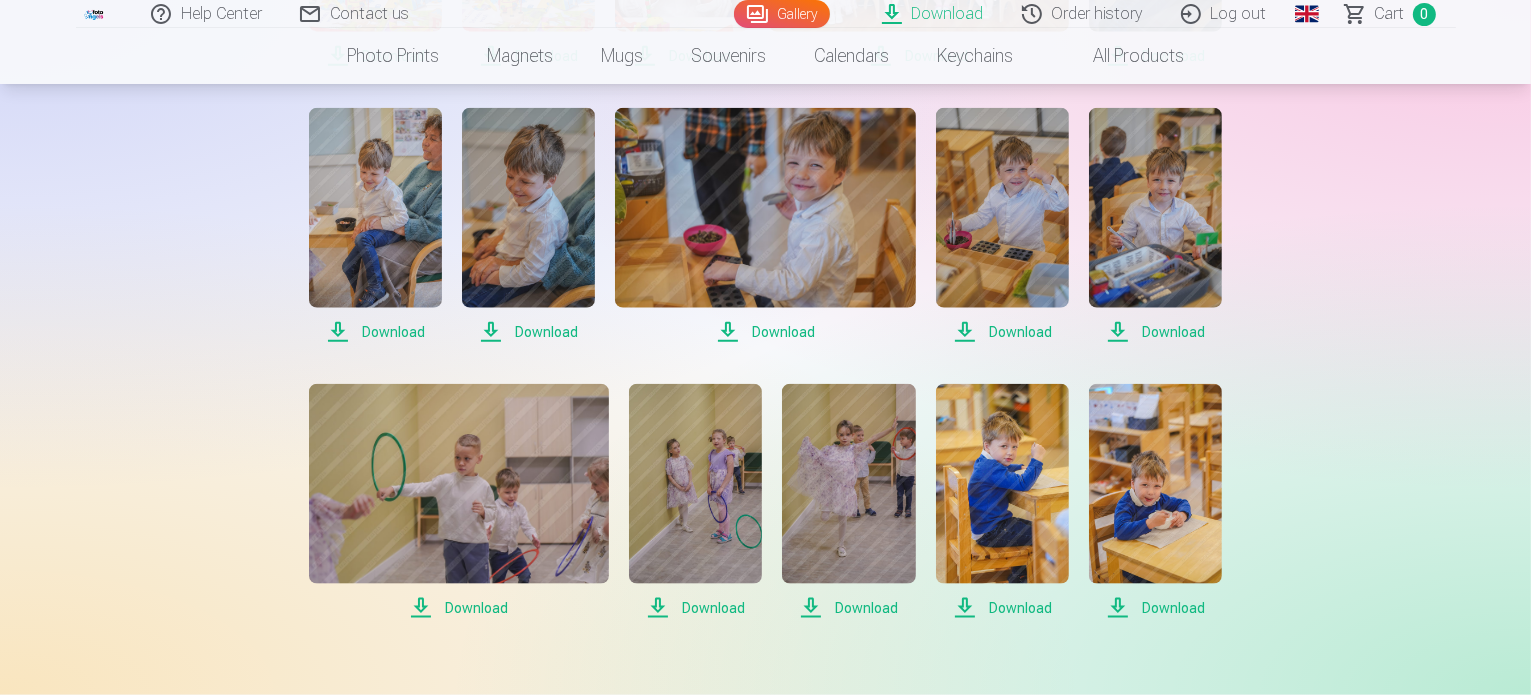 scroll, scrollTop: 2400, scrollLeft: 0, axis: vertical 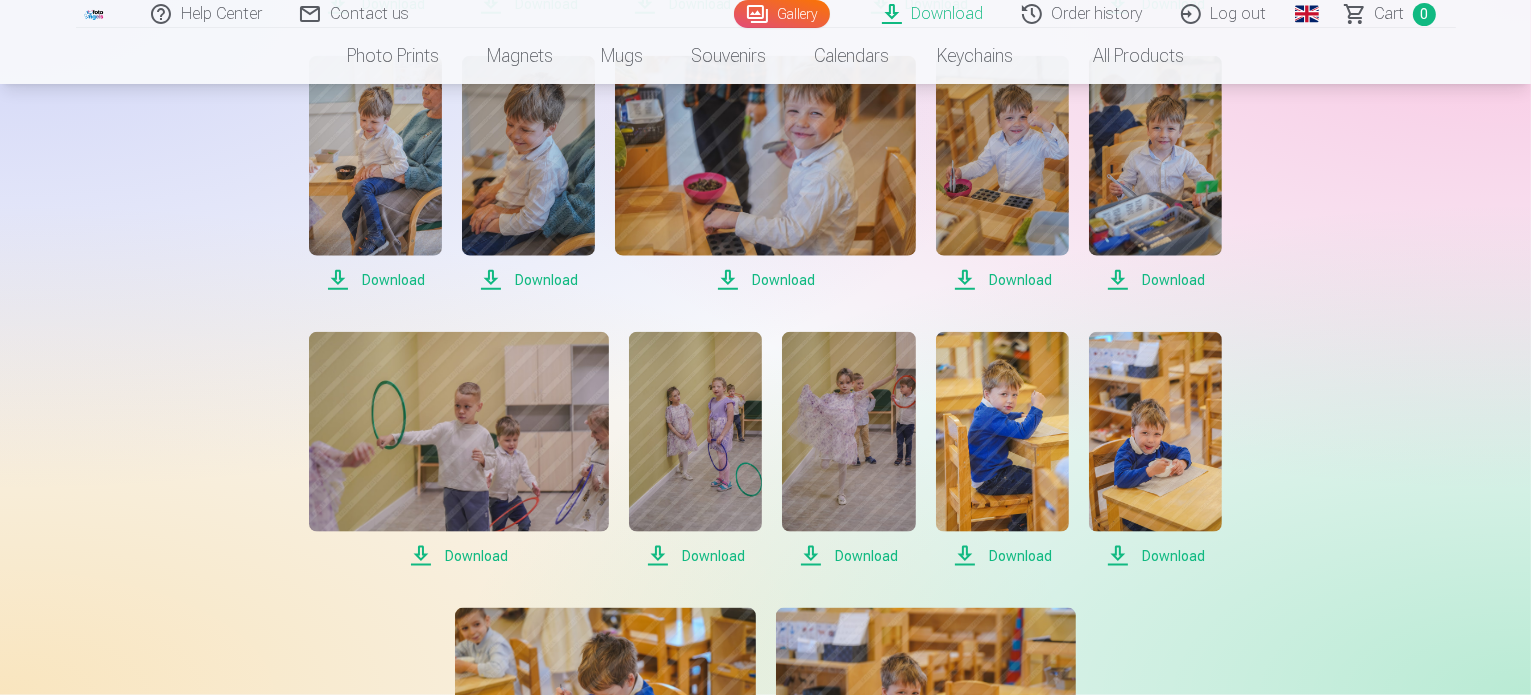 click on "Download" at bounding box center [375, 280] 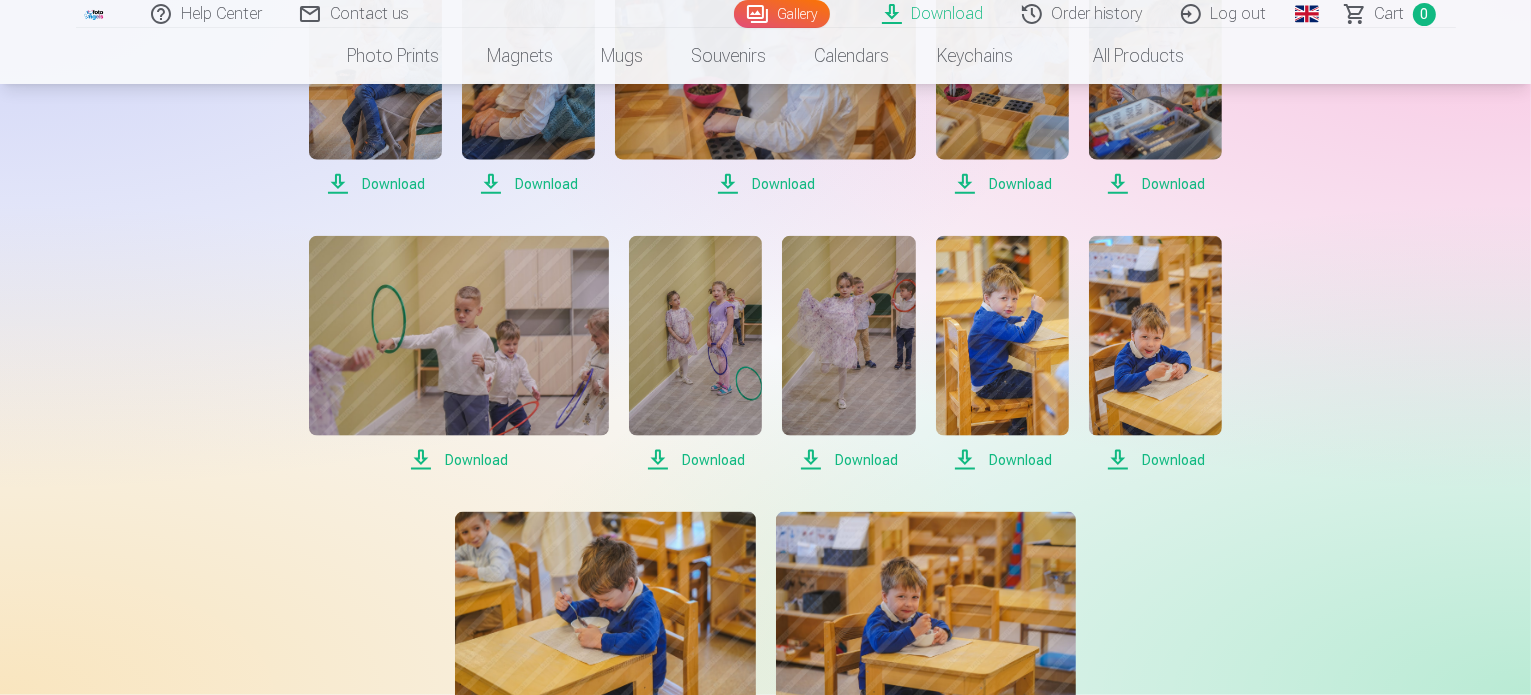 scroll, scrollTop: 2700, scrollLeft: 0, axis: vertical 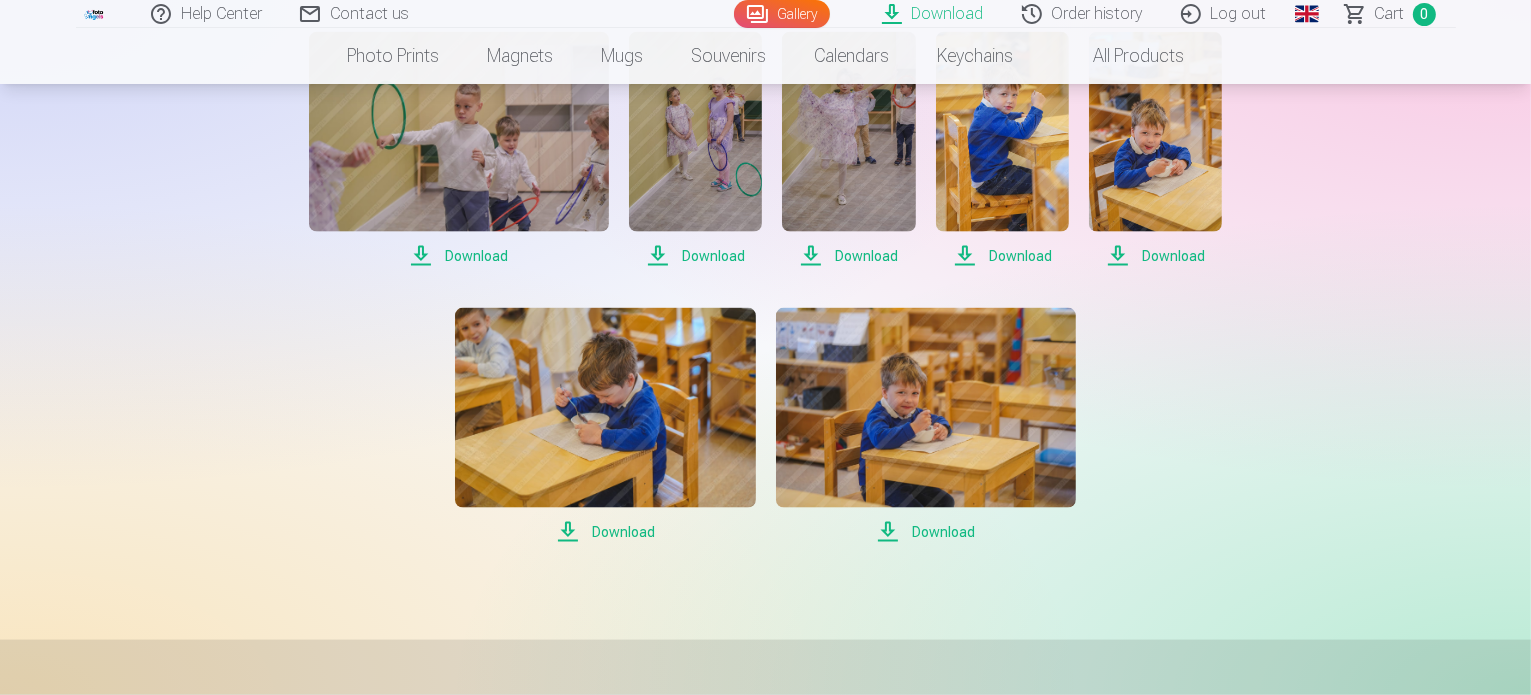 click on "Download" at bounding box center [605, 532] 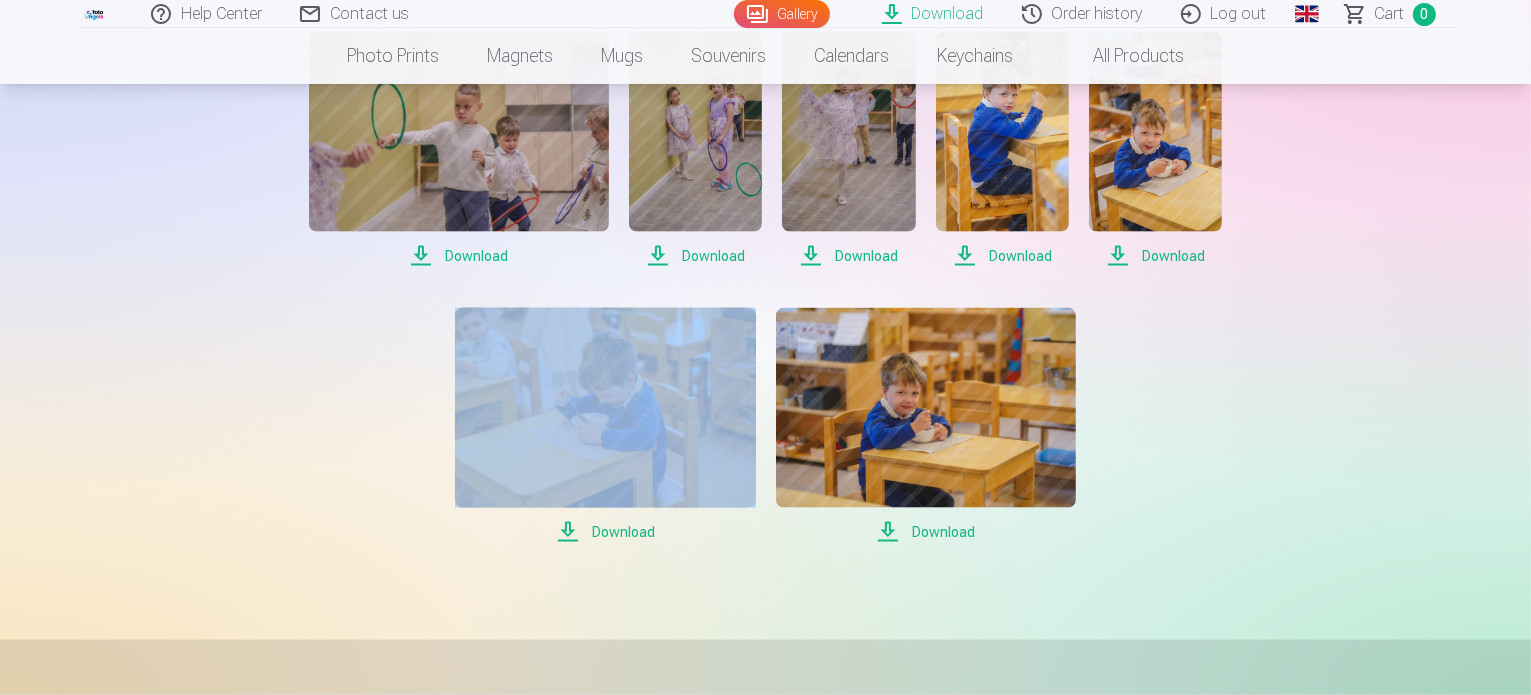 drag, startPoint x: 1138, startPoint y: 484, endPoint x: 676, endPoint y: 347, distance: 481.88483 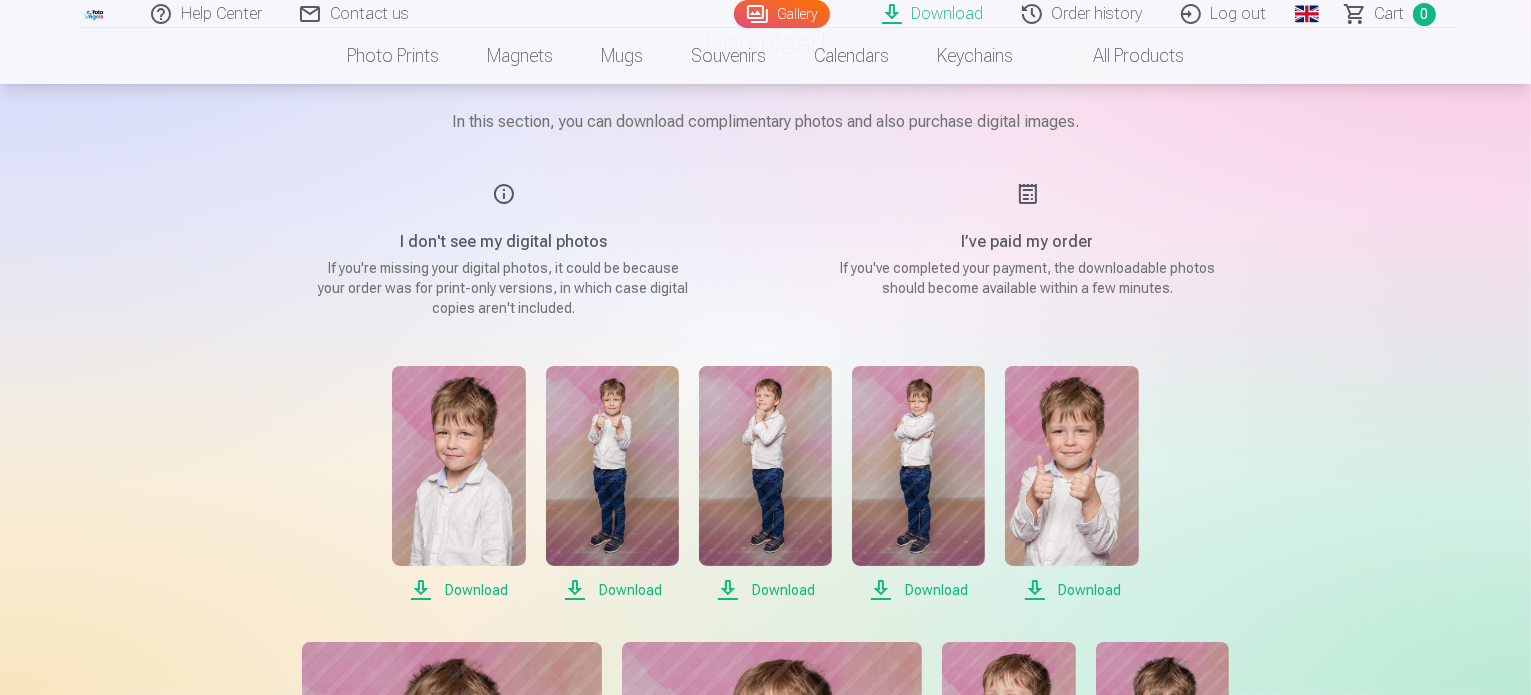 scroll, scrollTop: 0, scrollLeft: 0, axis: both 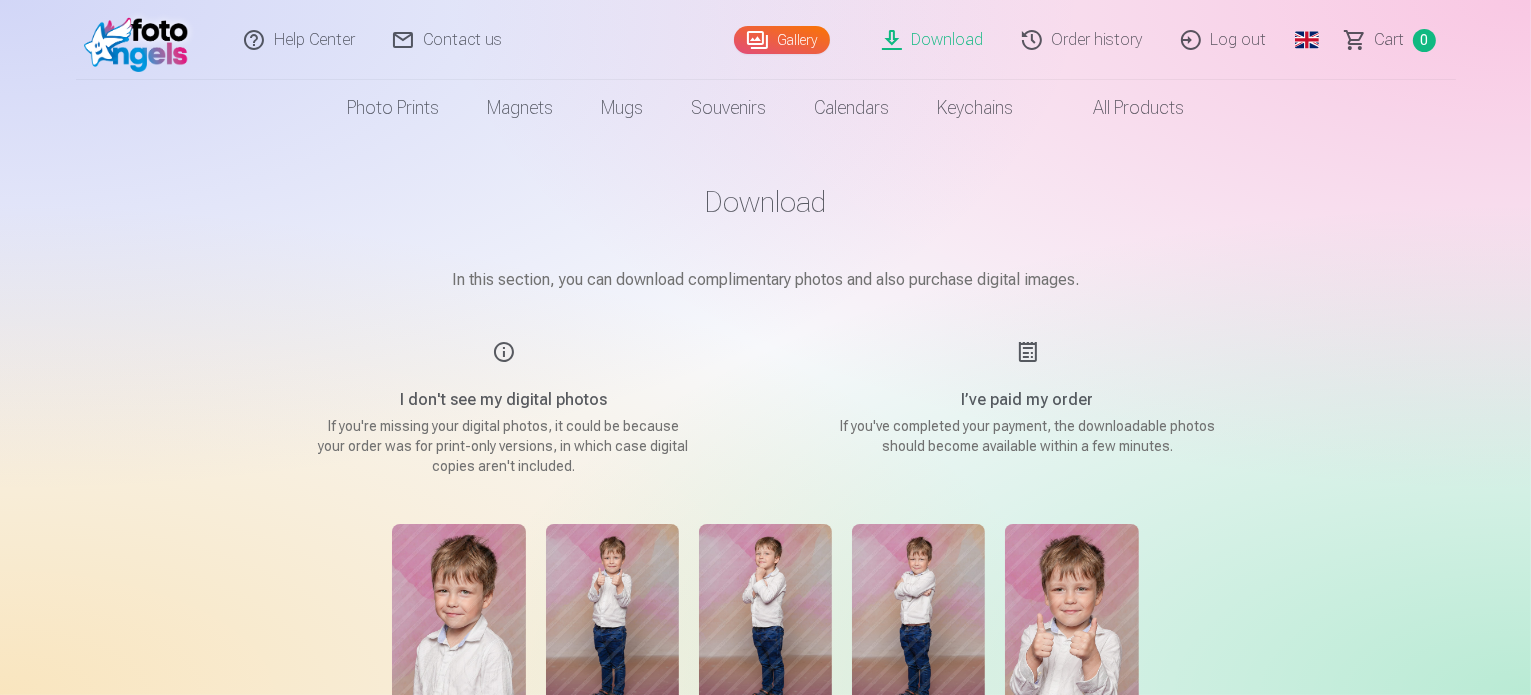 click on "Log out" at bounding box center (1225, 40) 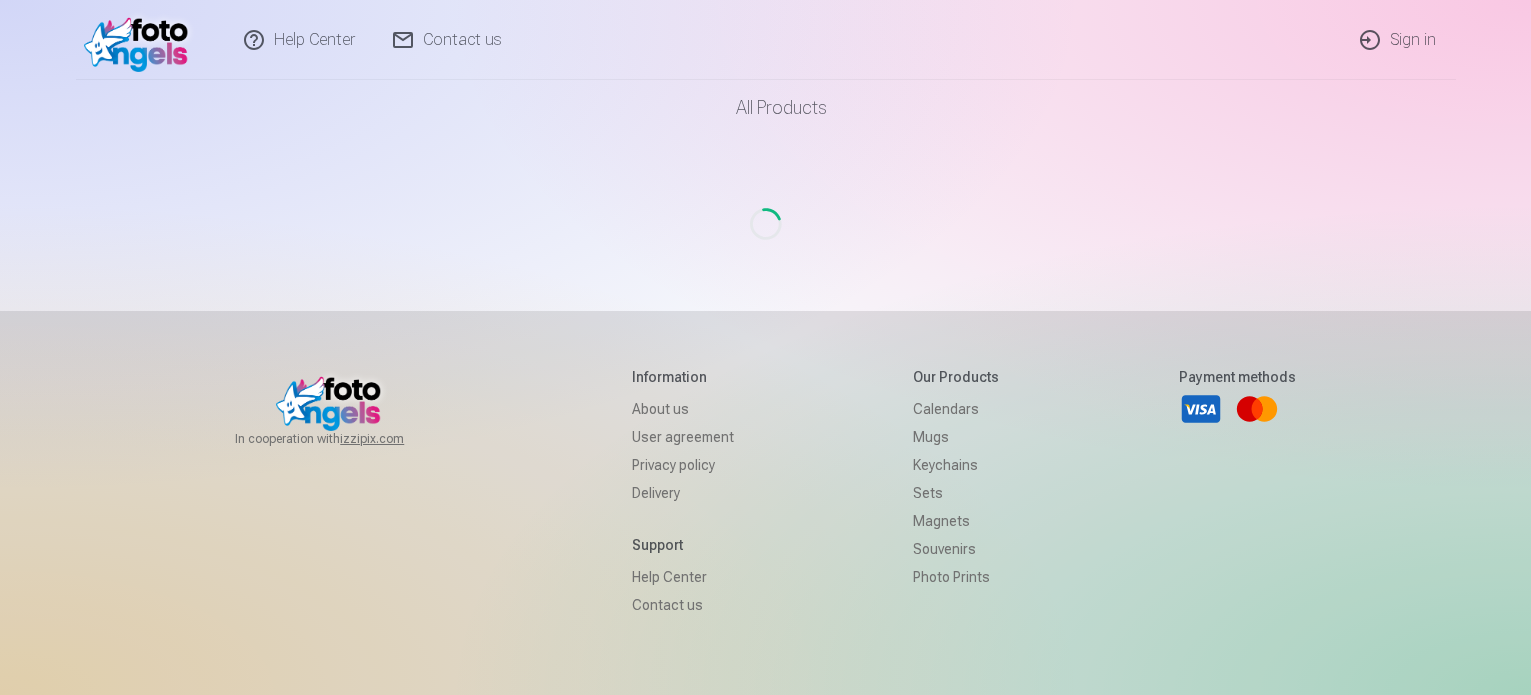 scroll, scrollTop: 0, scrollLeft: 0, axis: both 